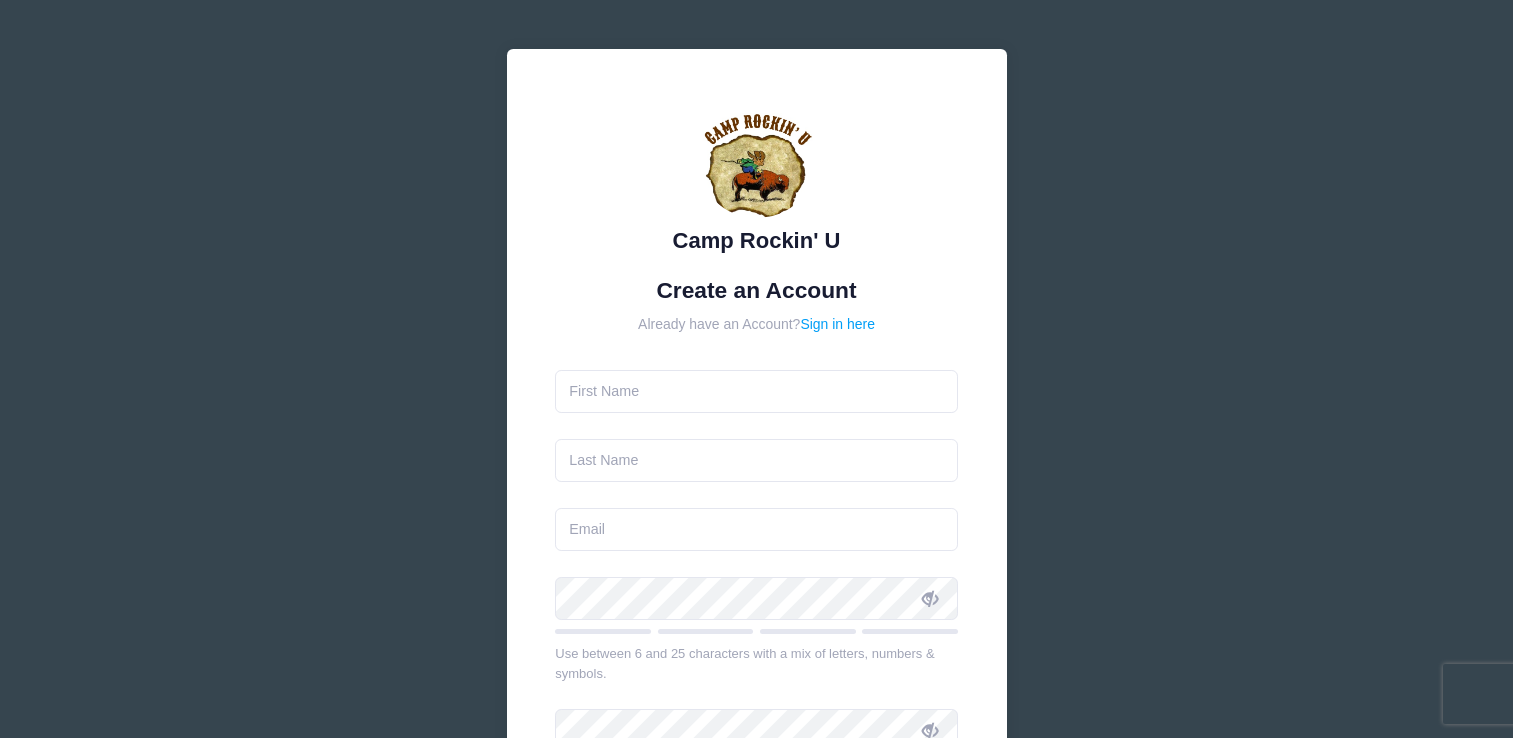 scroll, scrollTop: 0, scrollLeft: 0, axis: both 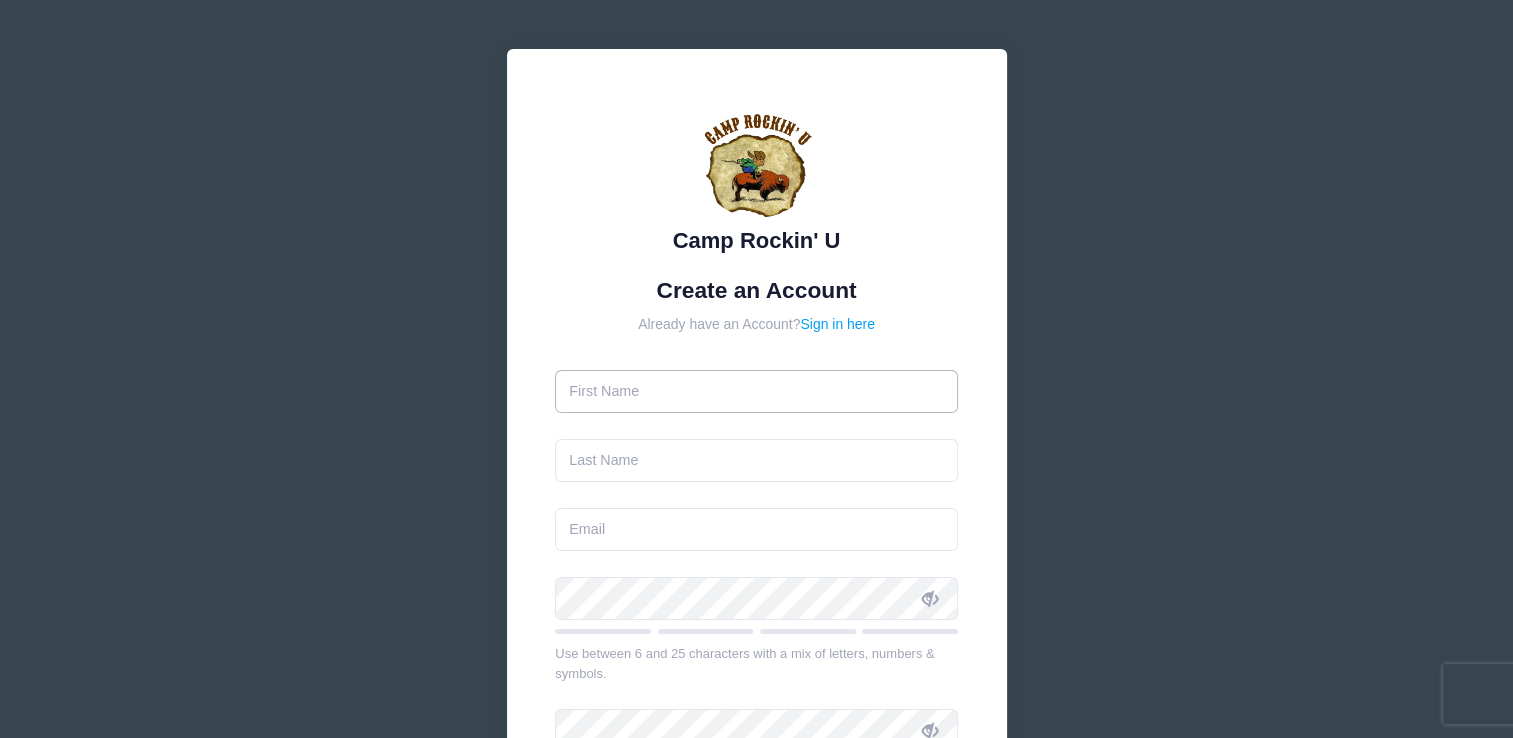click at bounding box center (756, 391) 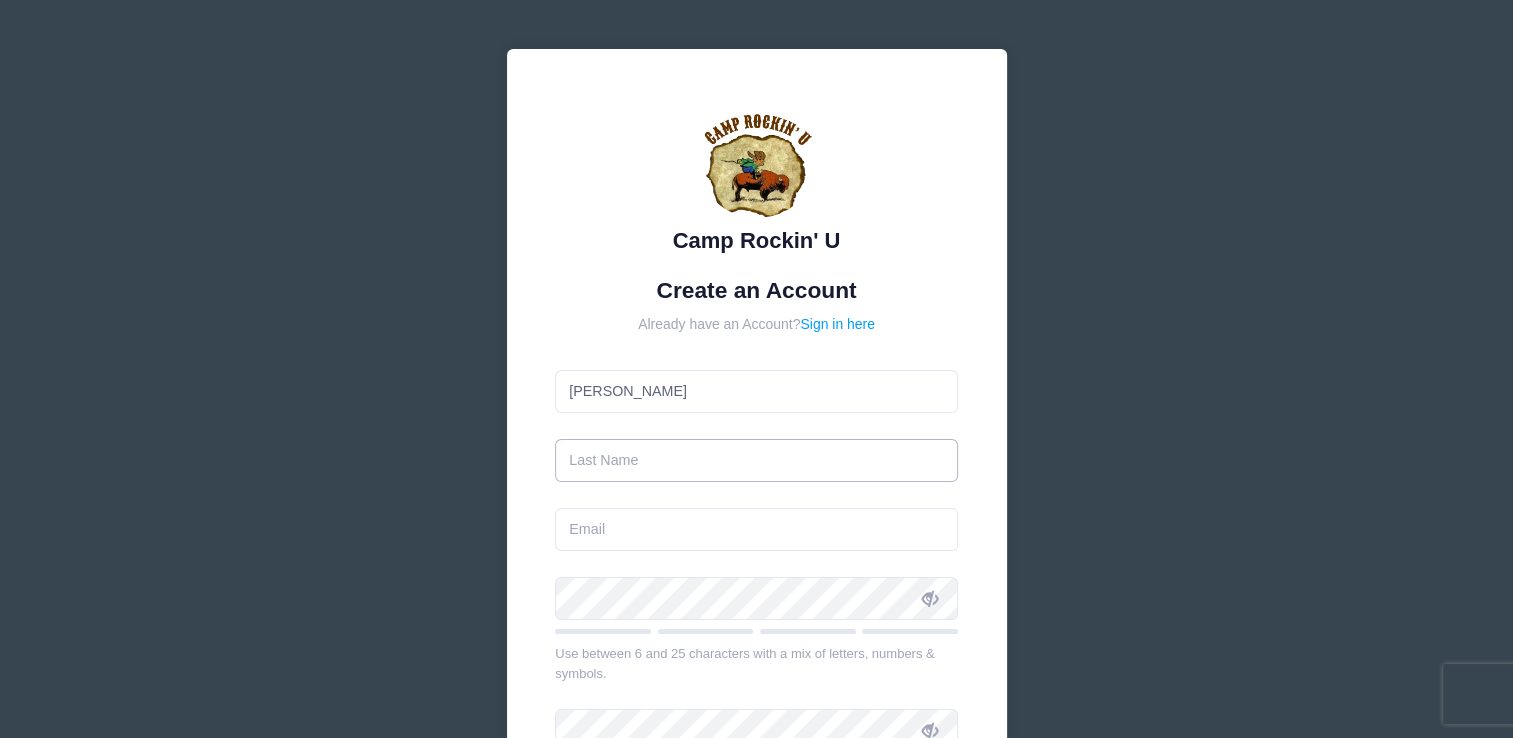 type on "[PERSON_NAME]" 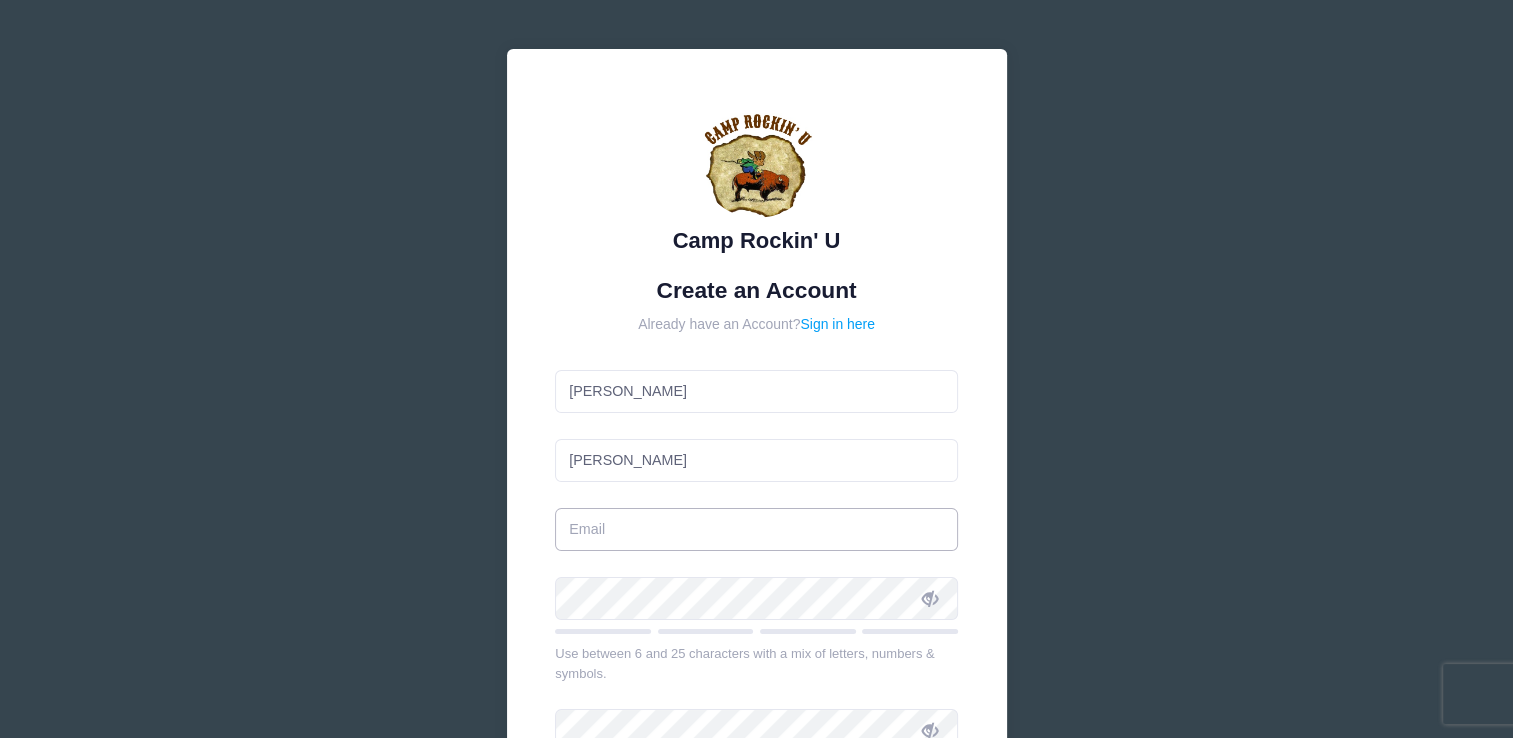 type on "[EMAIL_ADDRESS][DOMAIN_NAME]" 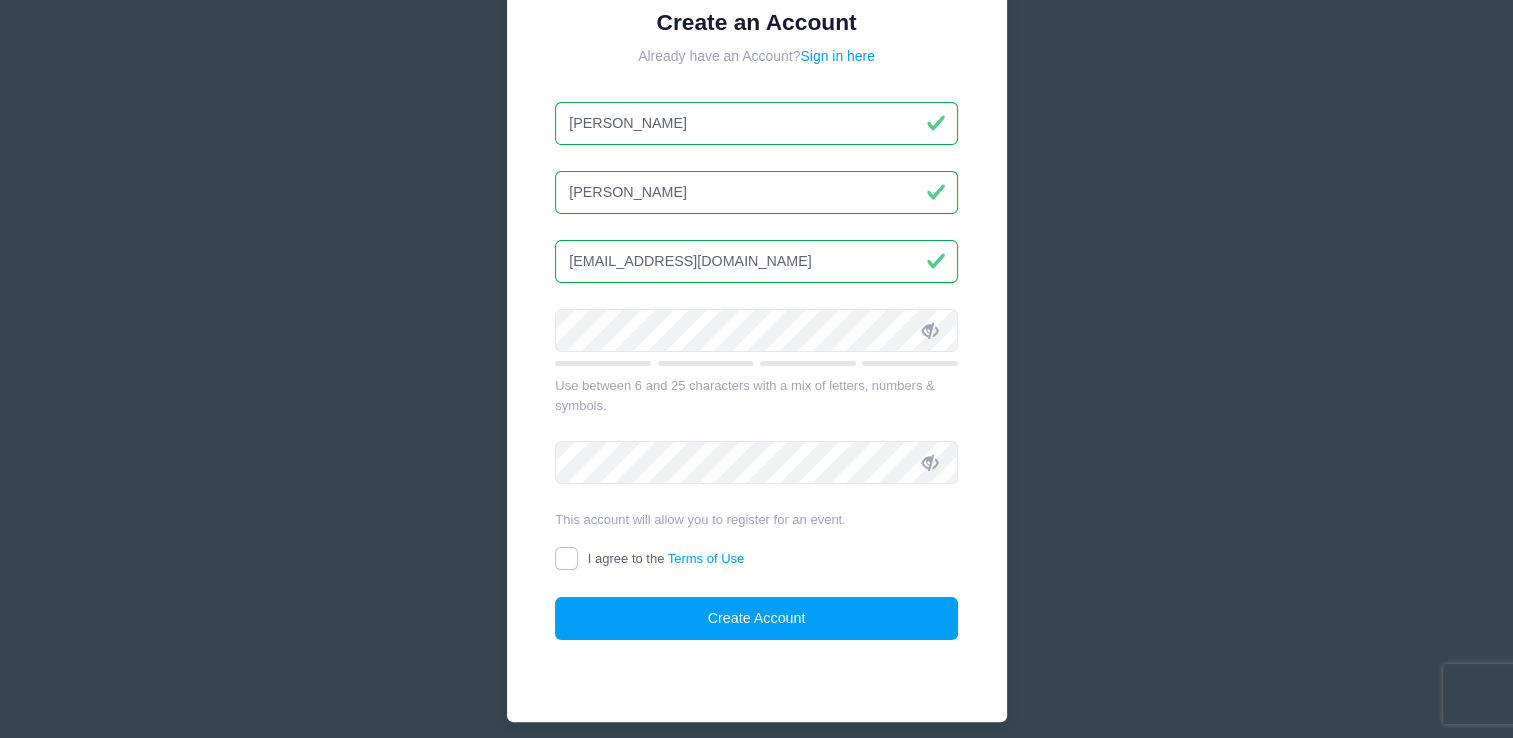 scroll, scrollTop: 270, scrollLeft: 0, axis: vertical 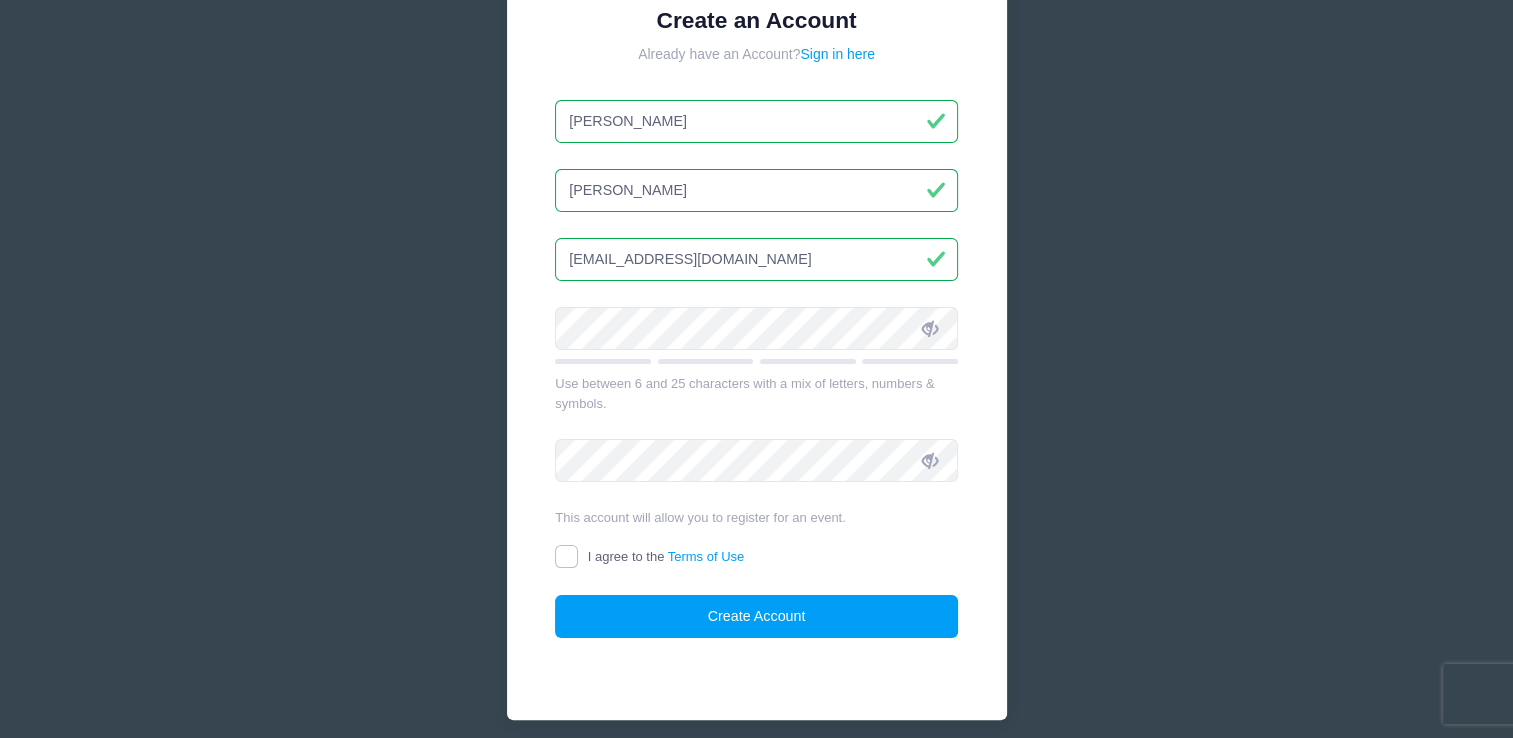 click at bounding box center [930, 329] 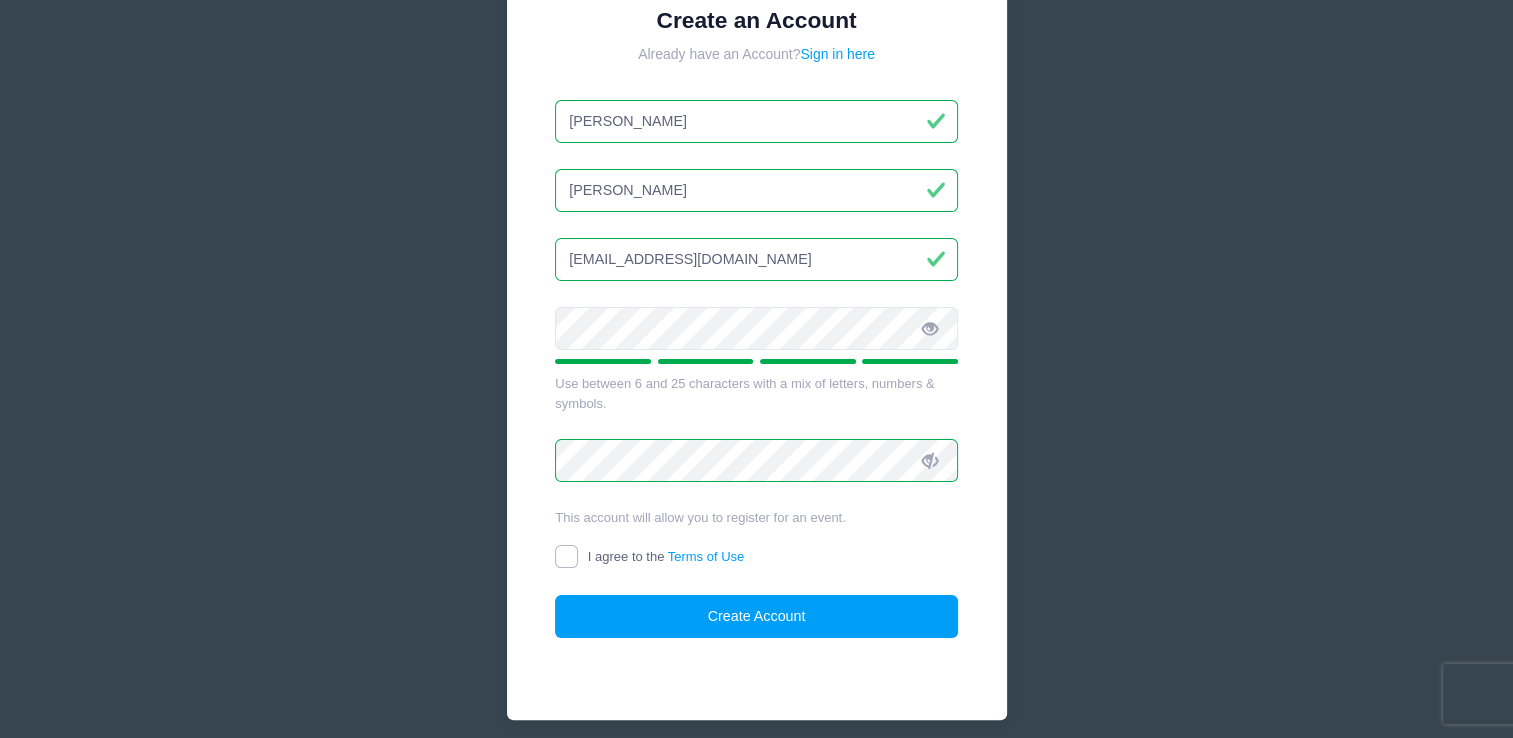 click on "I agree to the
Terms of Use" at bounding box center (566, 556) 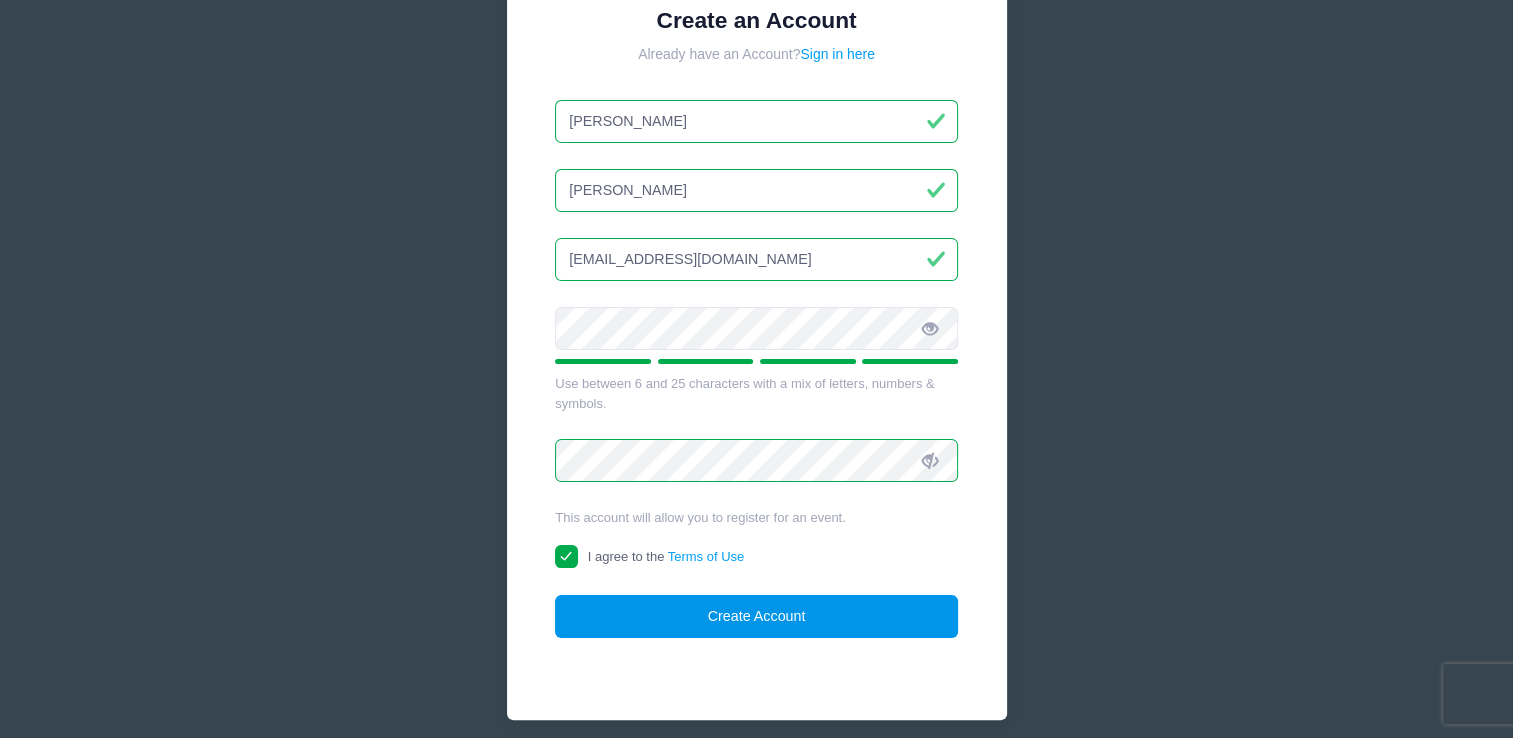 click on "Create Account" at bounding box center (756, 616) 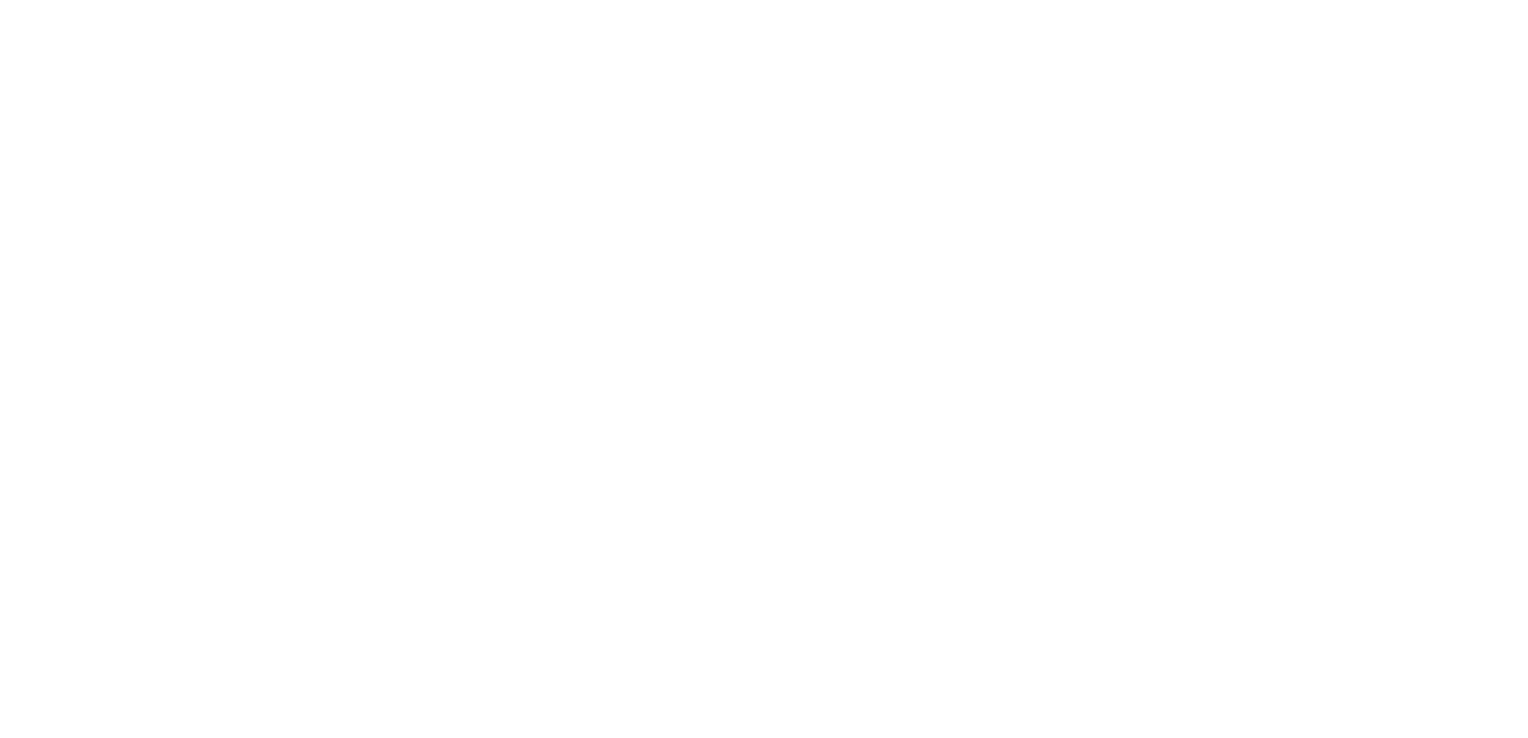 scroll, scrollTop: 0, scrollLeft: 0, axis: both 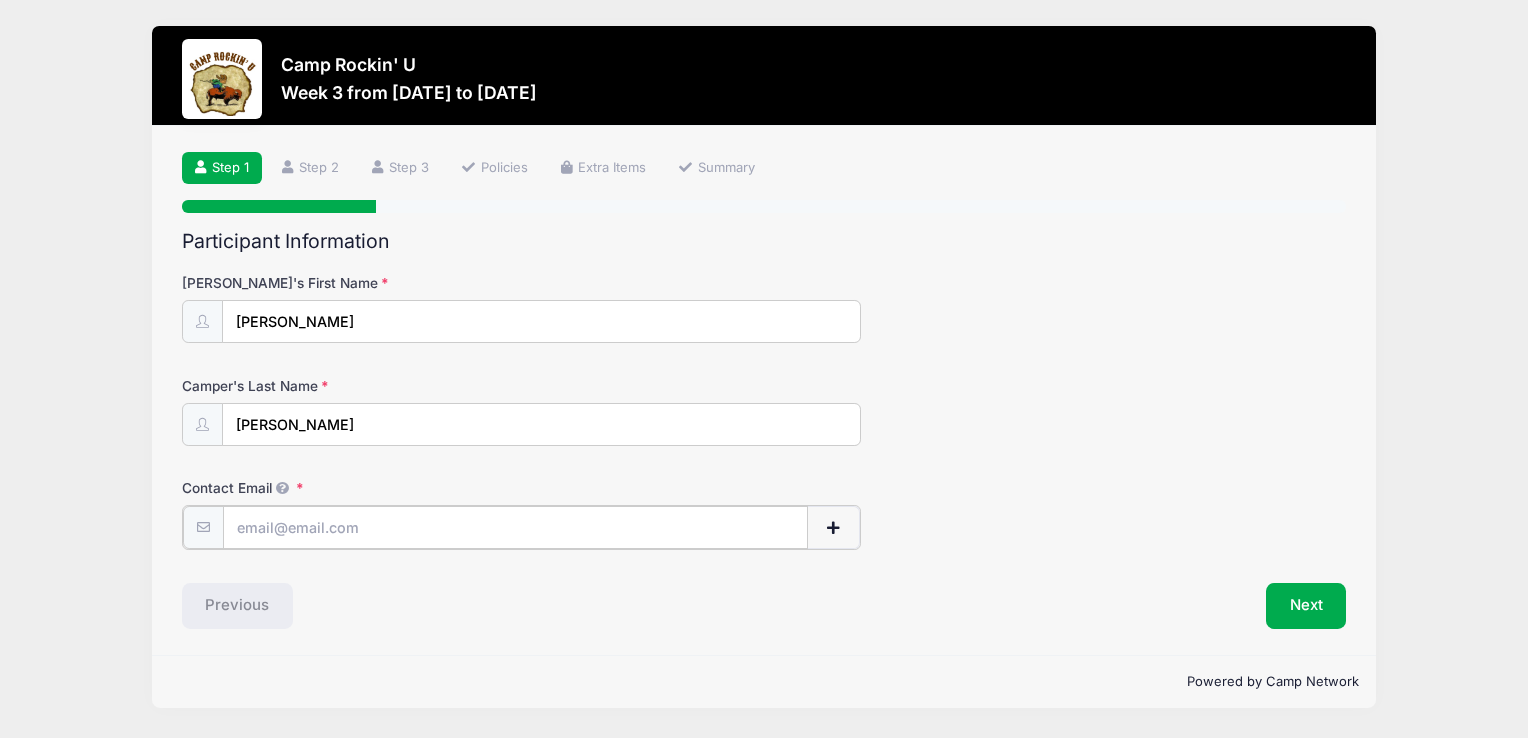 click on "Contact Email" at bounding box center (515, 527) 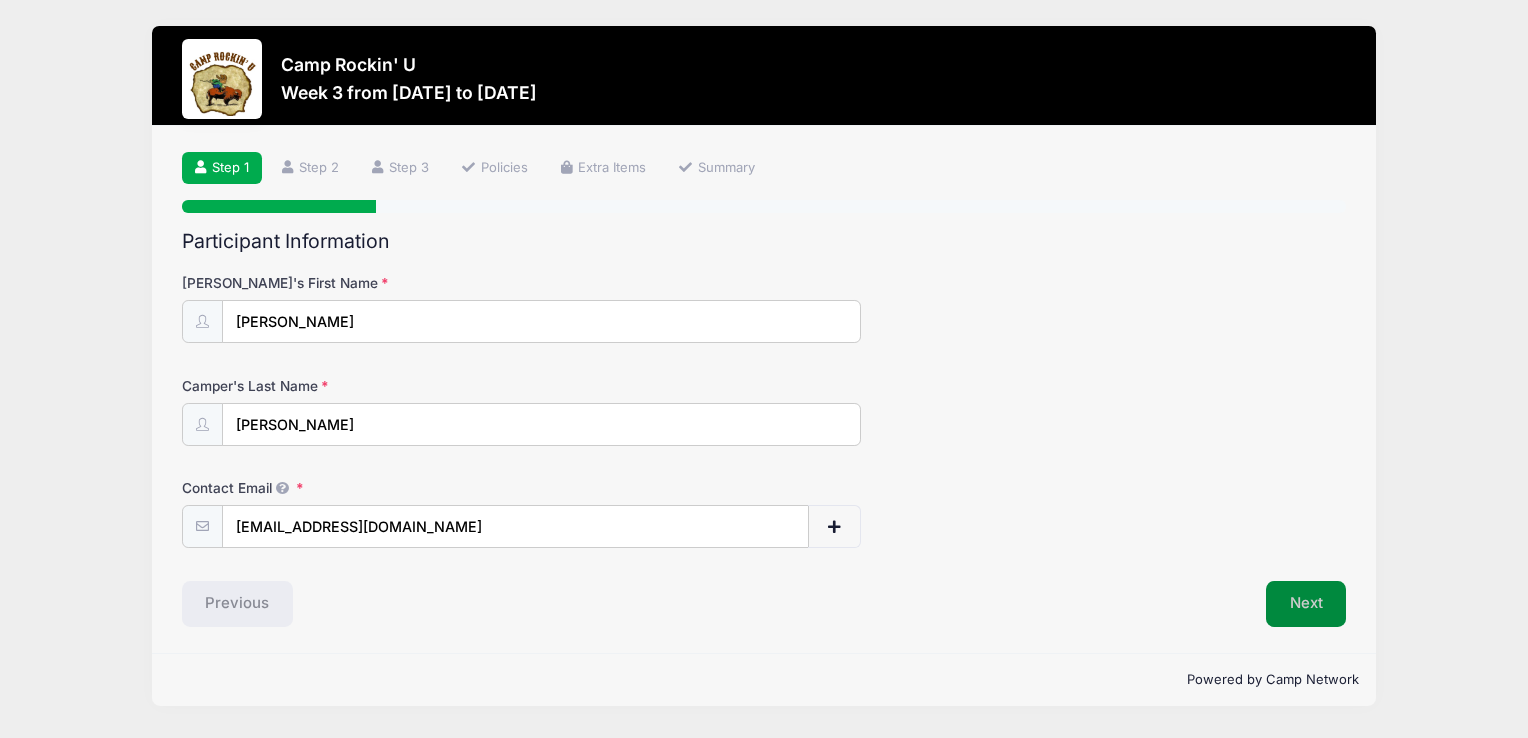 click on "Next" at bounding box center [1306, 604] 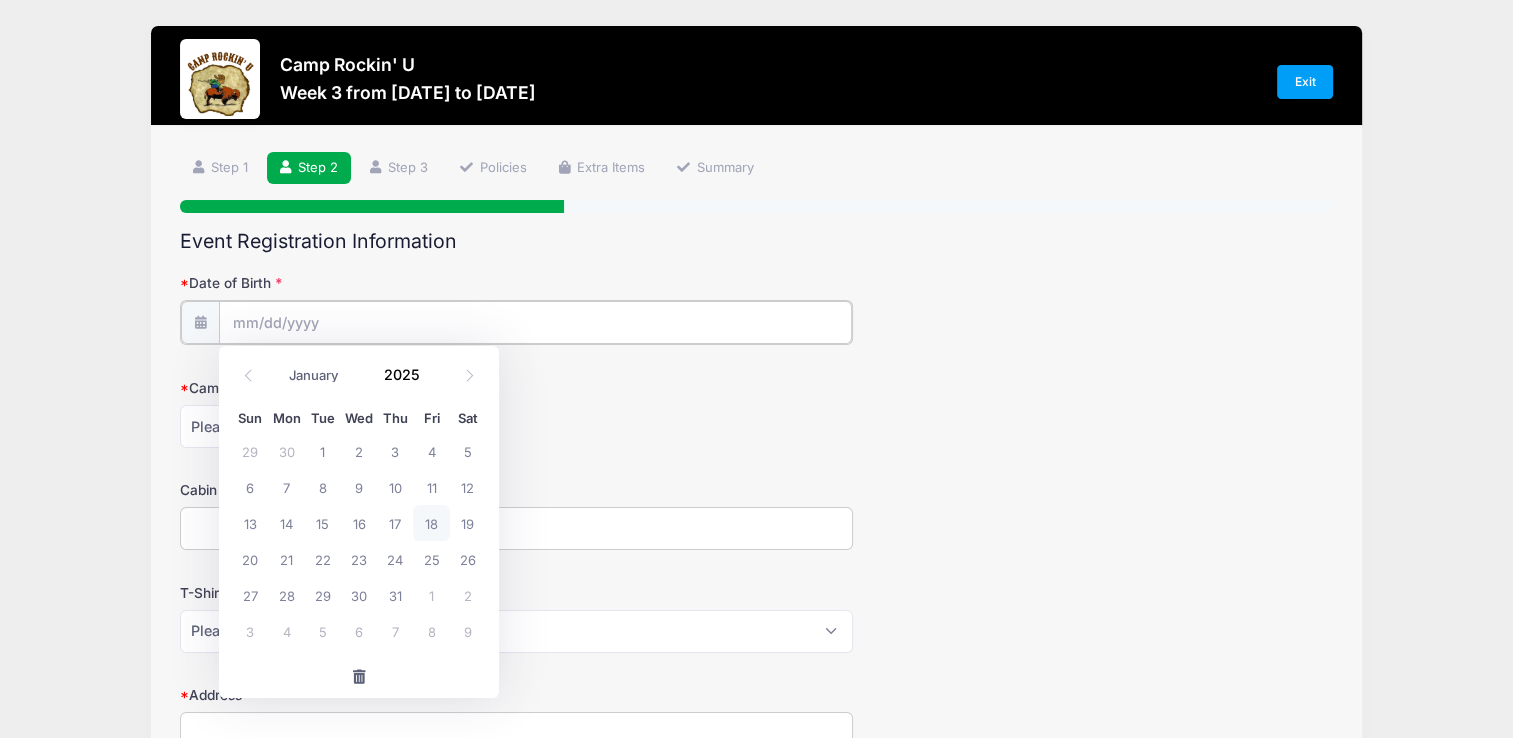 click on "Date of Birth" at bounding box center [535, 322] 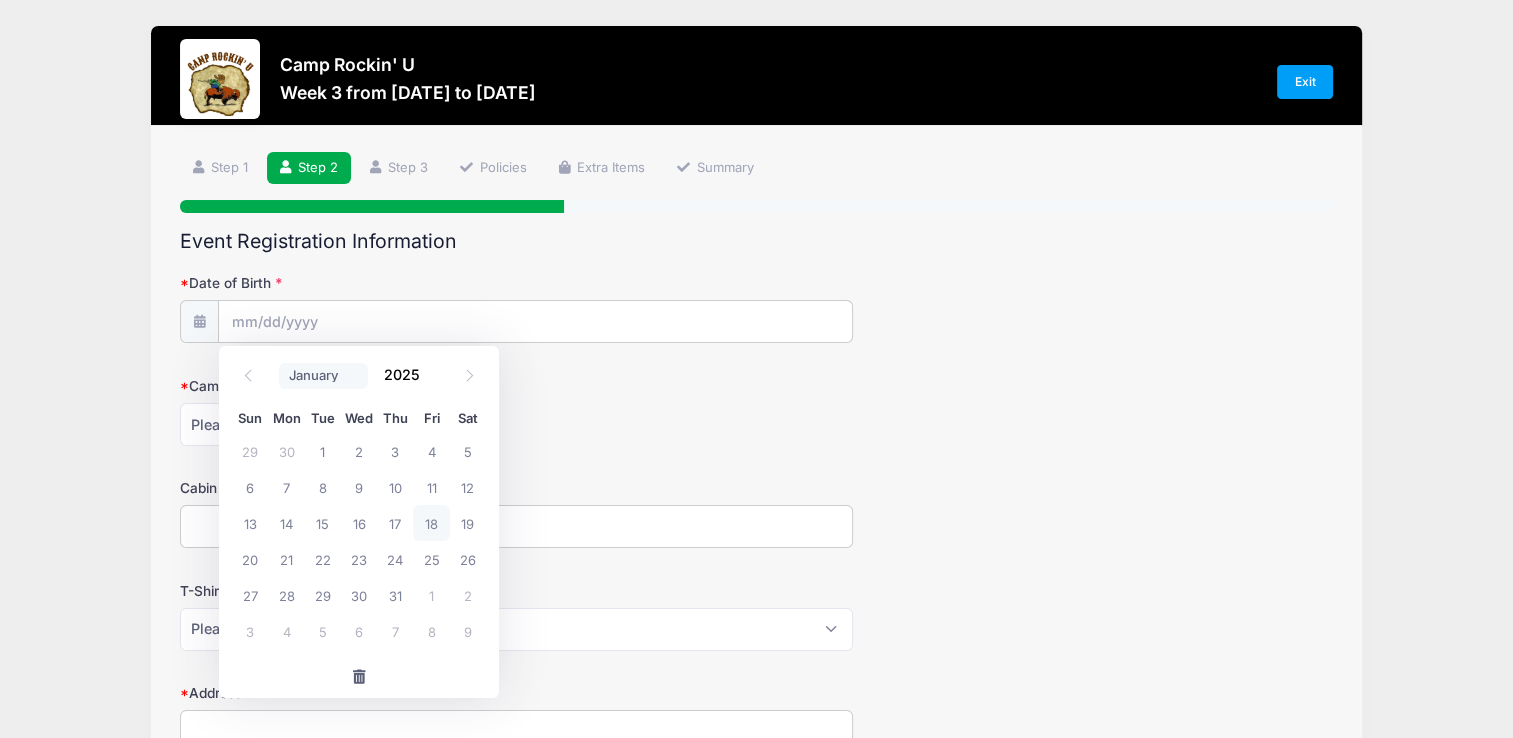 click on "January February March April May June July August September October November December" at bounding box center (323, 376) 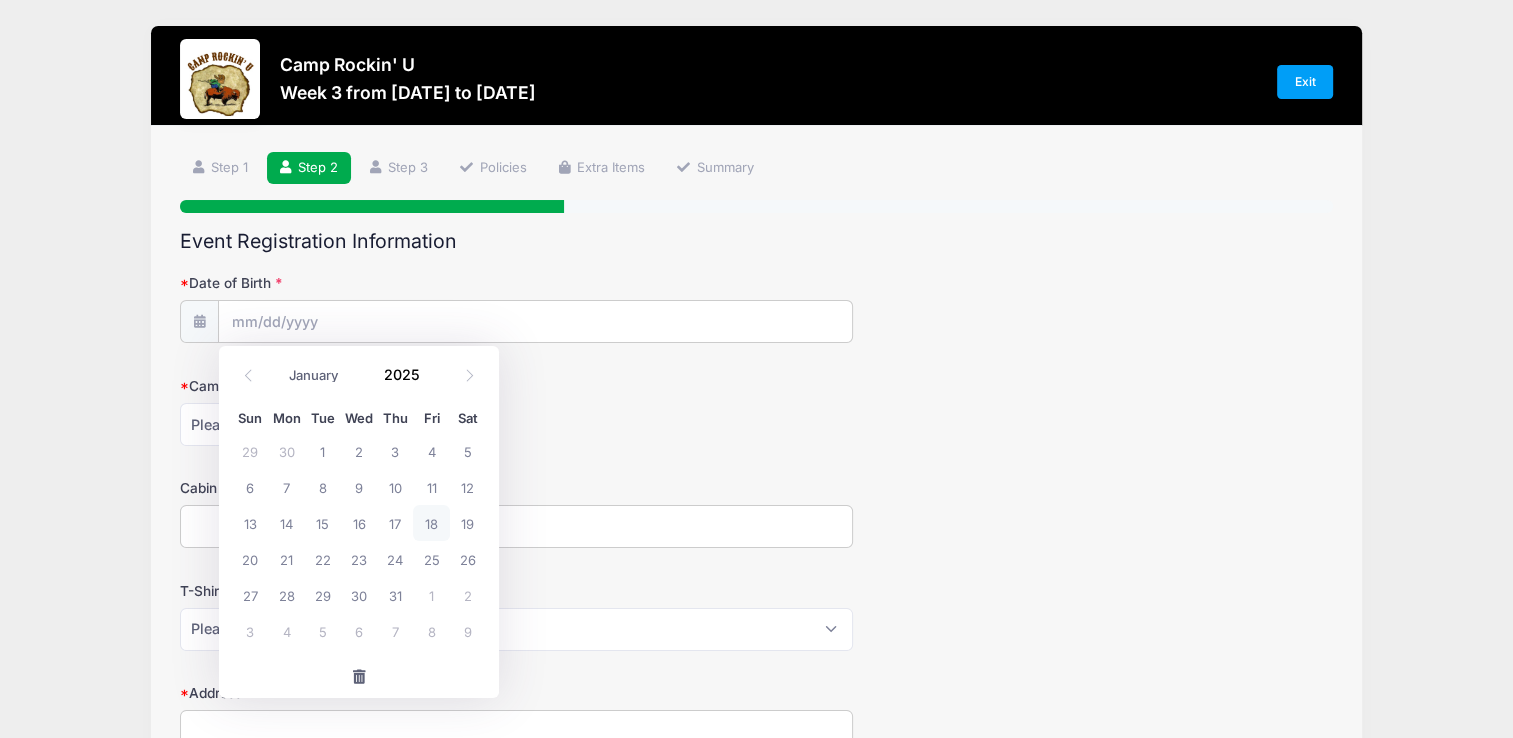 select on "10" 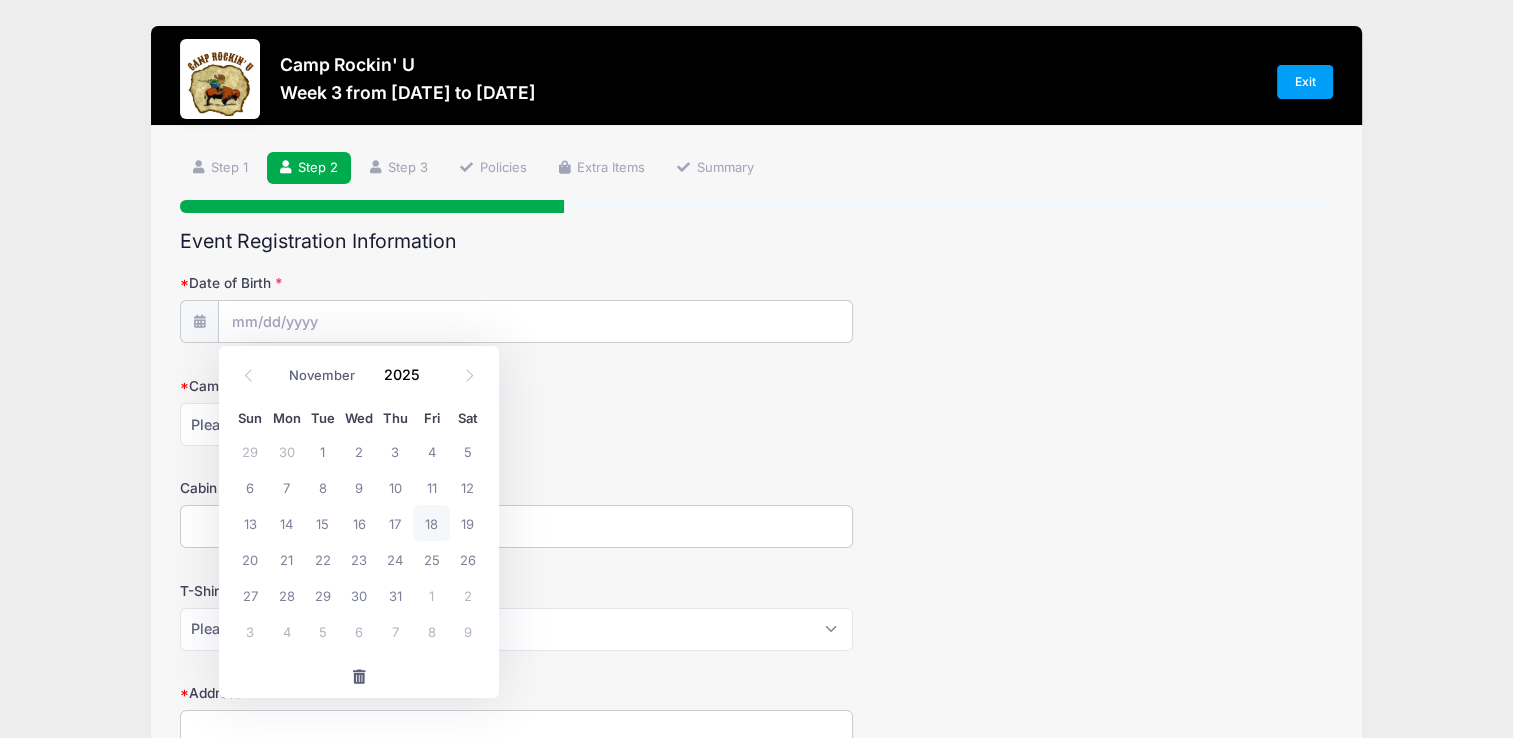 click on "January February March April May June July August September October November December" at bounding box center (323, 376) 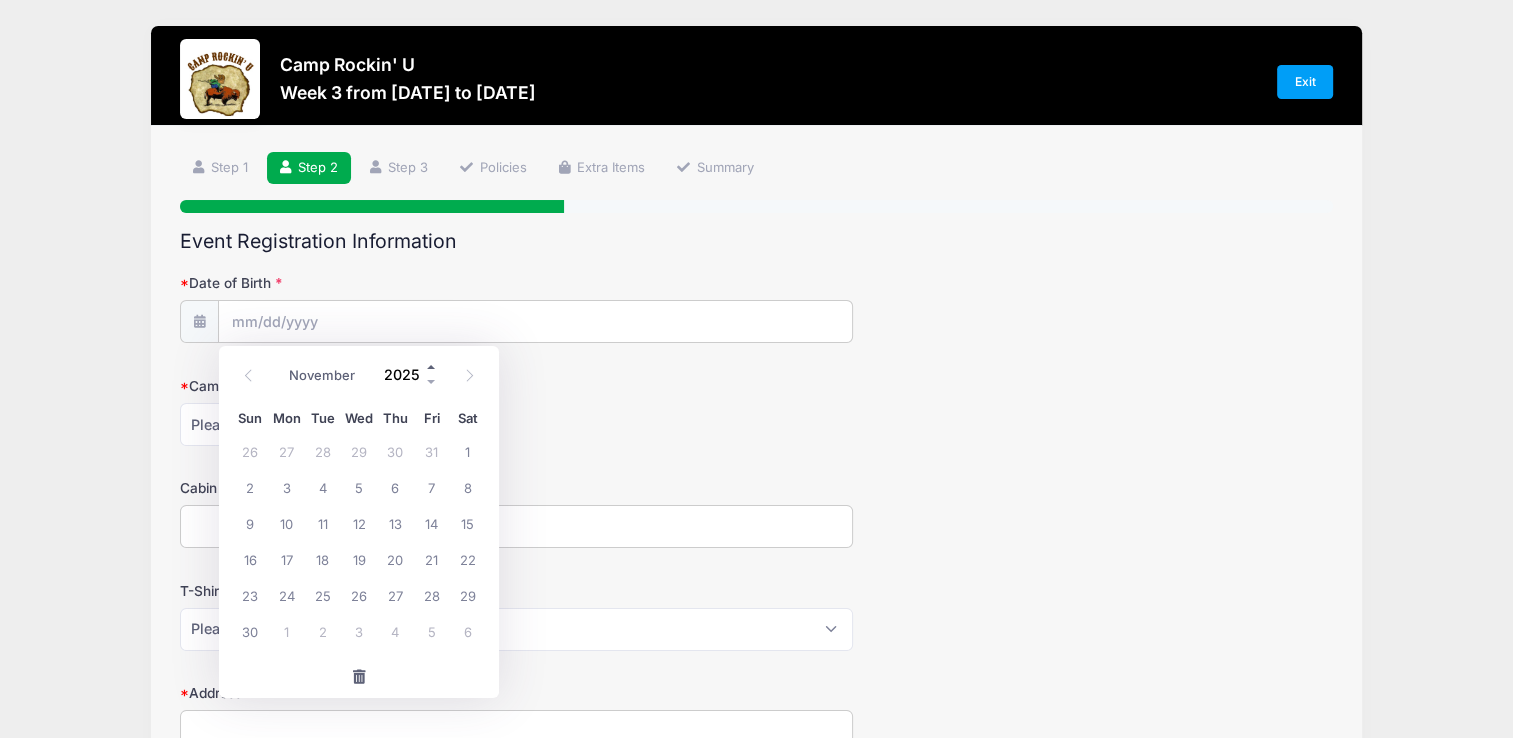 click at bounding box center (432, 367) 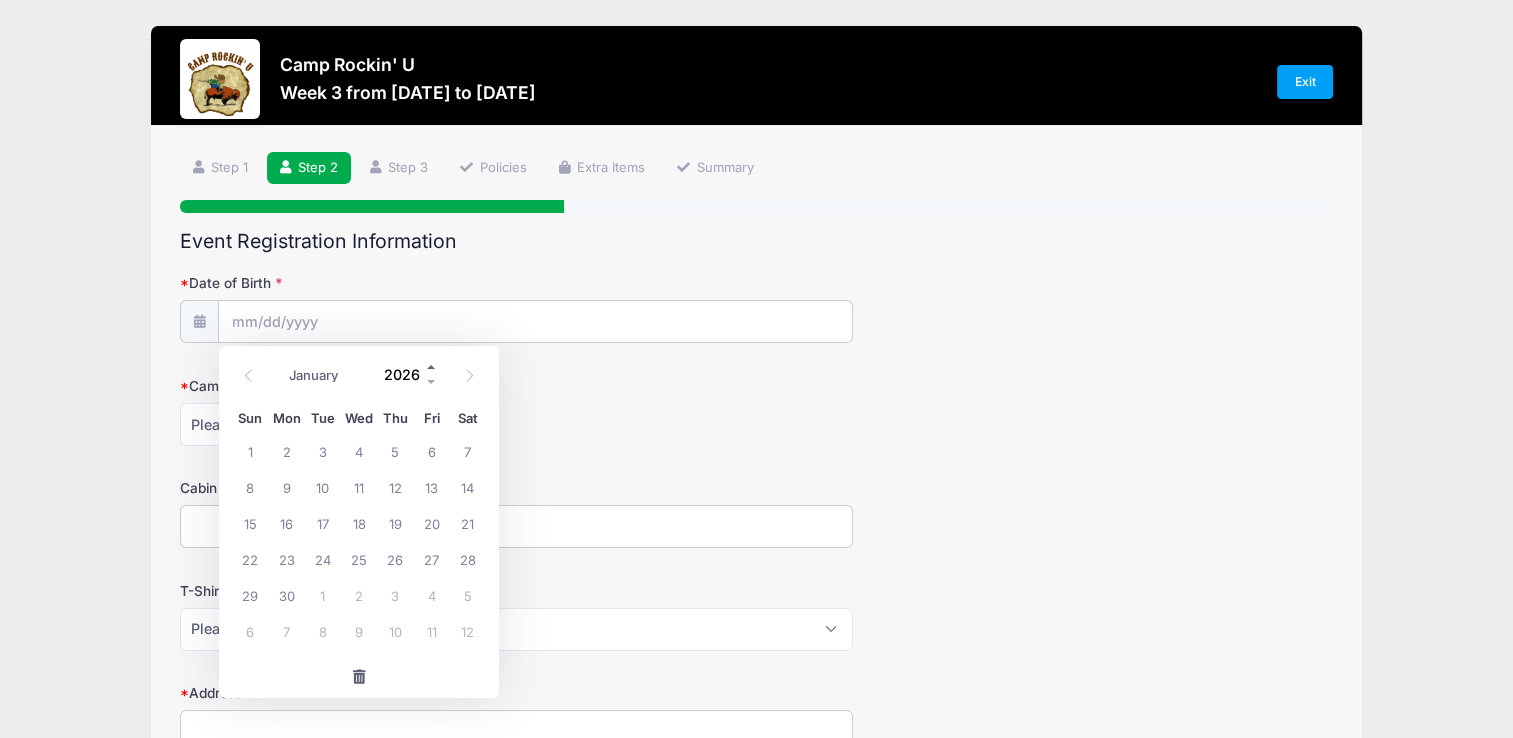 click at bounding box center (432, 367) 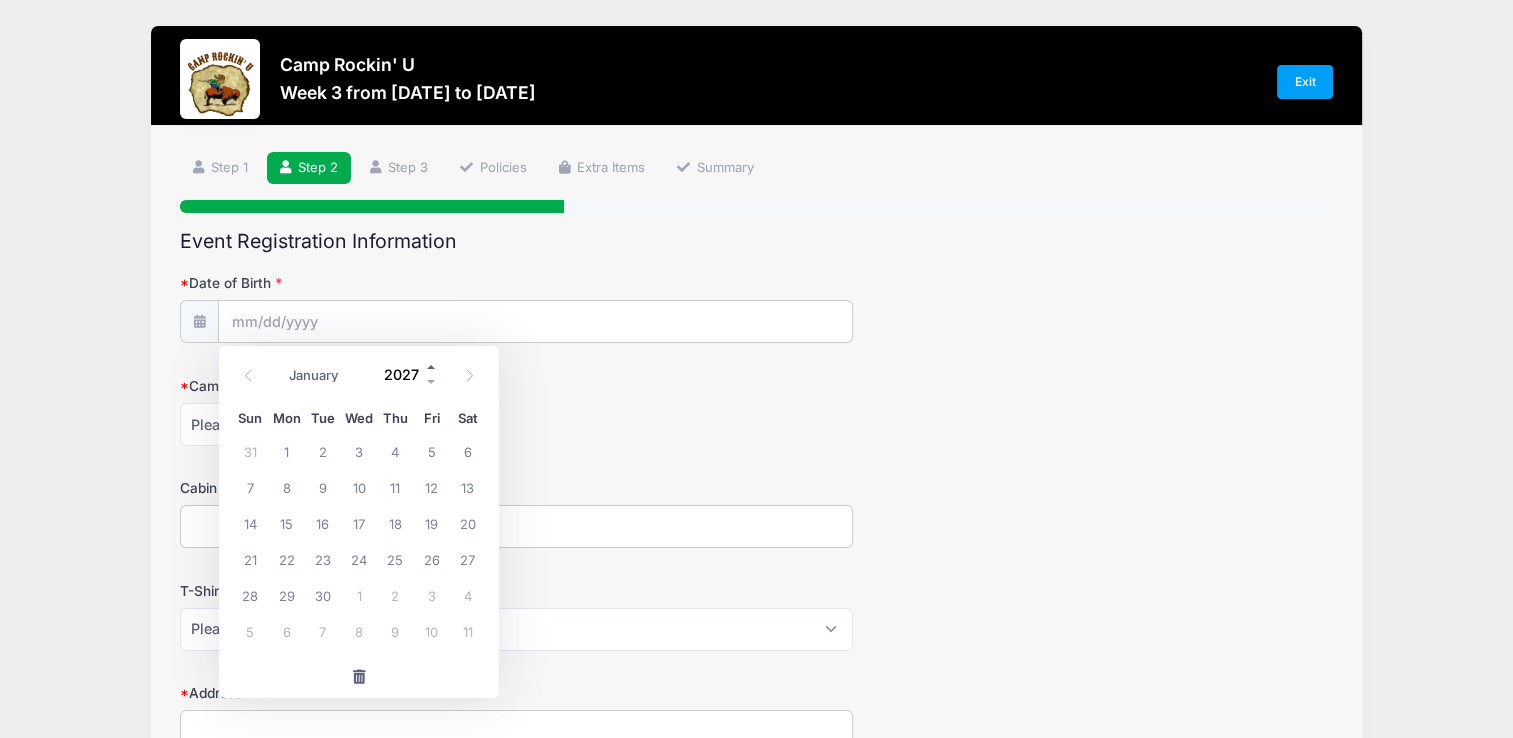 click at bounding box center (432, 367) 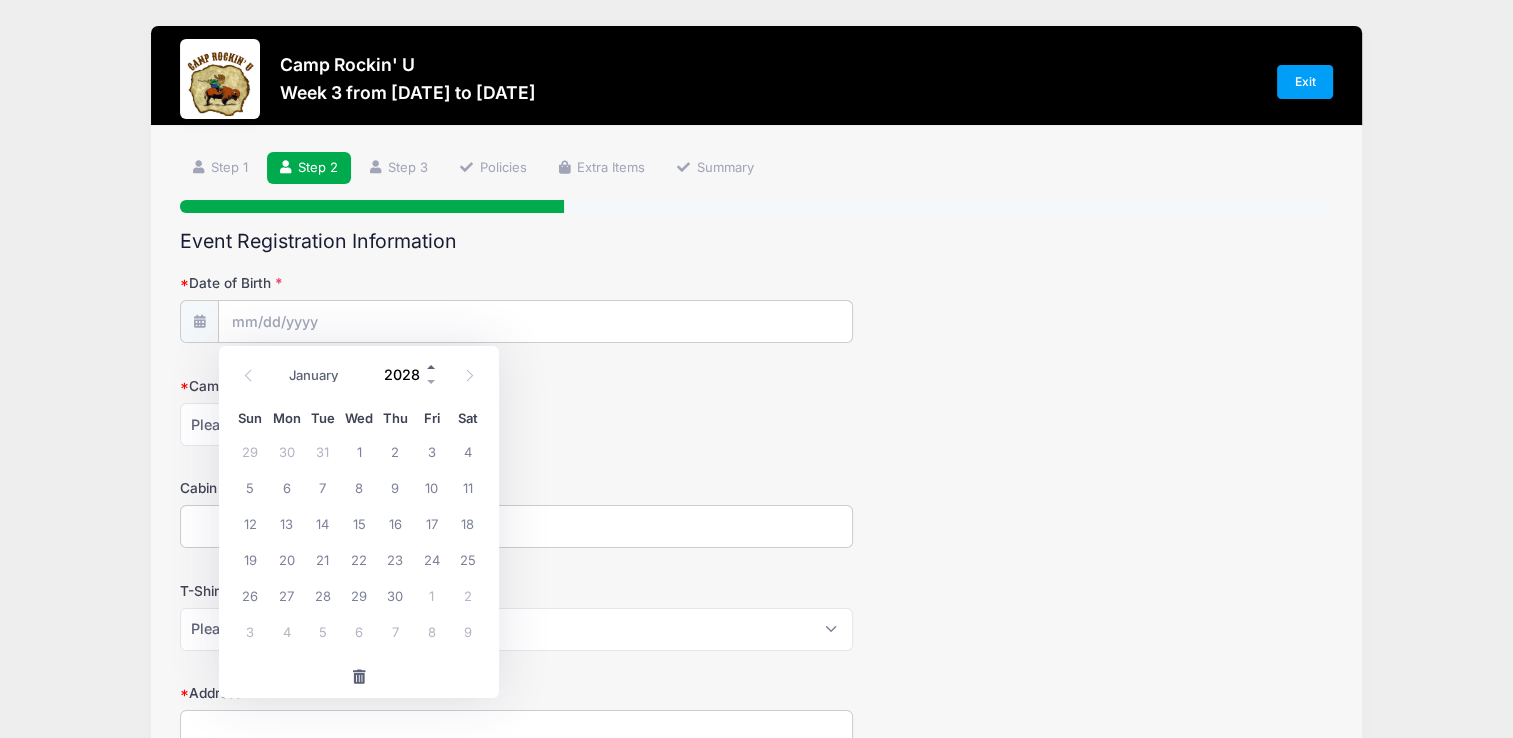 click at bounding box center (432, 367) 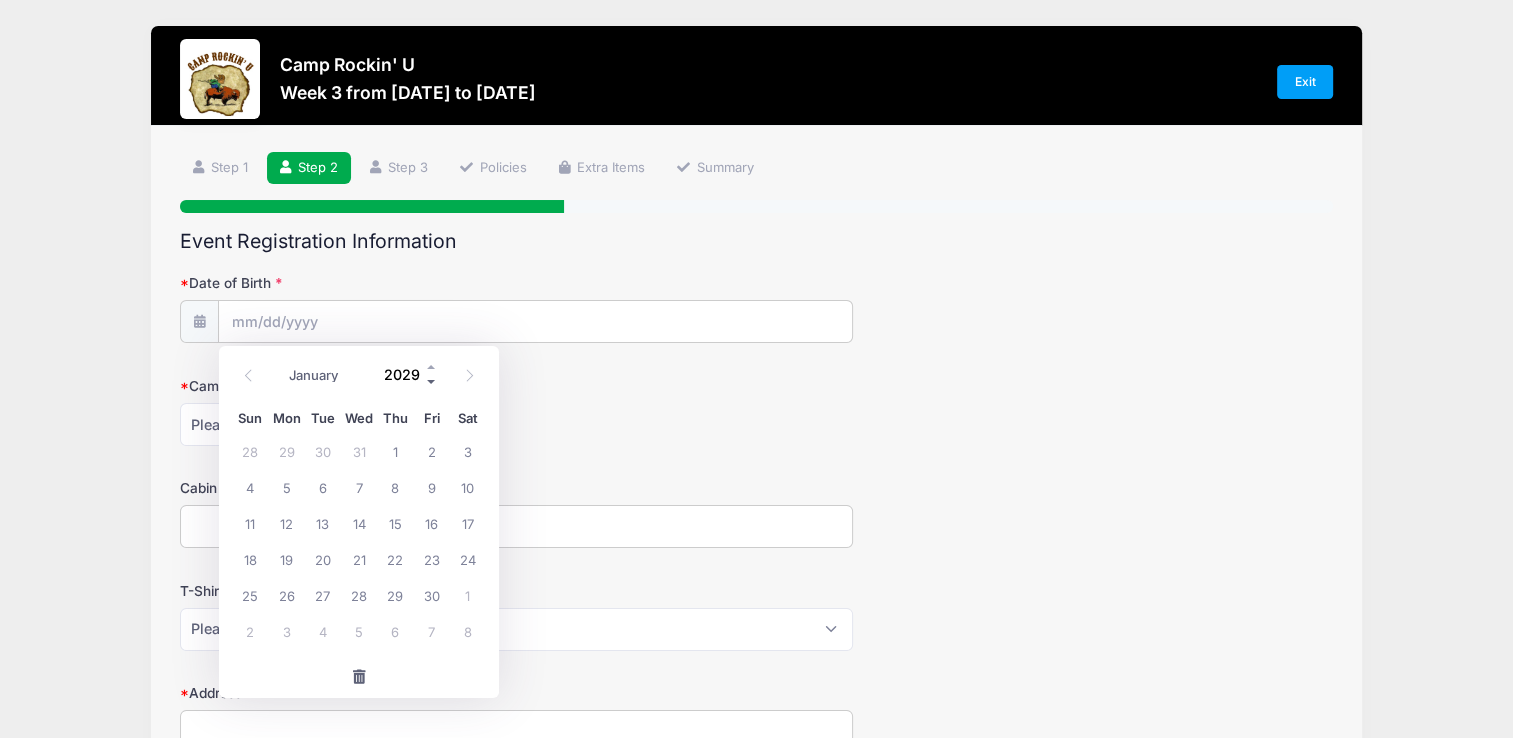 click at bounding box center (432, 382) 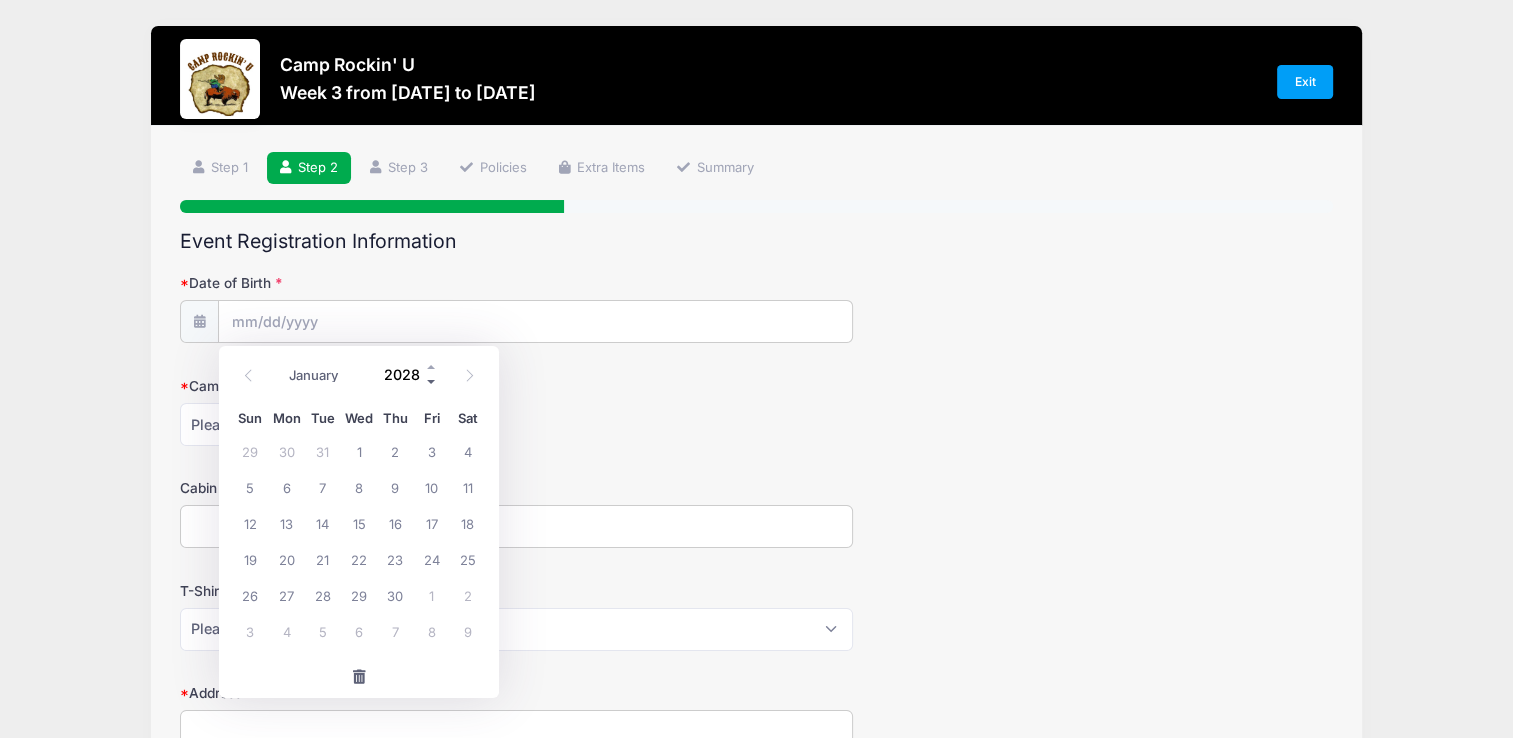 click at bounding box center [432, 382] 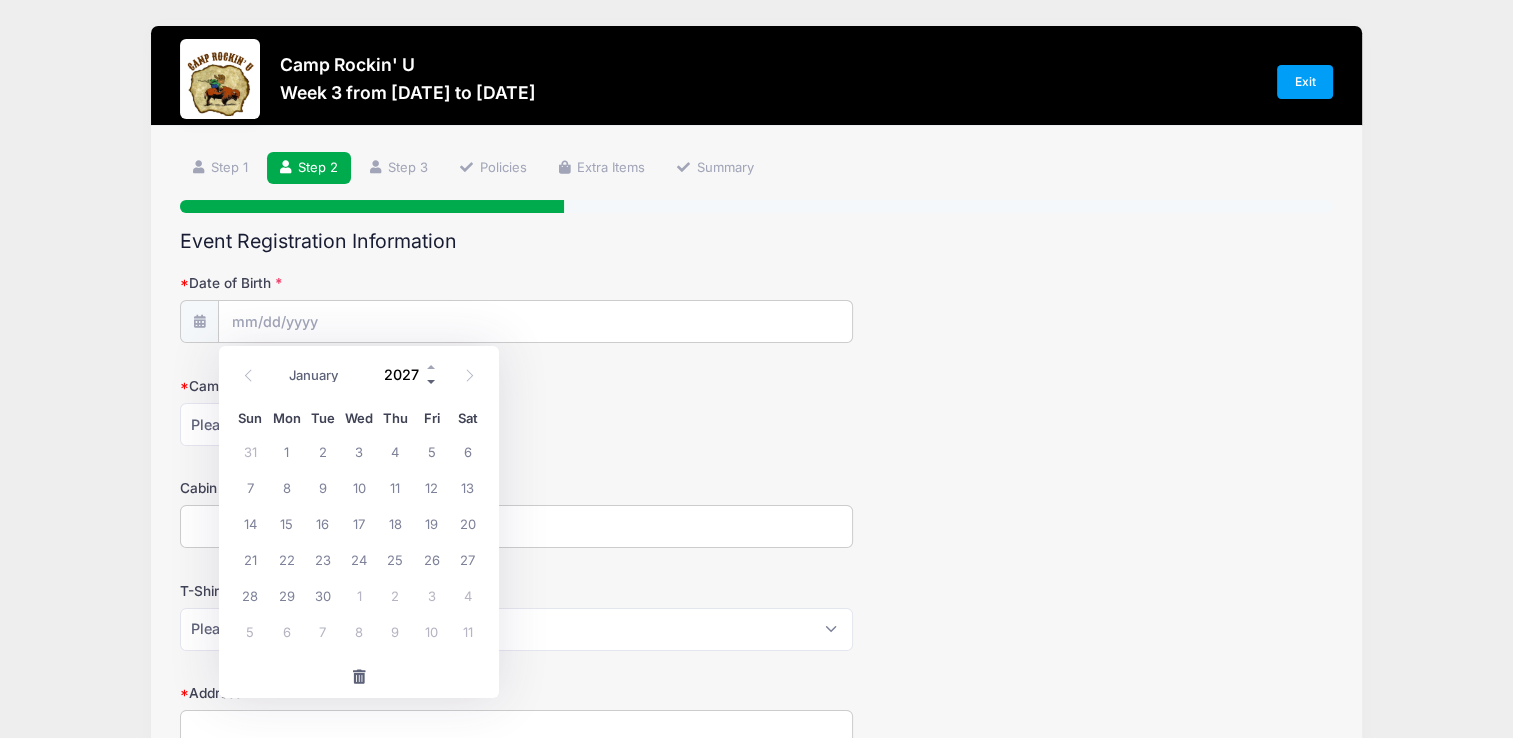 click at bounding box center [432, 382] 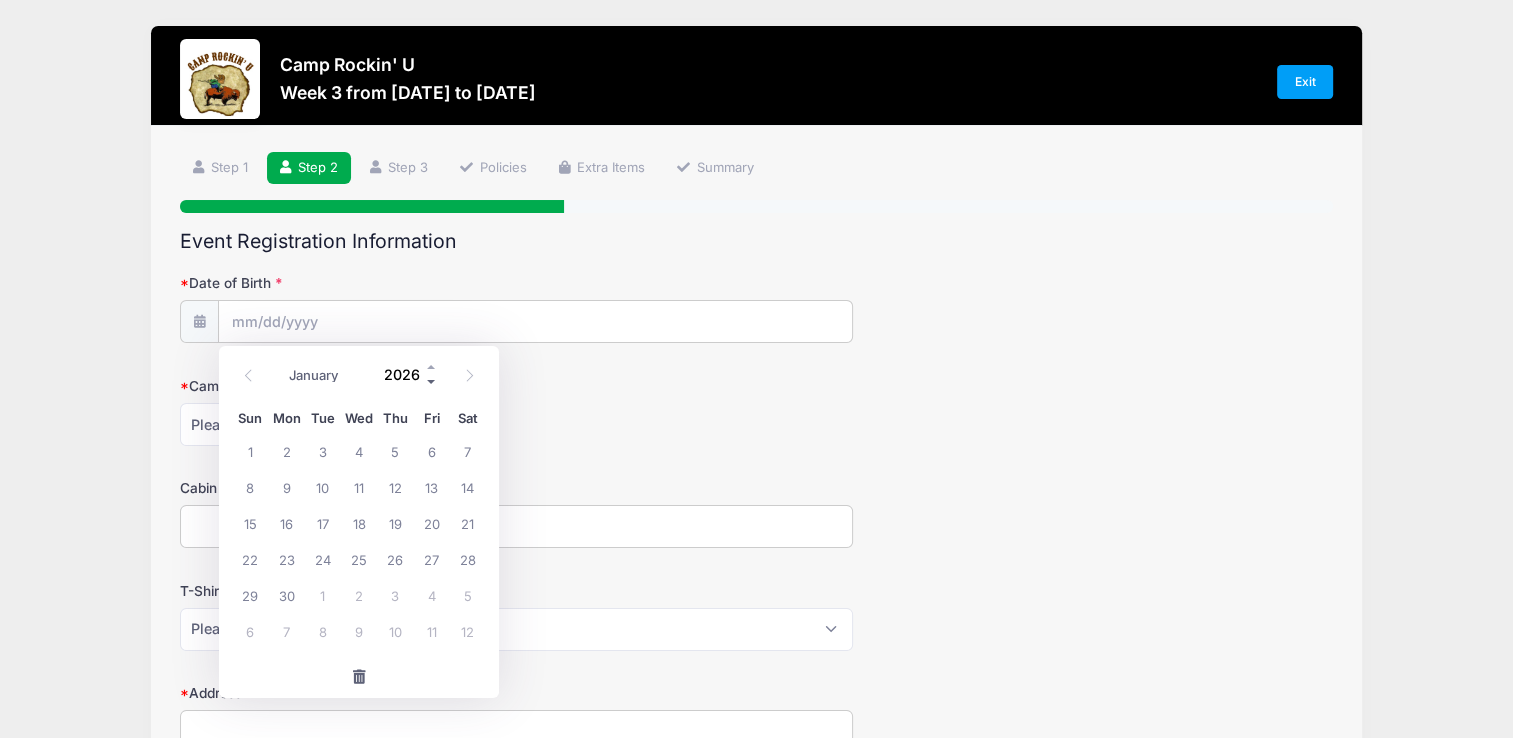 click at bounding box center [432, 382] 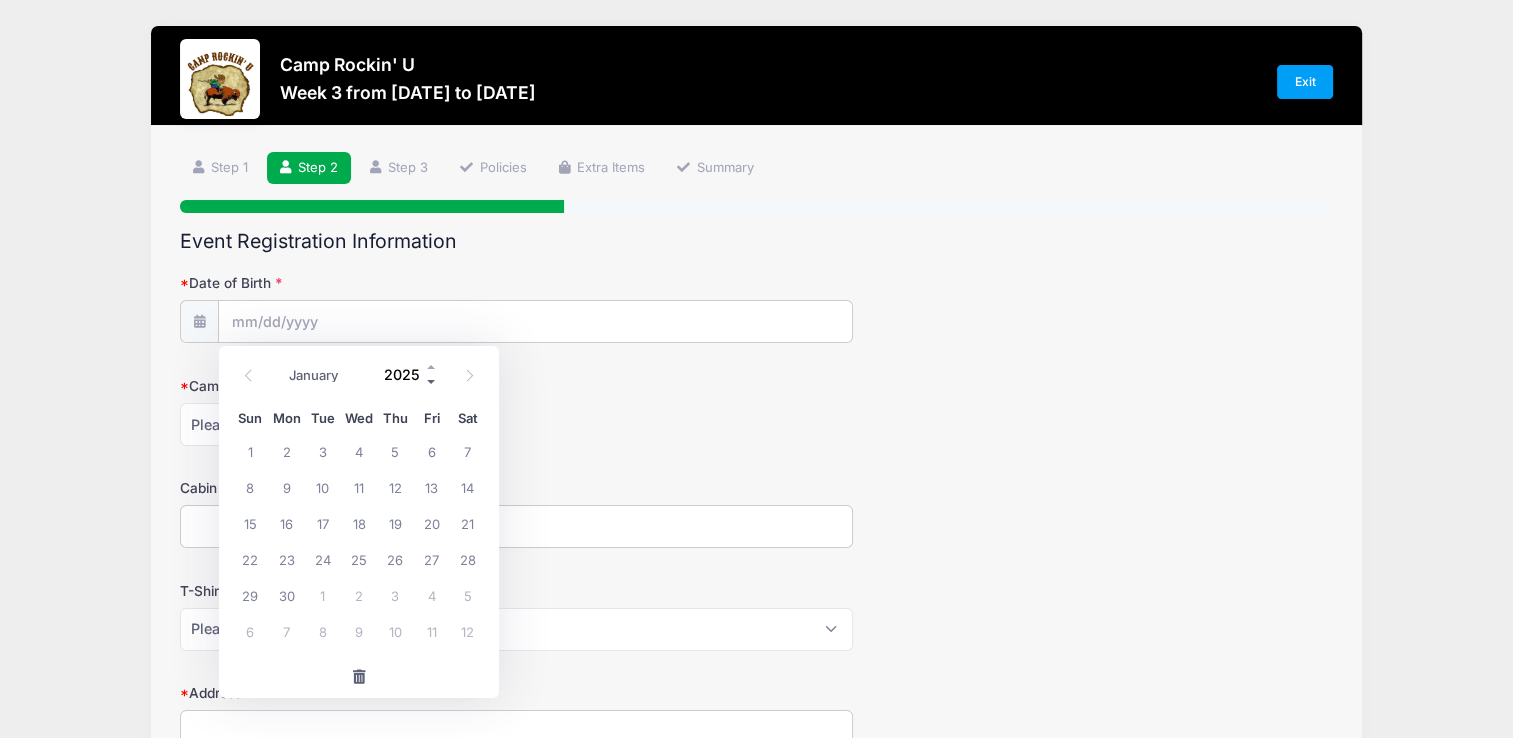 click at bounding box center [432, 382] 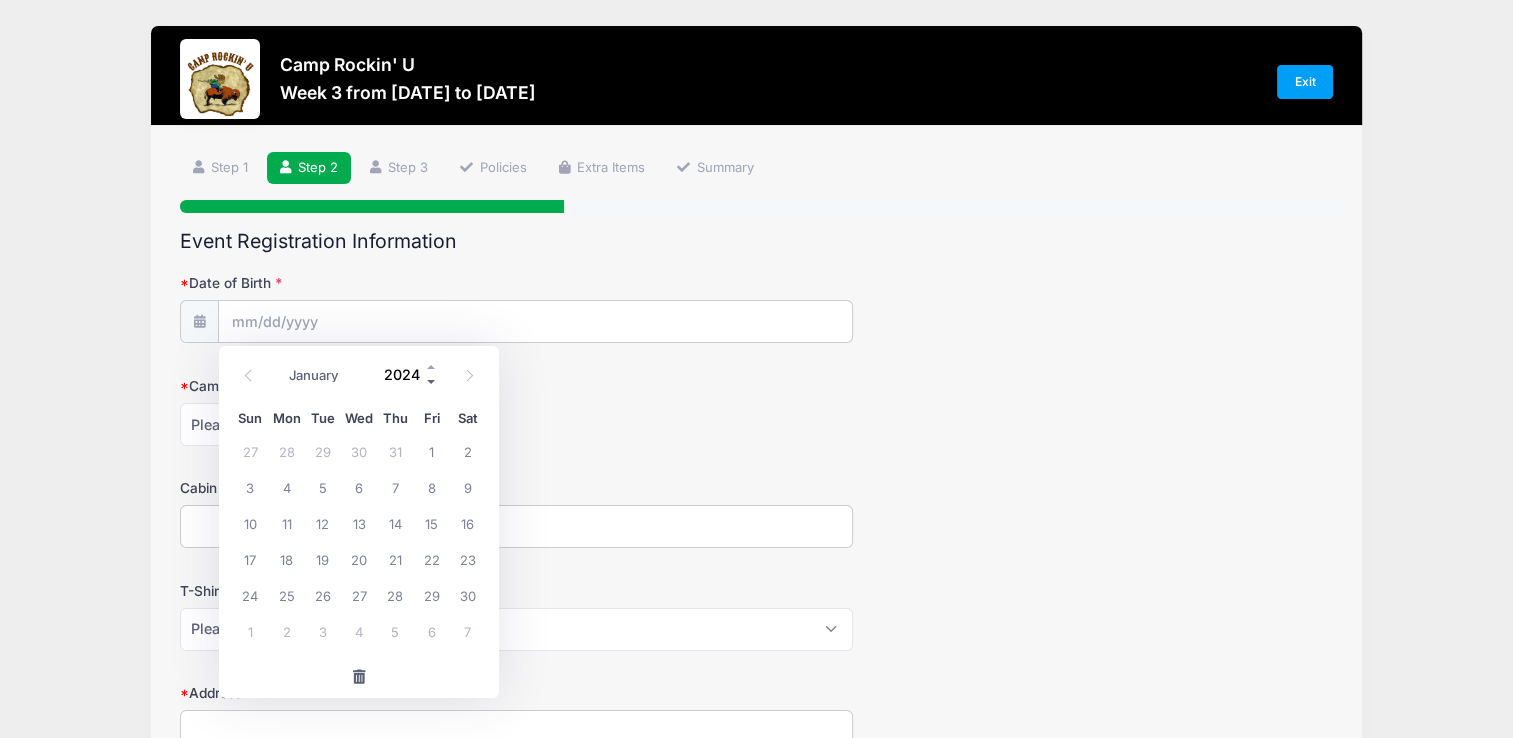 click at bounding box center [432, 382] 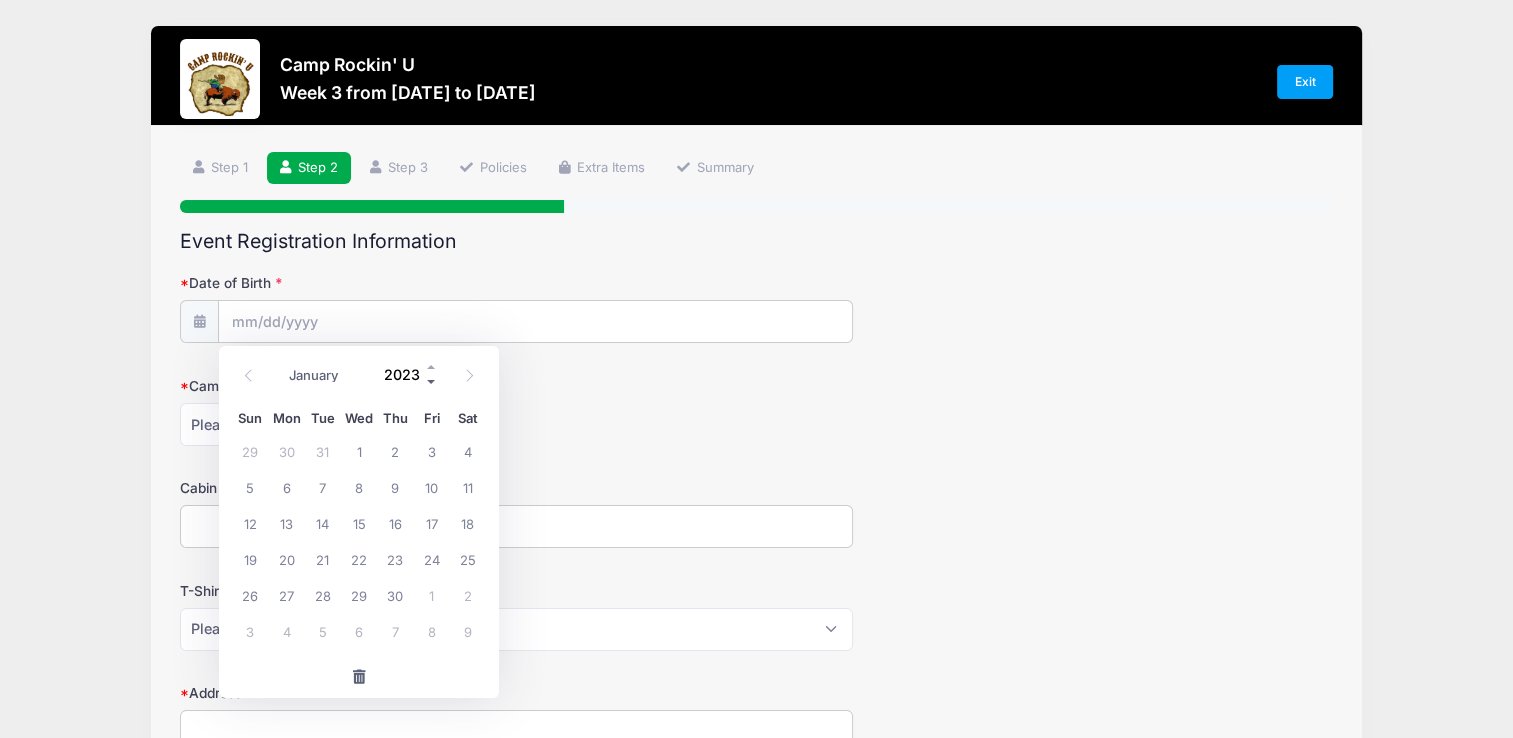 click at bounding box center [432, 382] 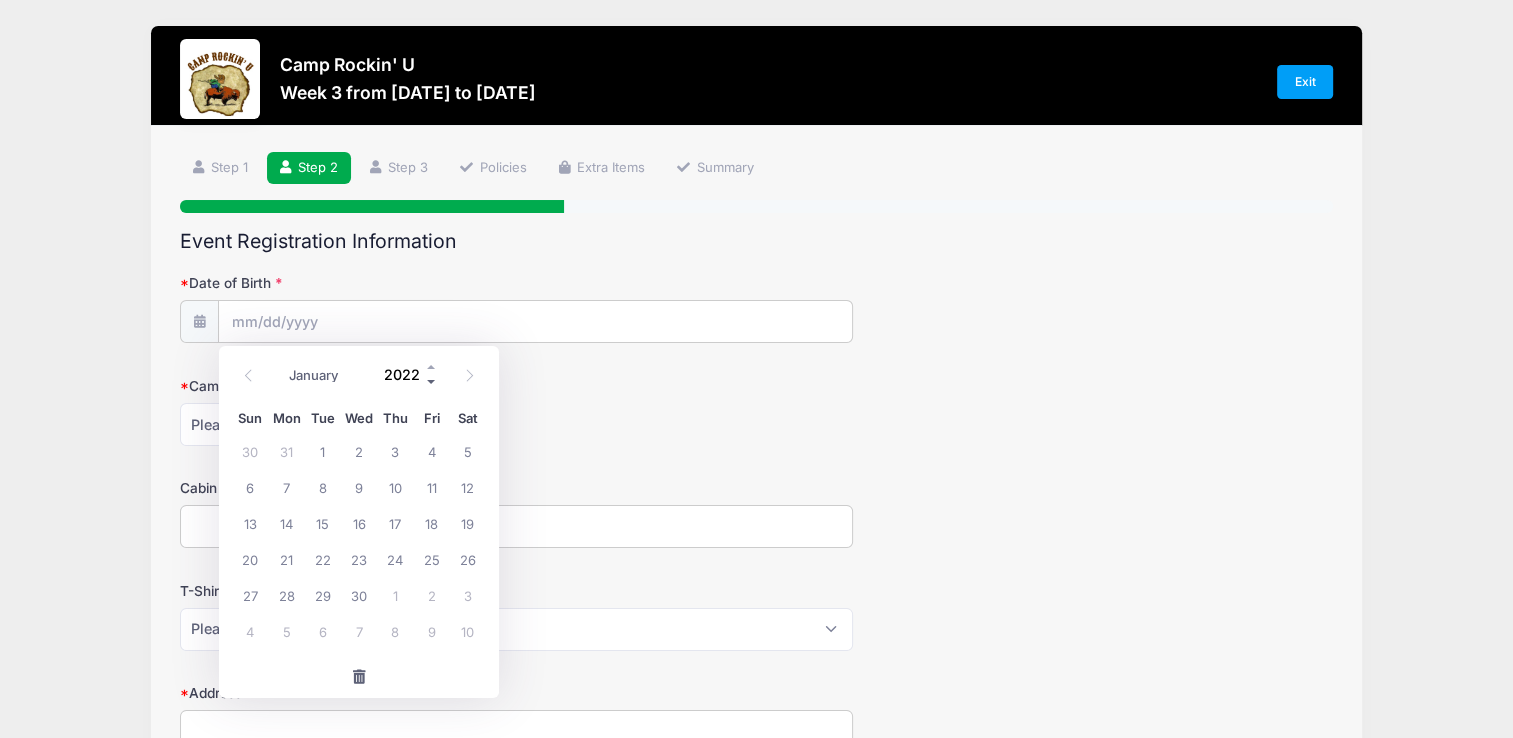 click at bounding box center [432, 382] 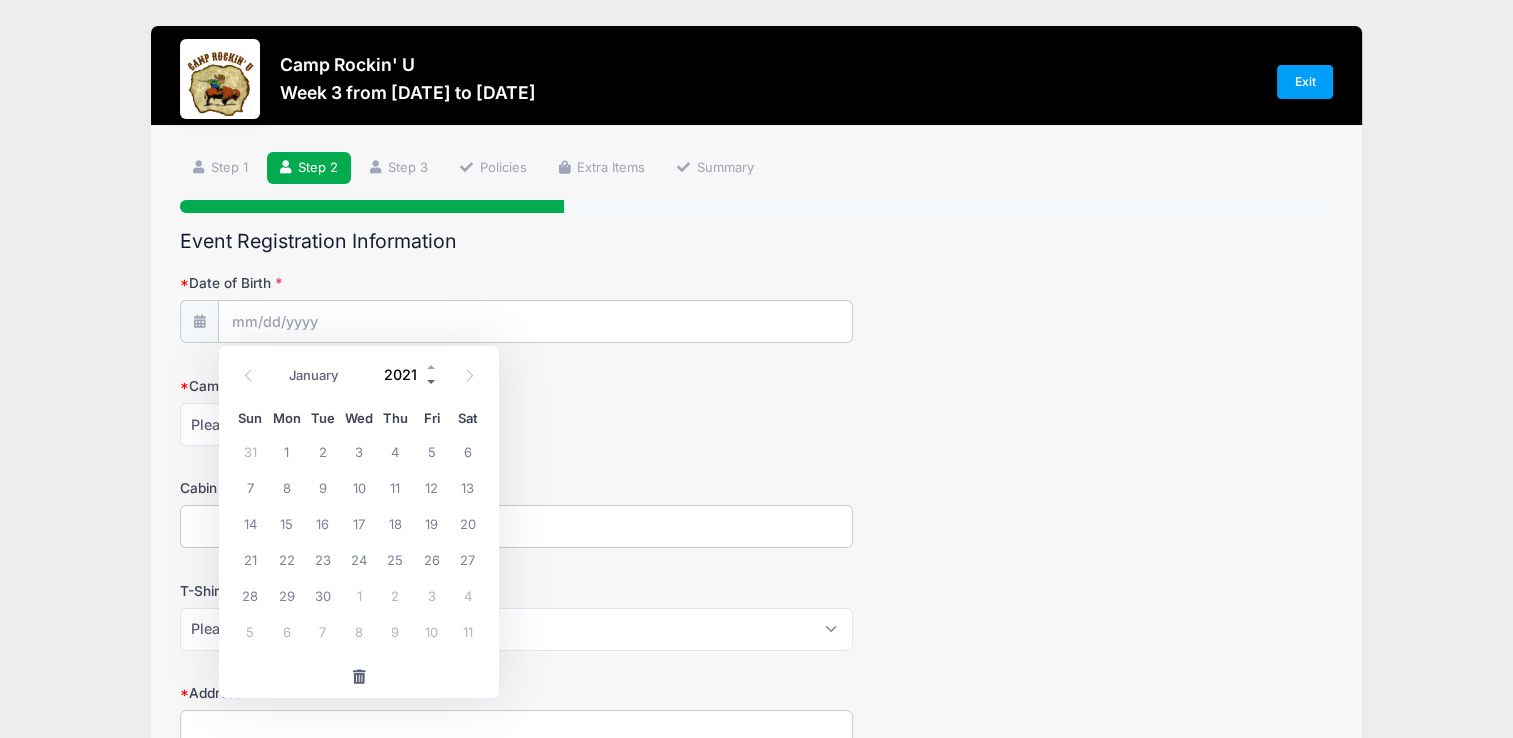 click at bounding box center [432, 382] 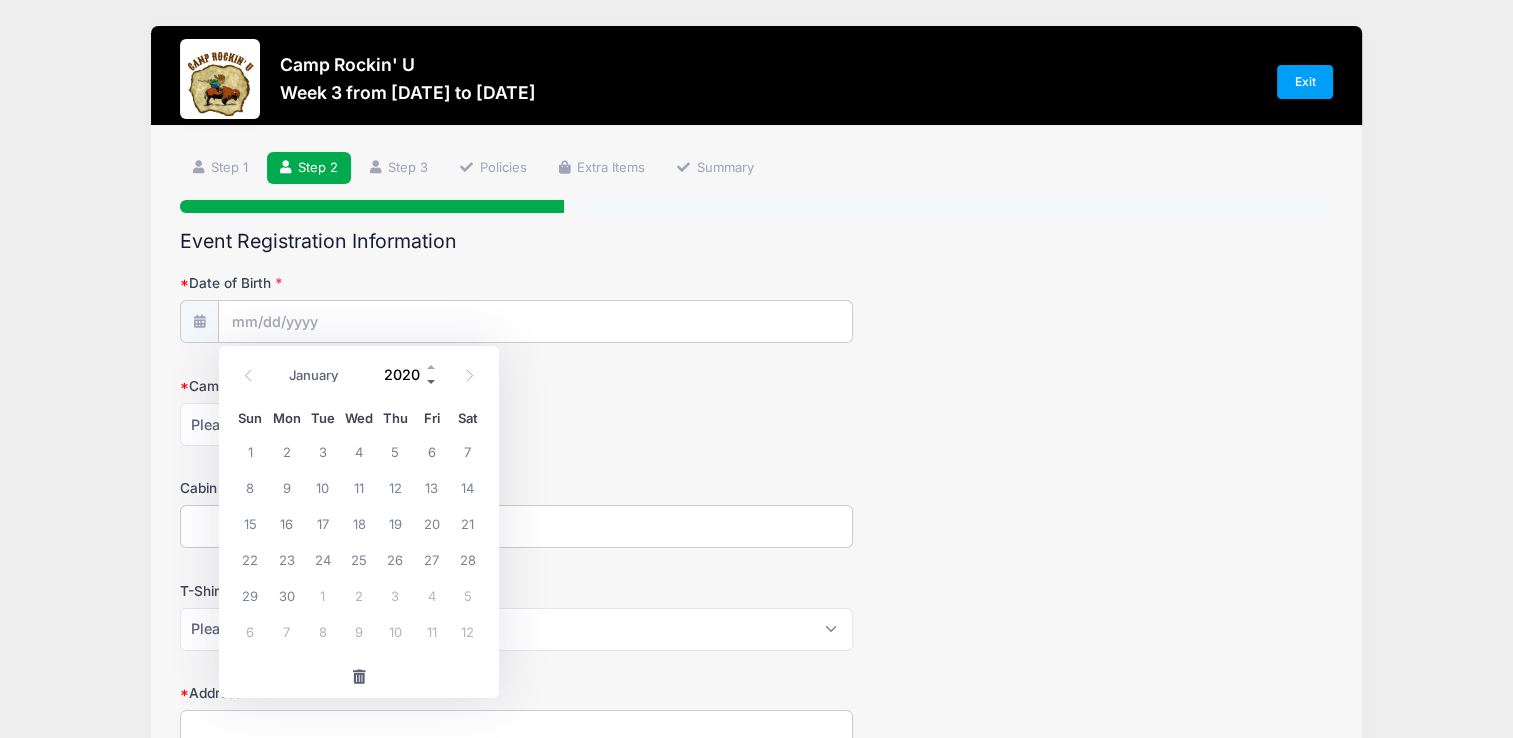 click at bounding box center [432, 382] 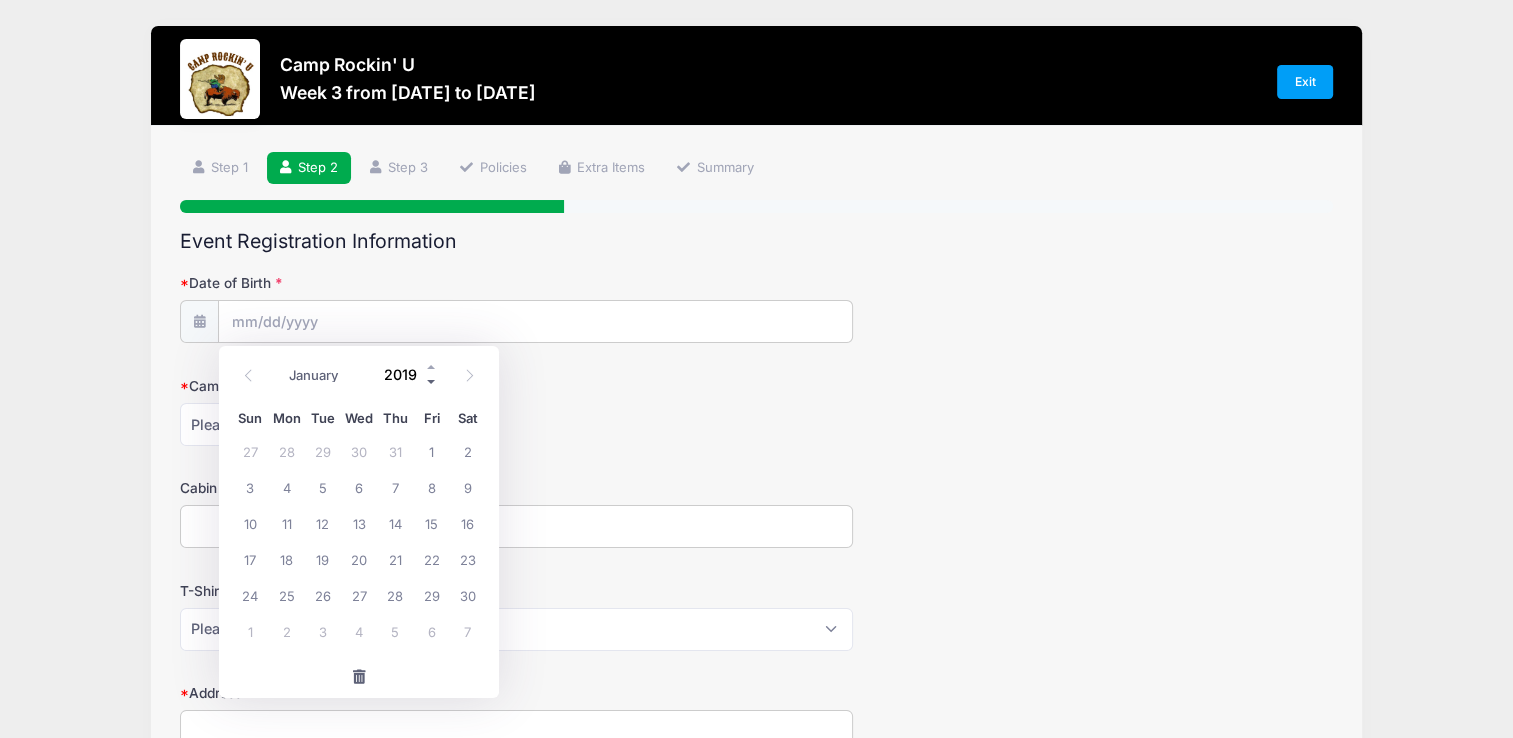 click at bounding box center (432, 382) 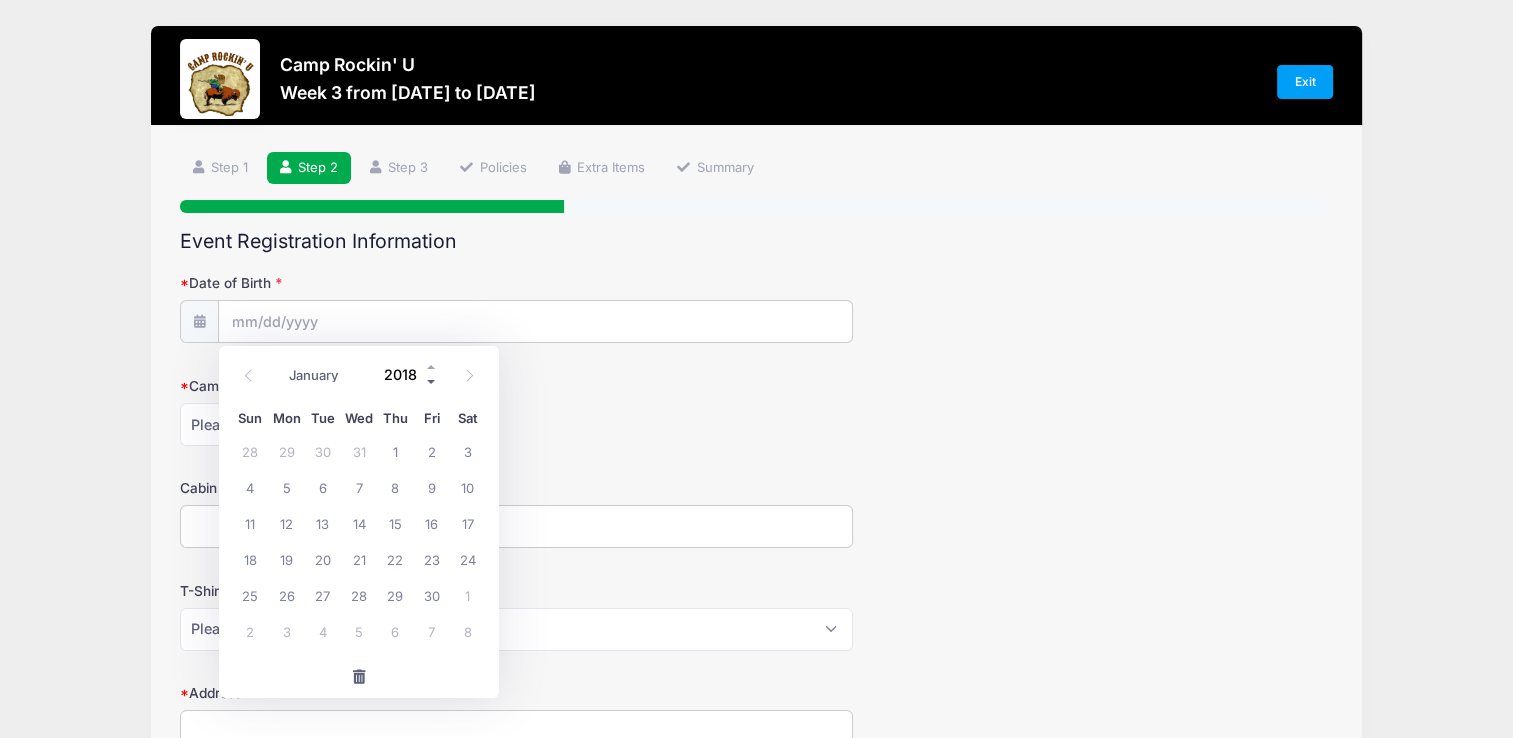 click at bounding box center (432, 382) 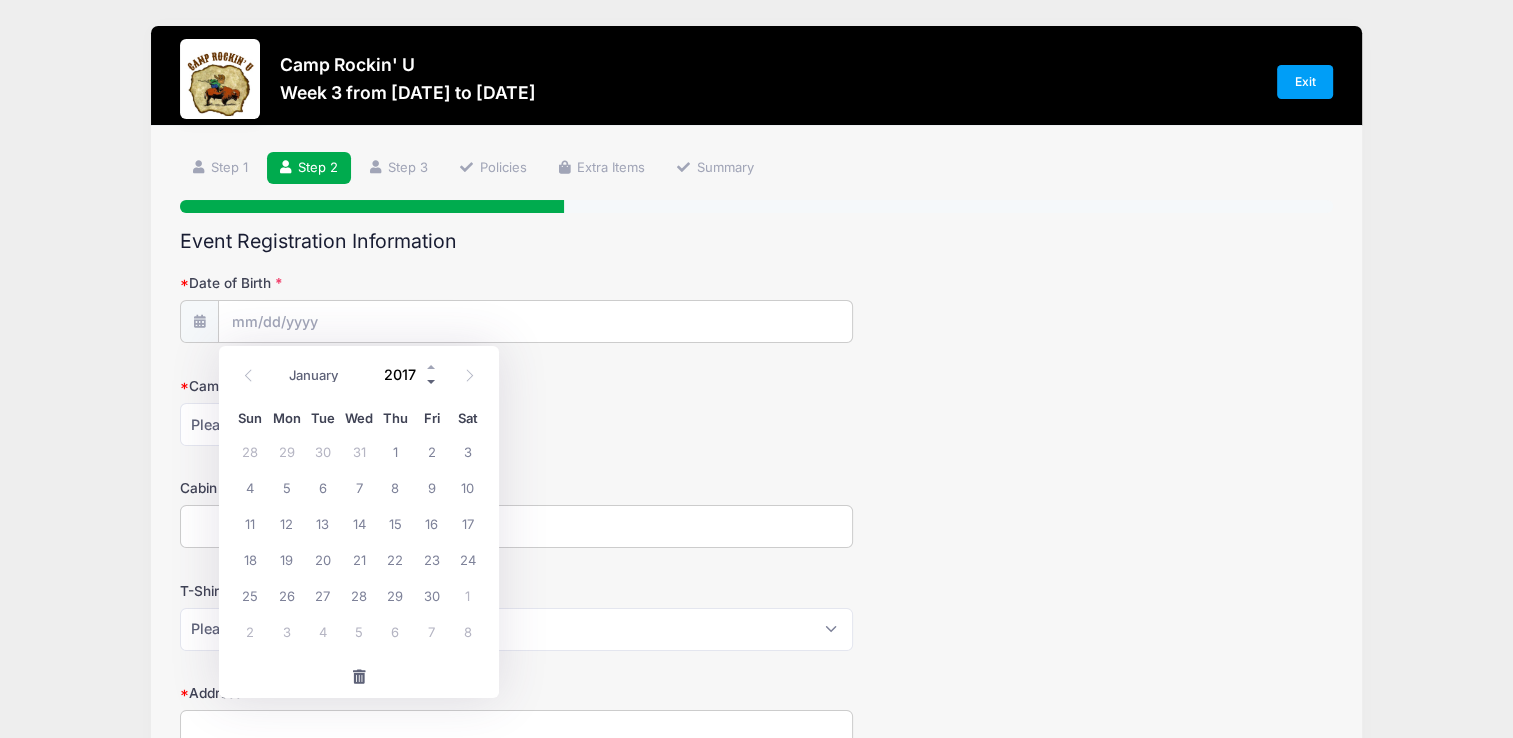 click at bounding box center (432, 382) 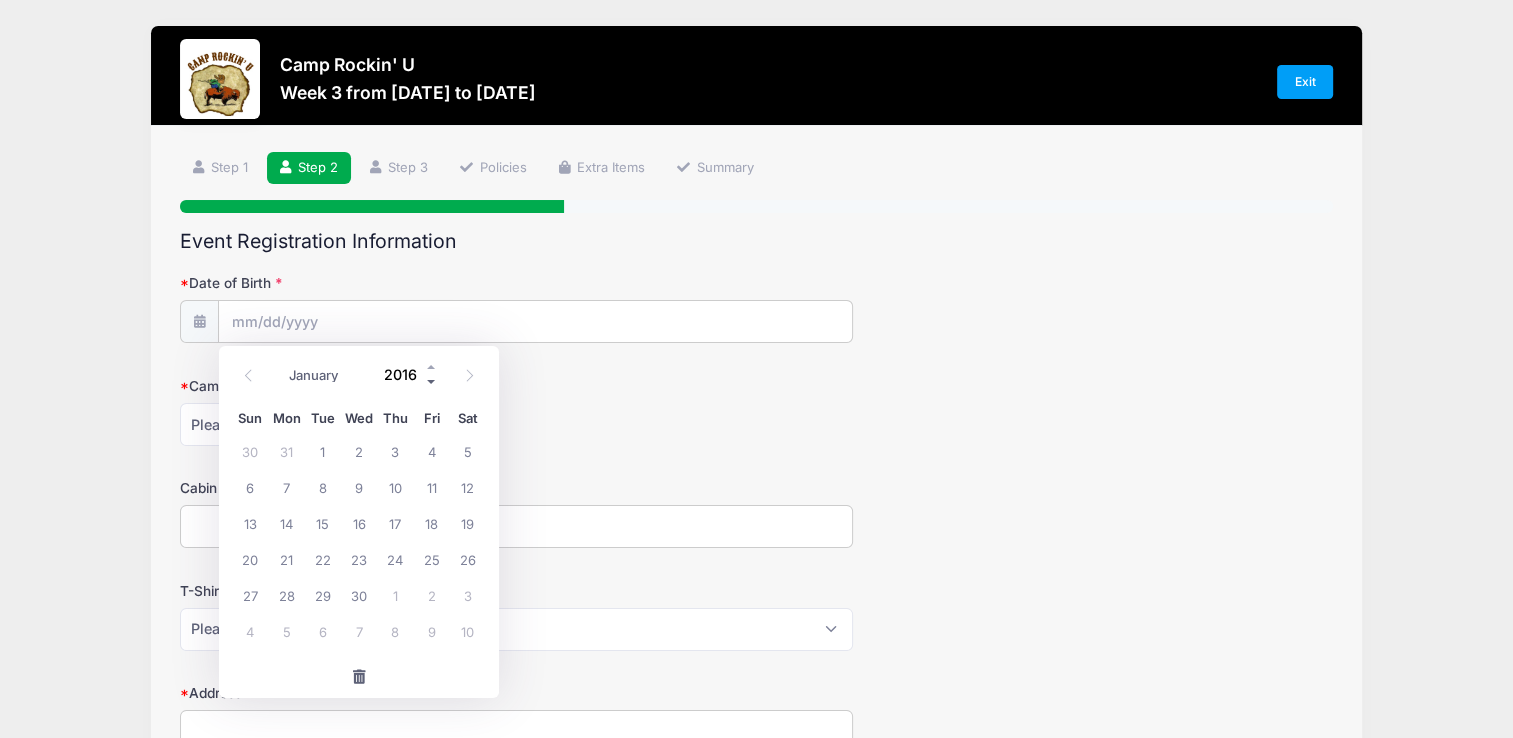 click at bounding box center [432, 382] 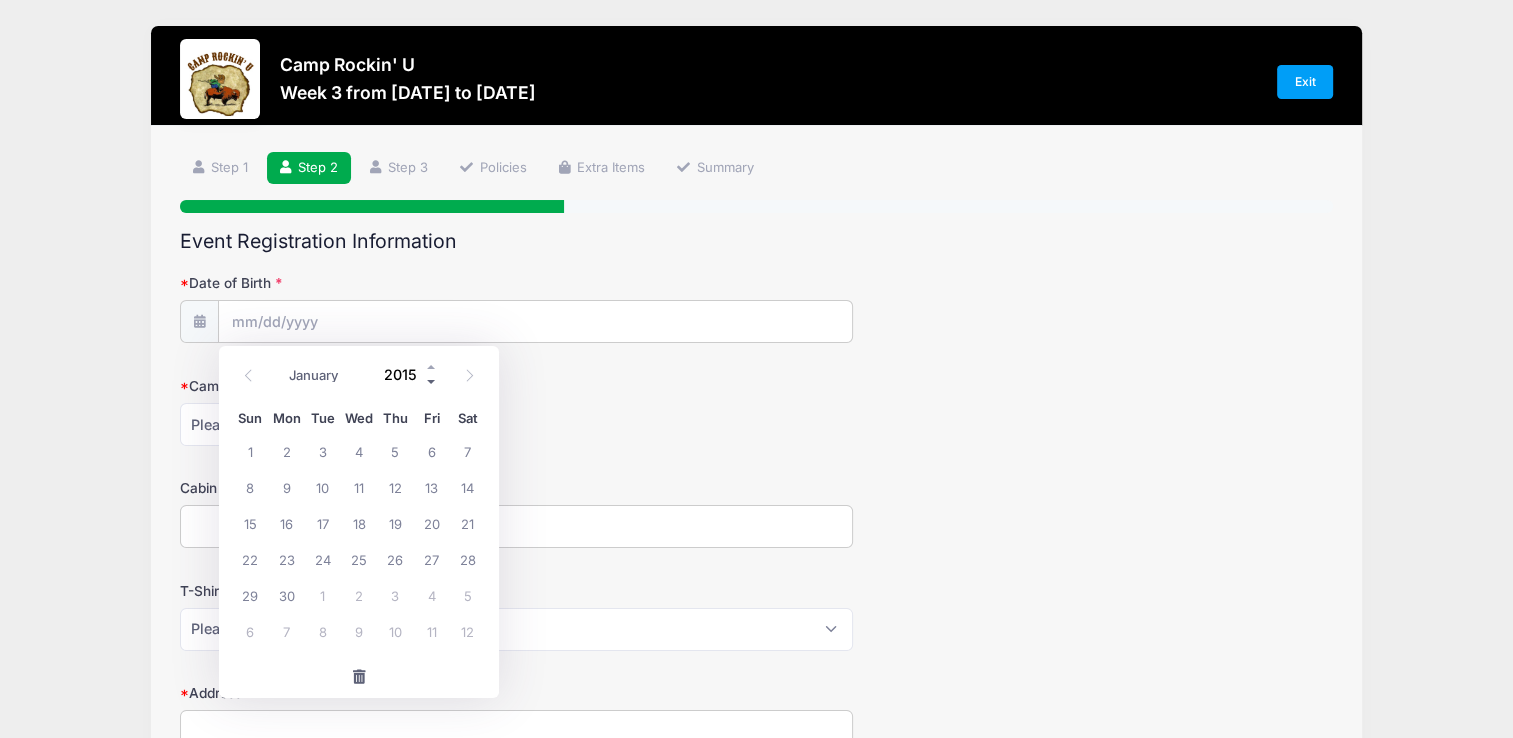 click at bounding box center (432, 382) 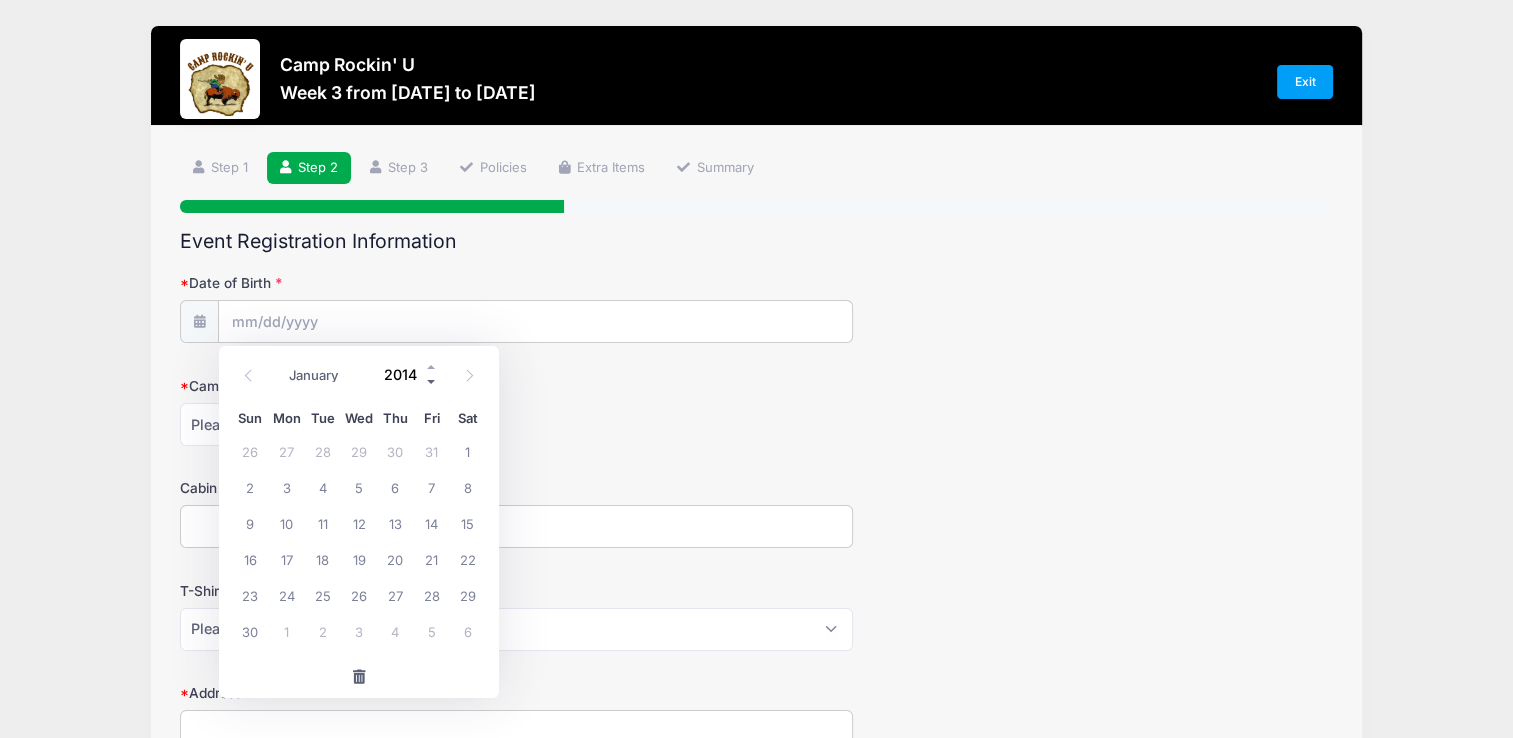 click at bounding box center [432, 382] 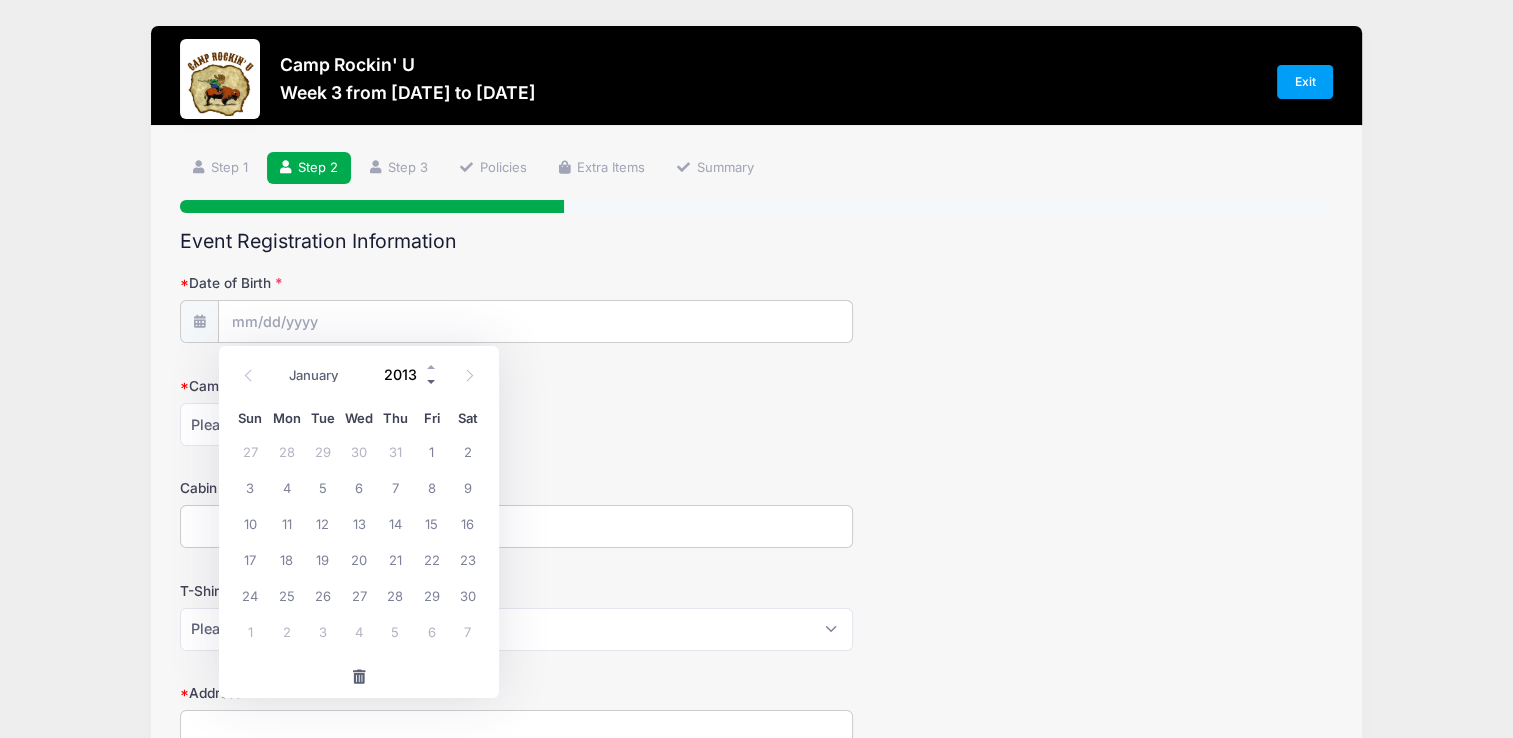 click at bounding box center (432, 382) 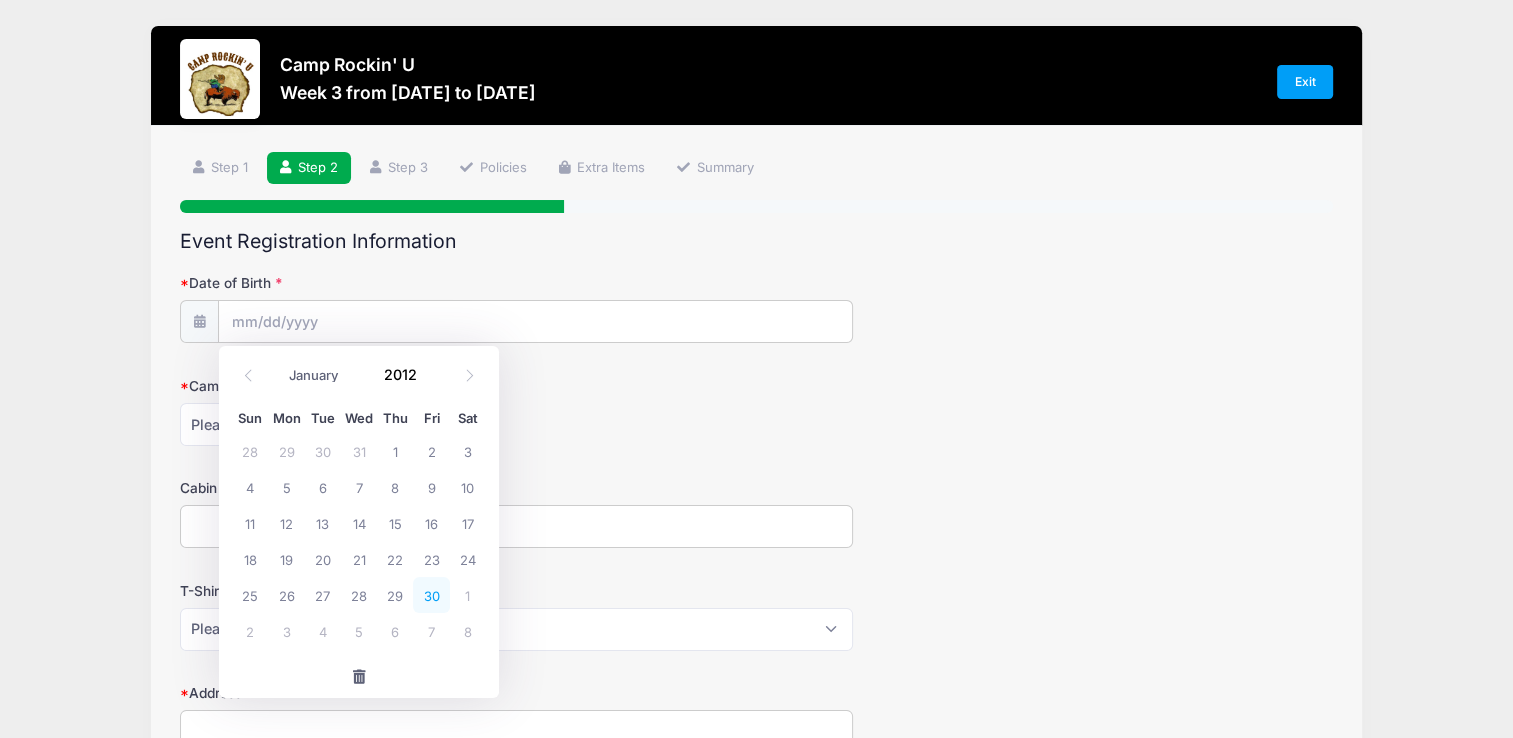 click on "30" at bounding box center [431, 595] 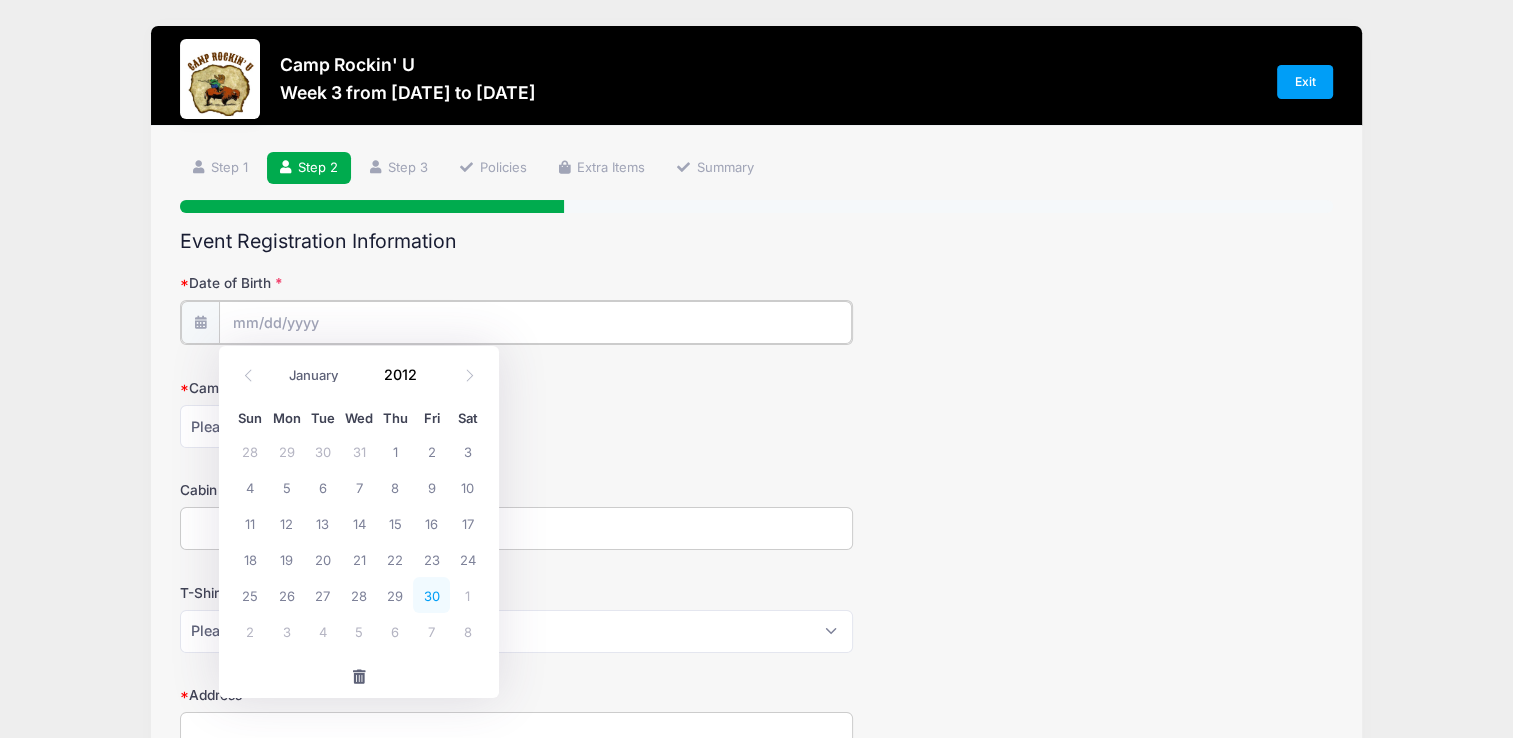 type on "11/30/2012" 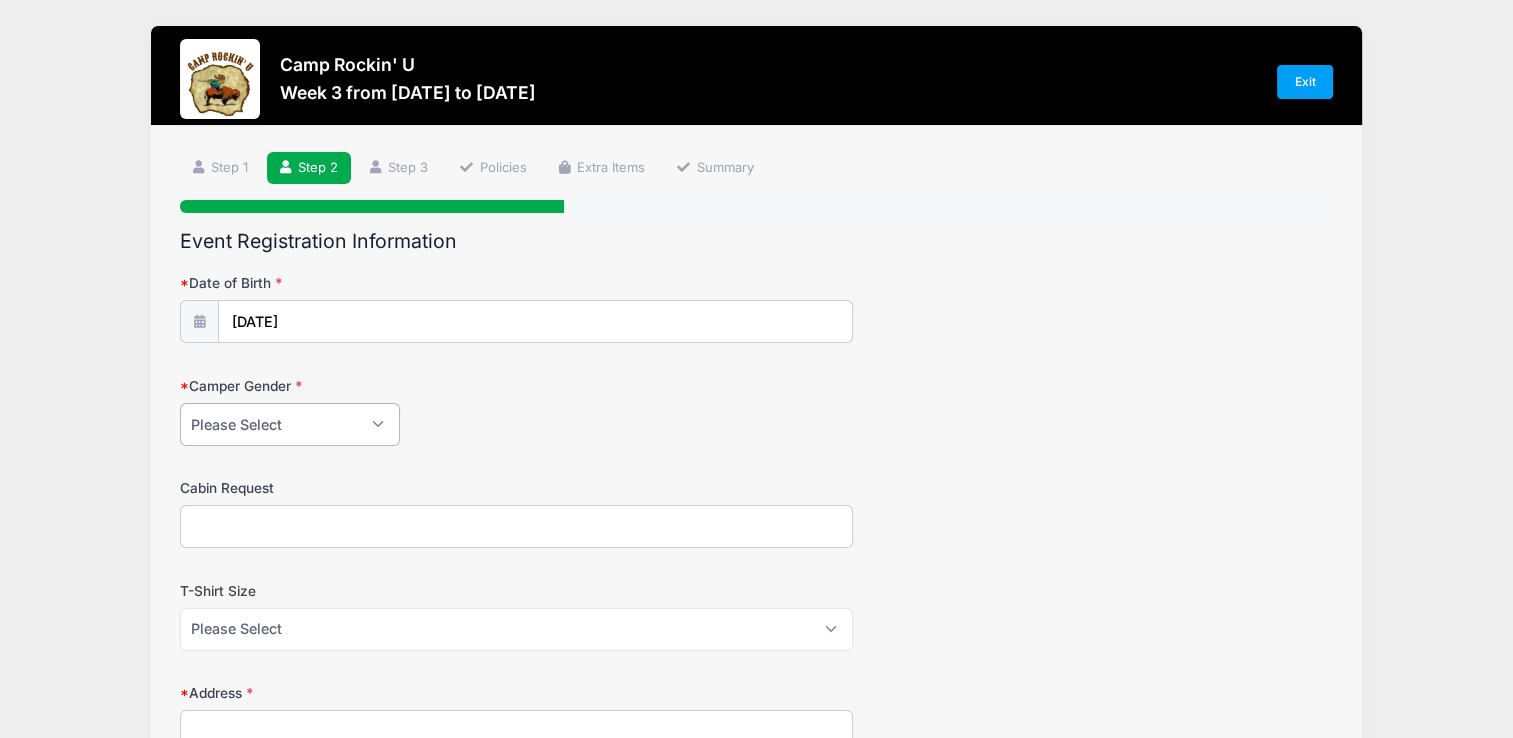 click on "Please Select Female
Male" at bounding box center (290, 424) 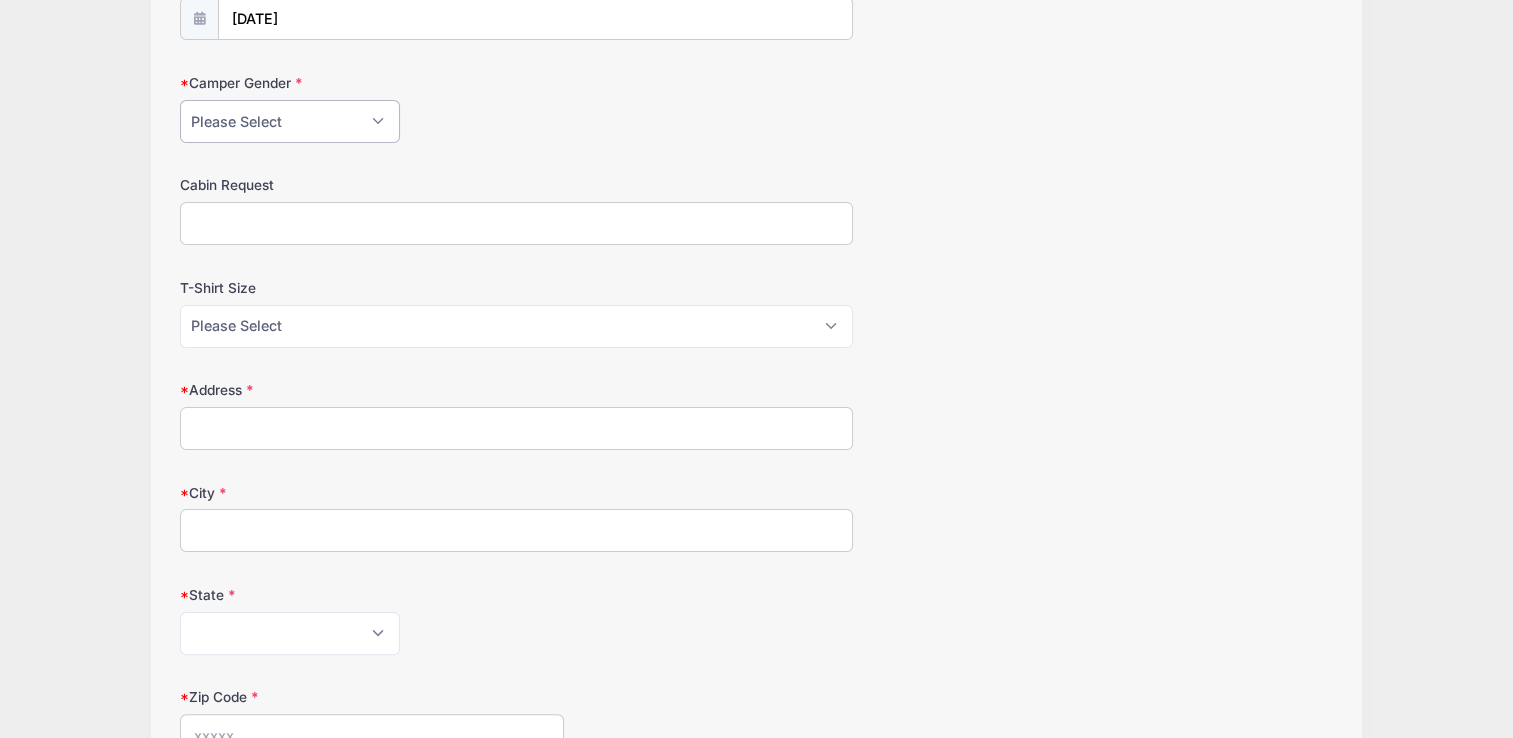 scroll, scrollTop: 332, scrollLeft: 0, axis: vertical 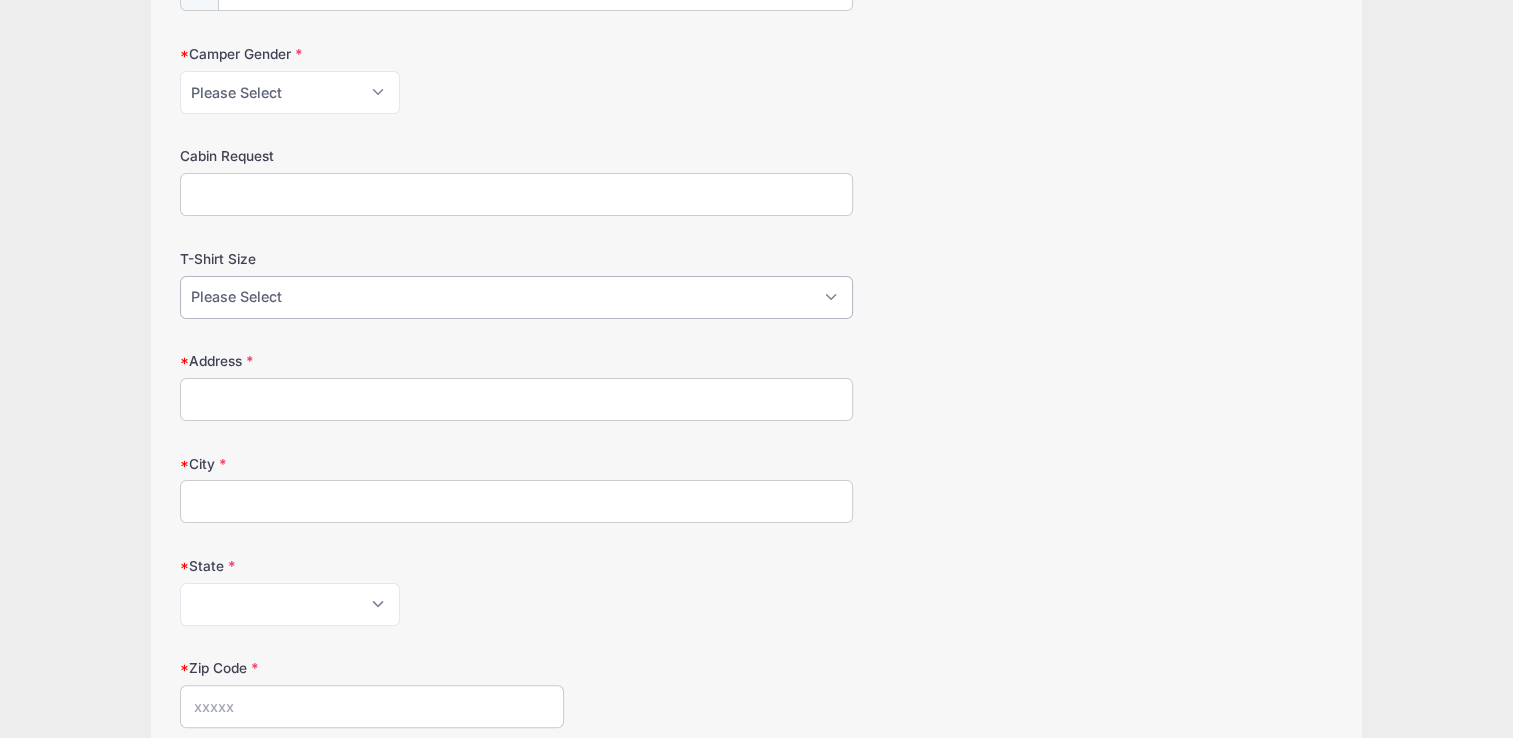 click on "Please Select Youth Sm
Youth M
Youth L
Adult Sm
Adult M
Adult L
Adult XL
Adult XXL" at bounding box center (516, 297) 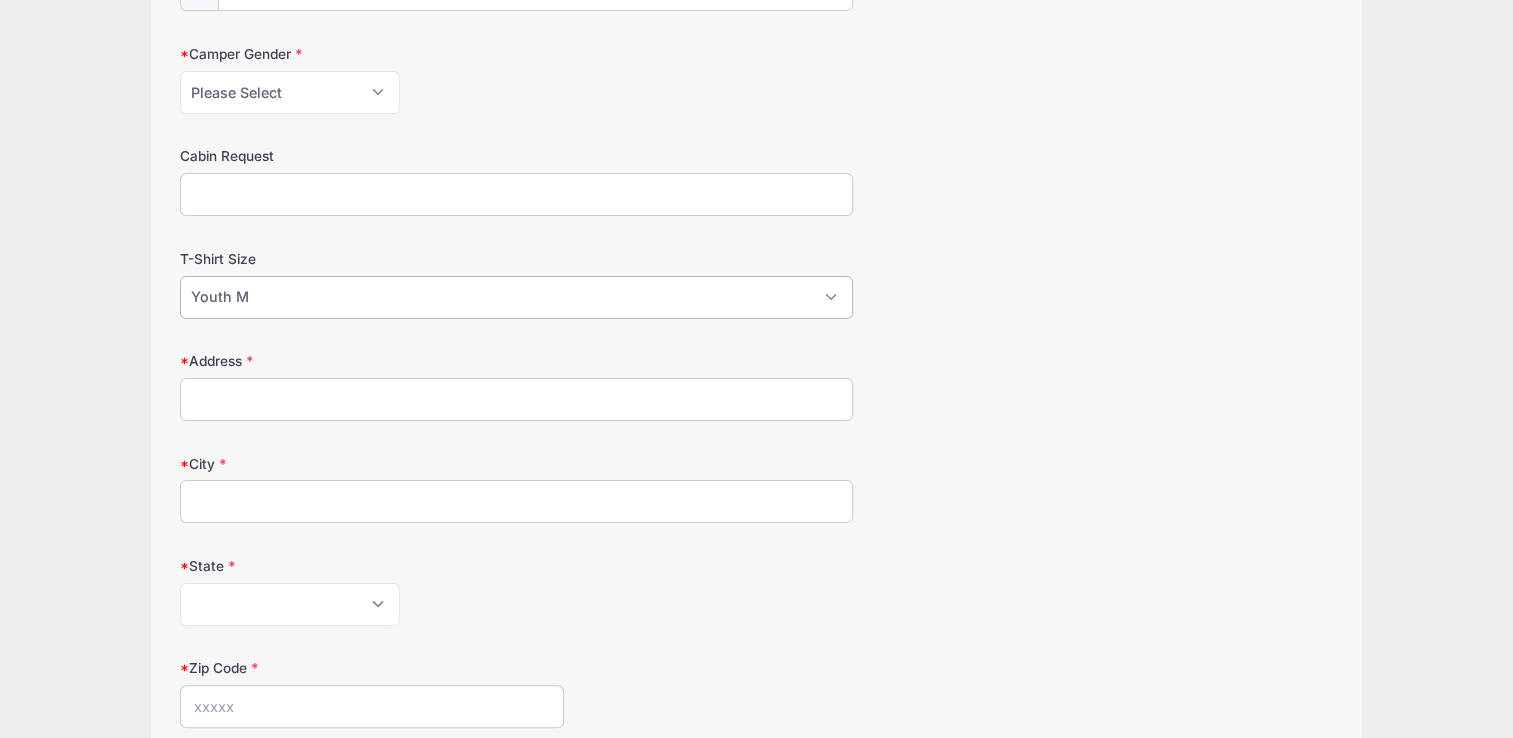click on "Please Select Youth Sm
Youth M
Youth L
Adult Sm
Adult M
Adult L
Adult XL
Adult XXL" at bounding box center (516, 297) 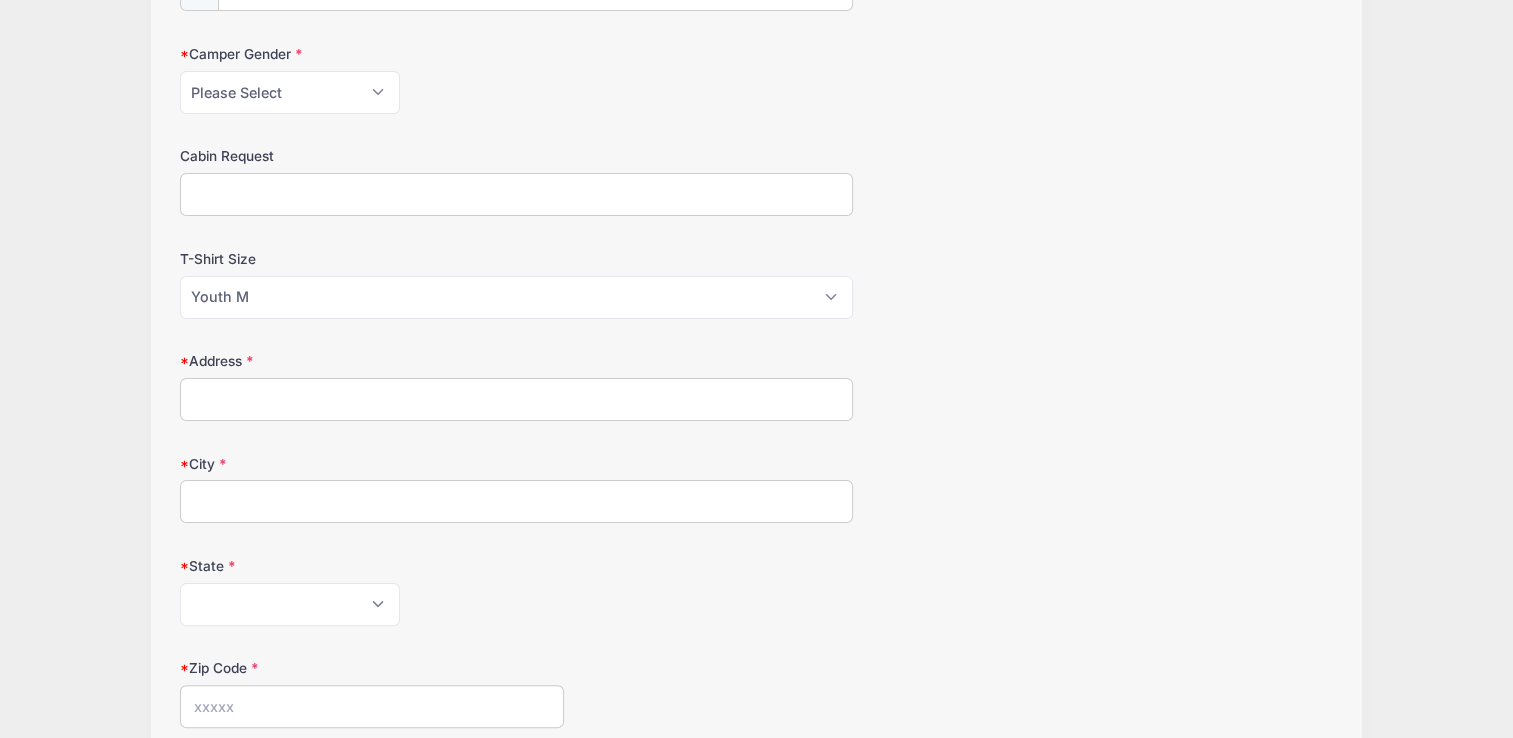 click on "Address" at bounding box center (516, 399) 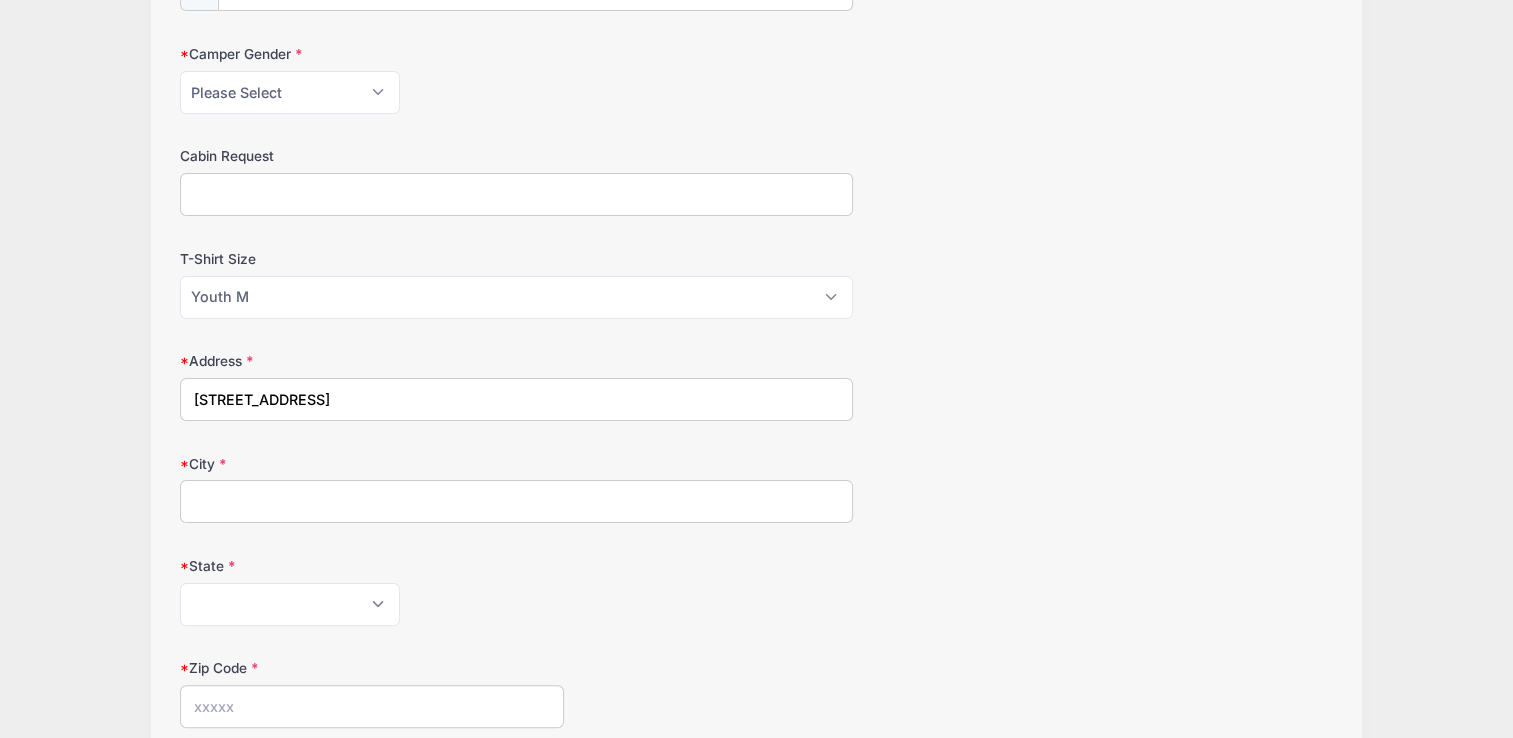 type on "MARYSVILLE" 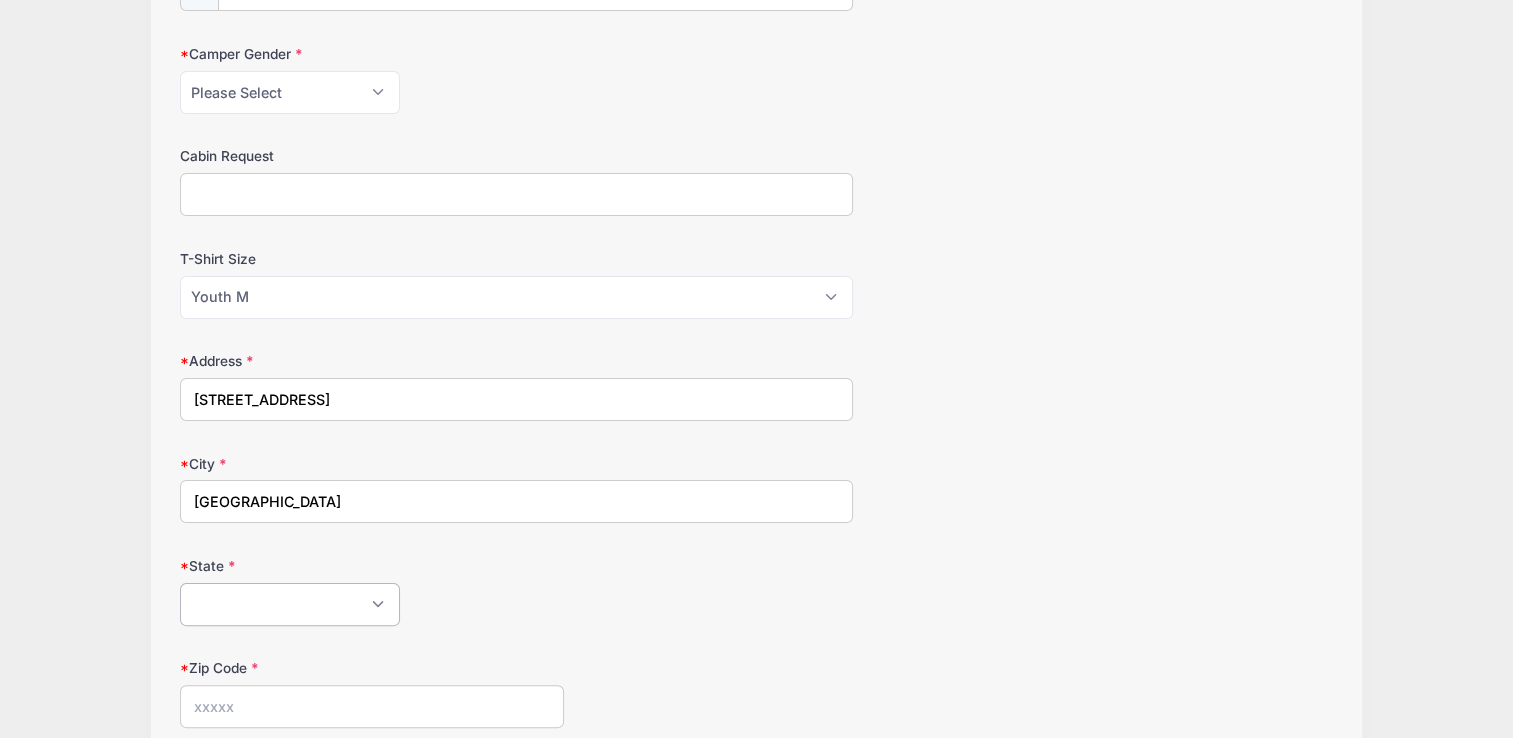 select on "CA" 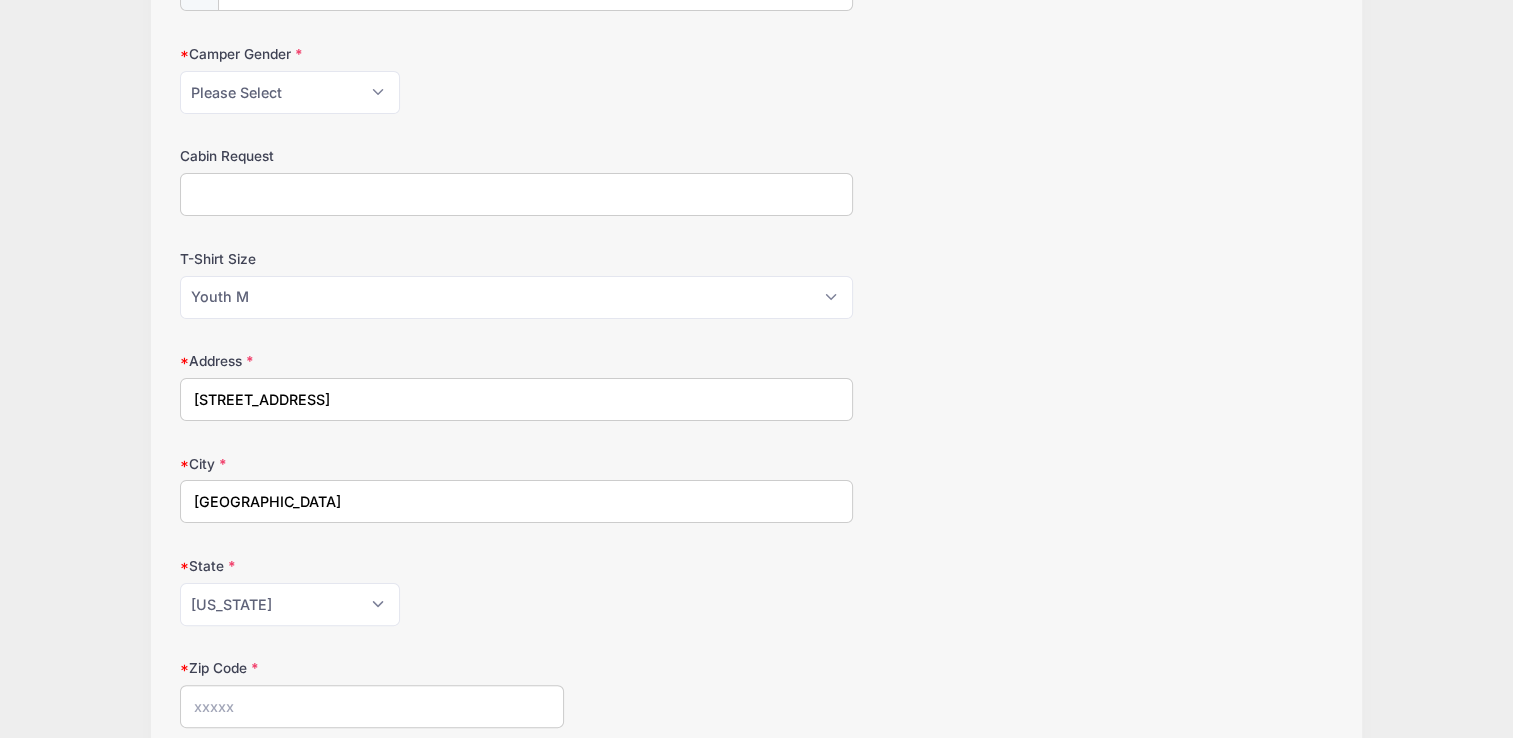 type on "95901" 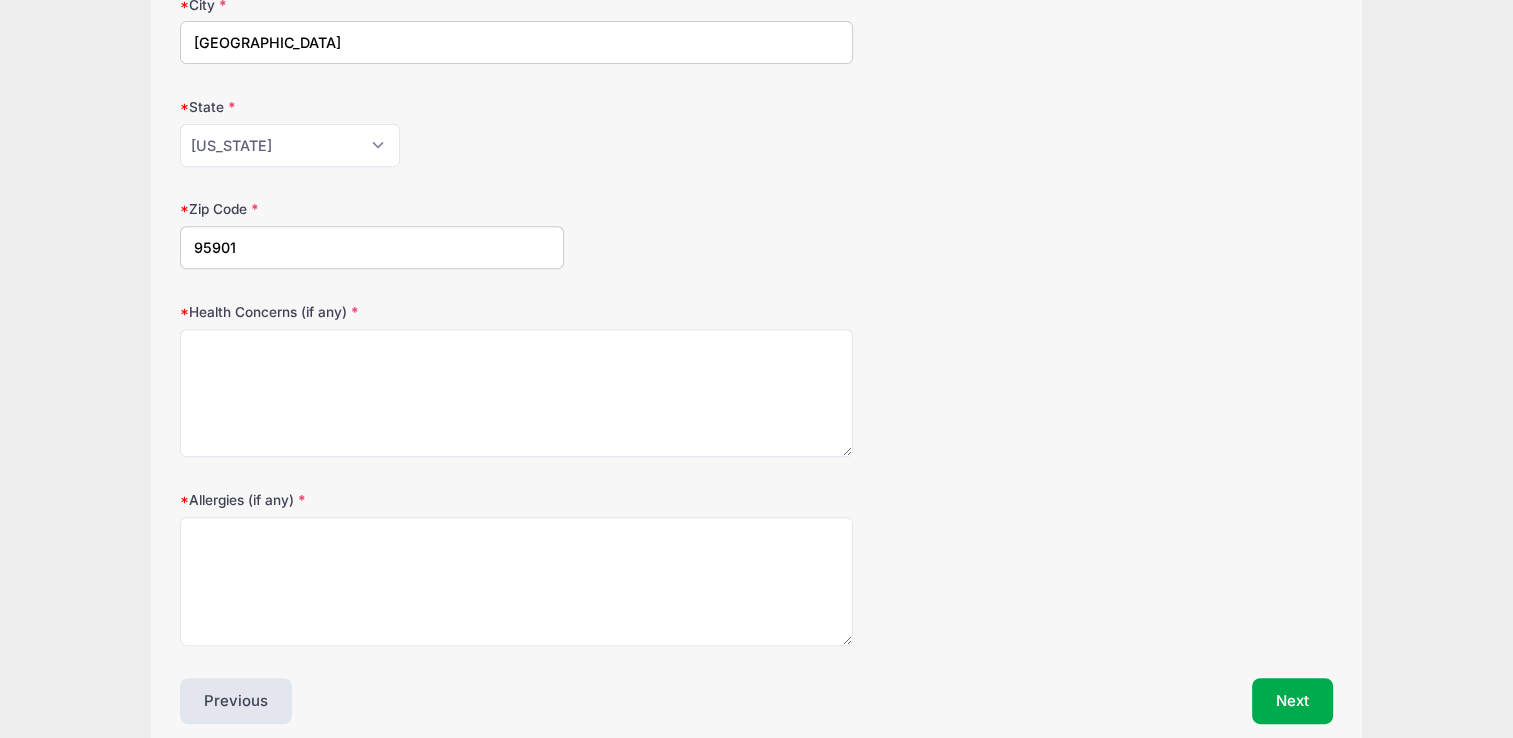 scroll, scrollTop: 844, scrollLeft: 0, axis: vertical 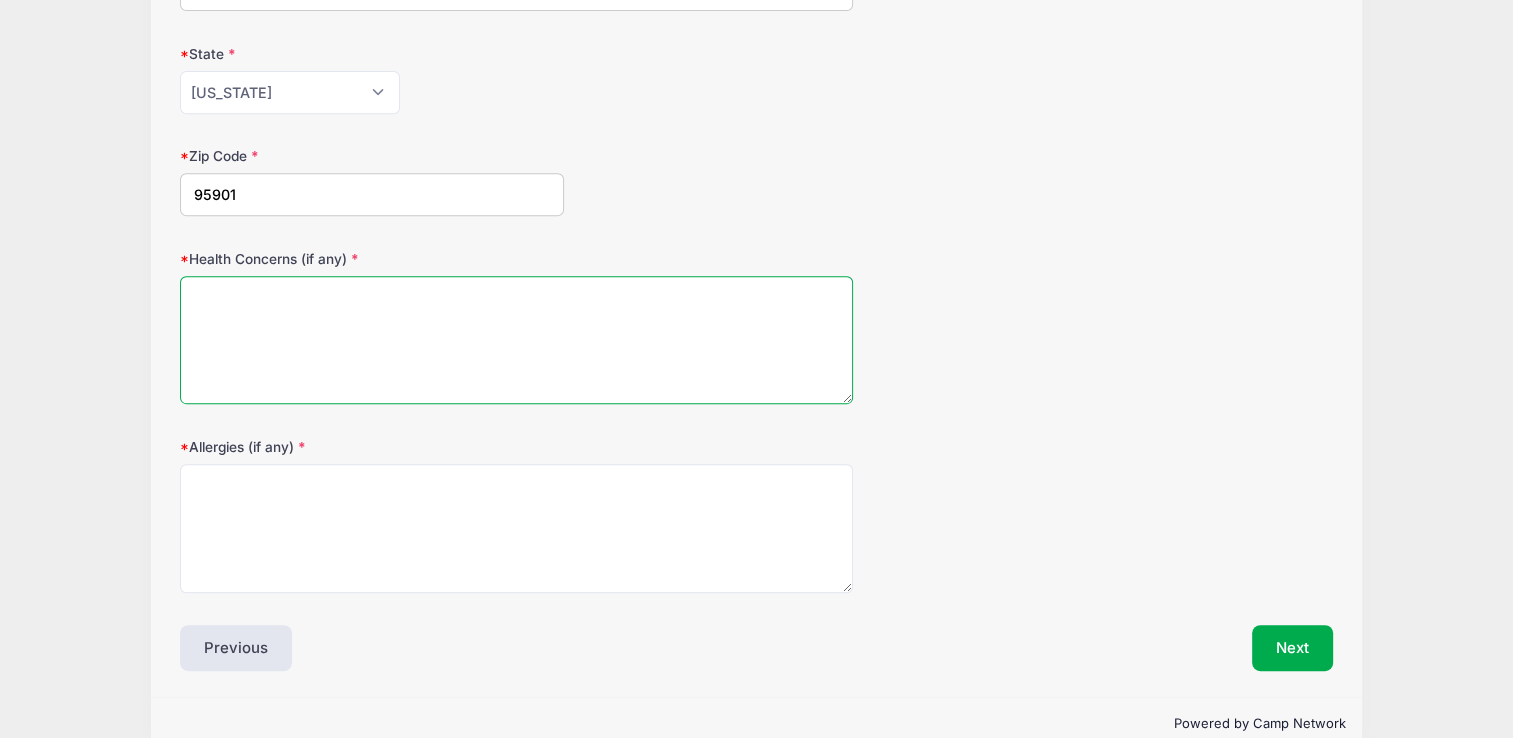 click on "Health Concerns (if any)" at bounding box center [516, 340] 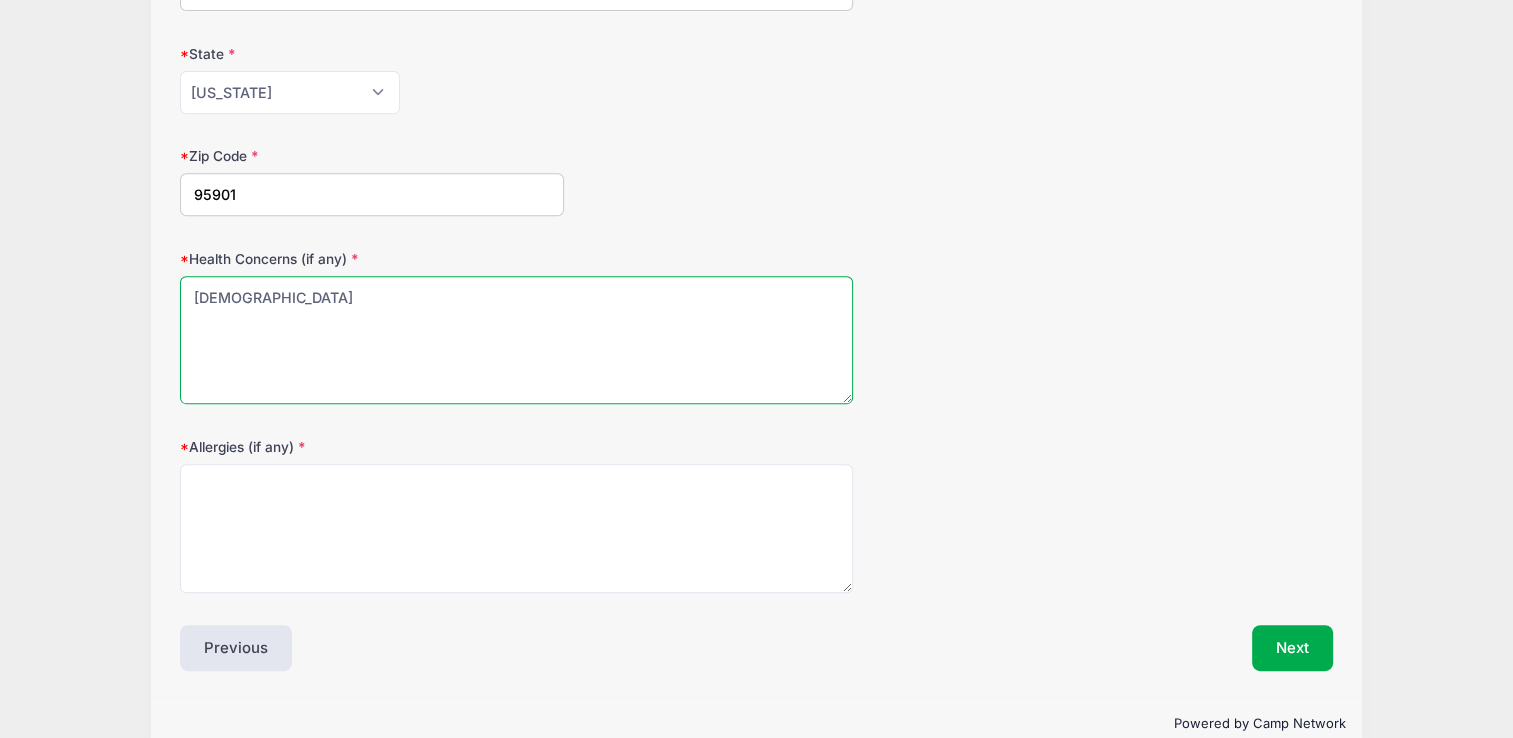 type on "Asthma" 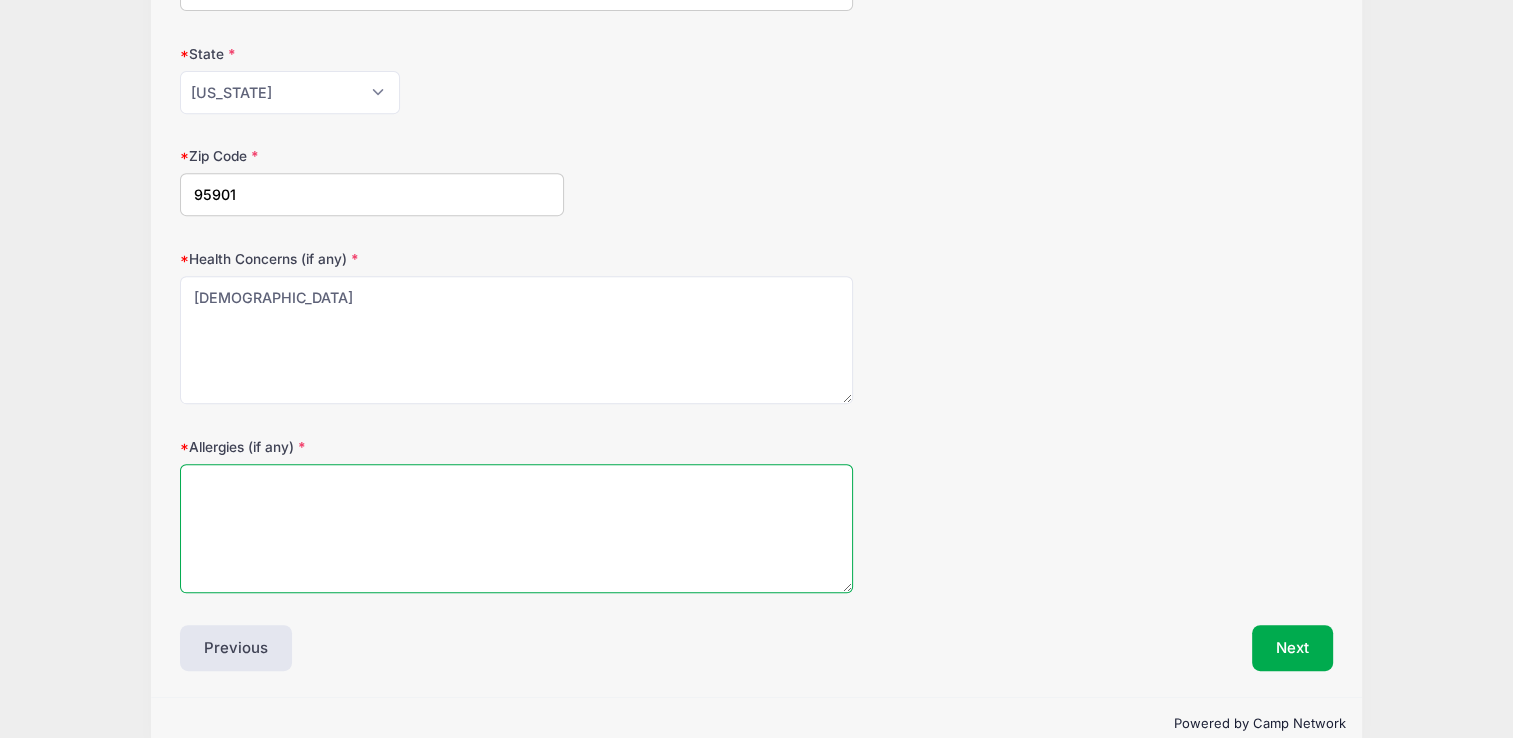click on "Allergies (if any)" at bounding box center (516, 528) 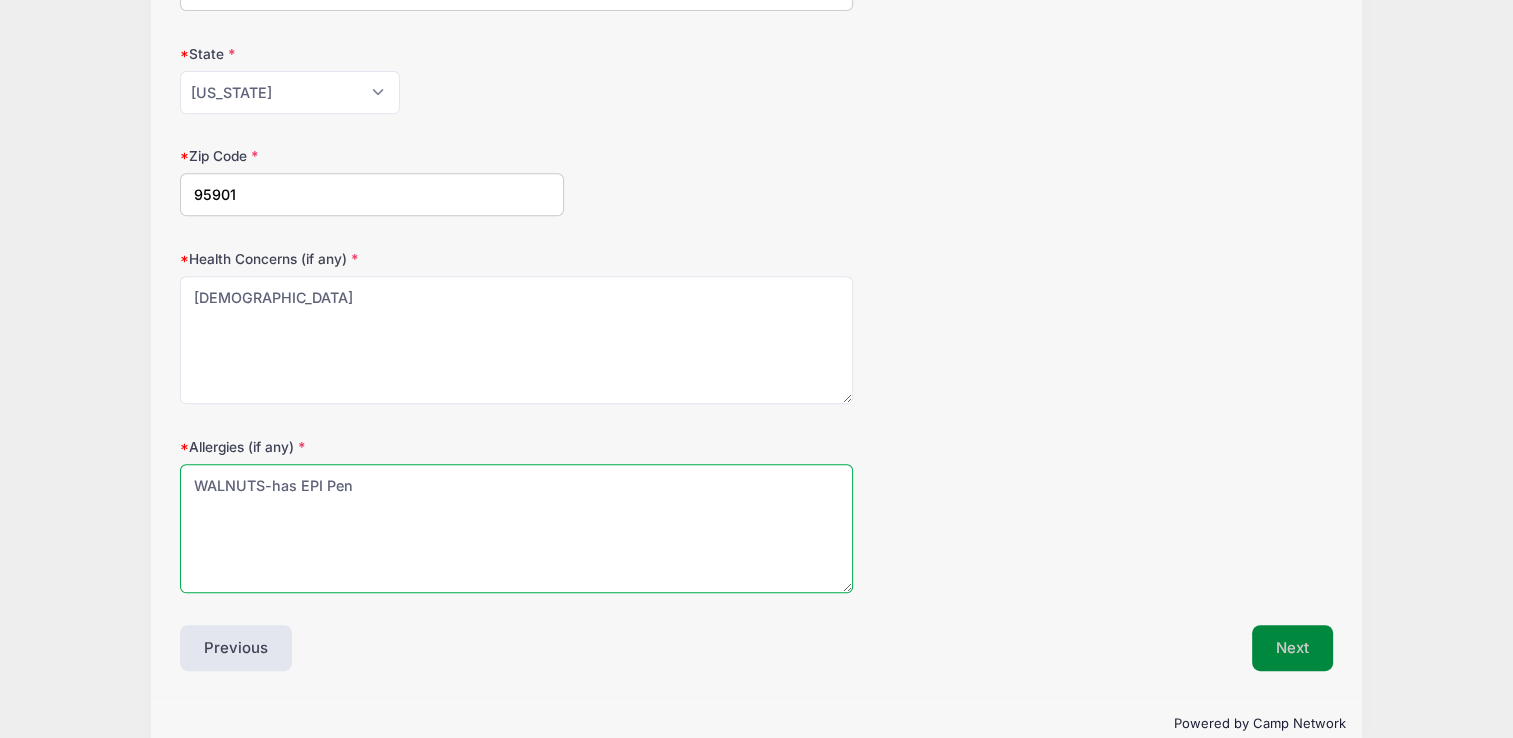 type on "WALNUTS-has EPI Pen" 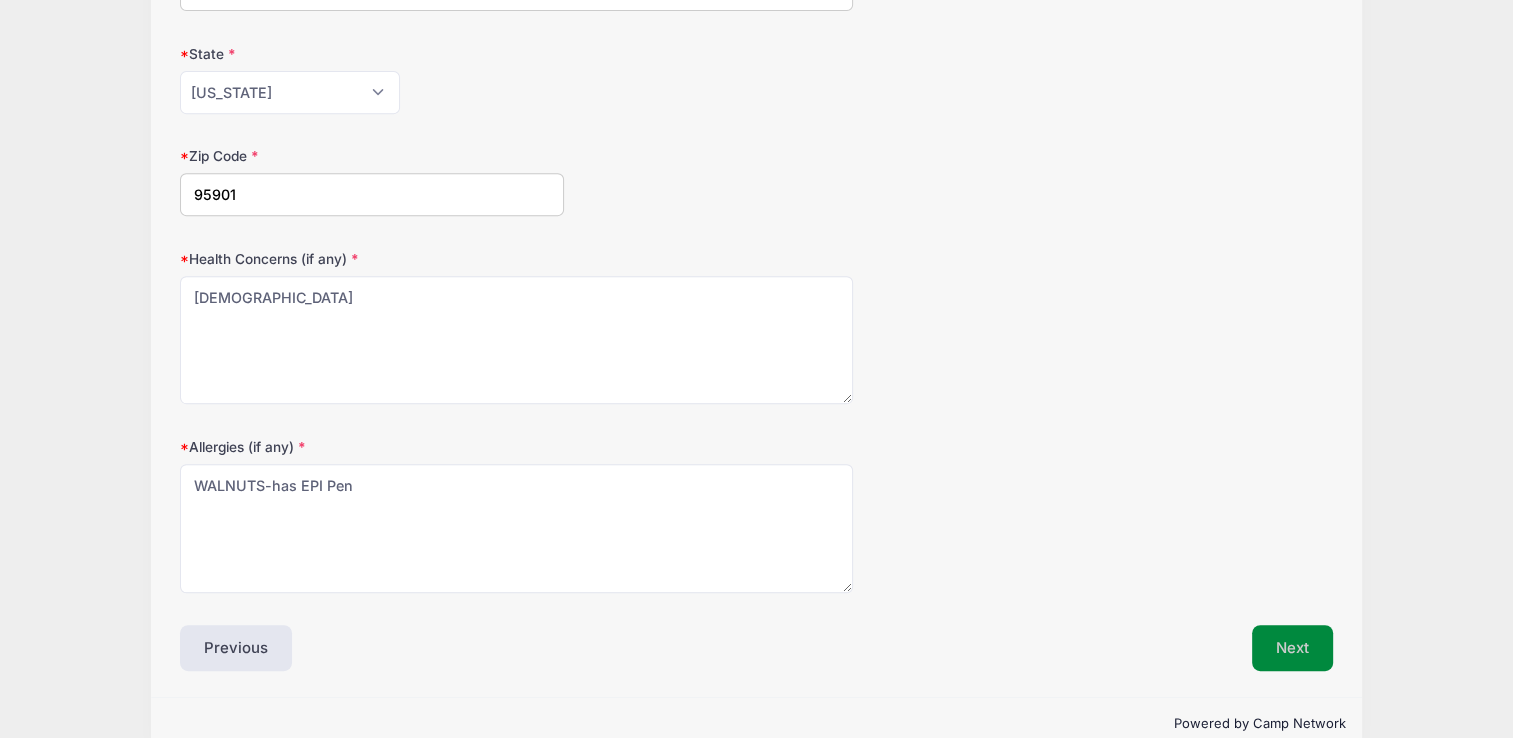click on "Next" at bounding box center (1292, 648) 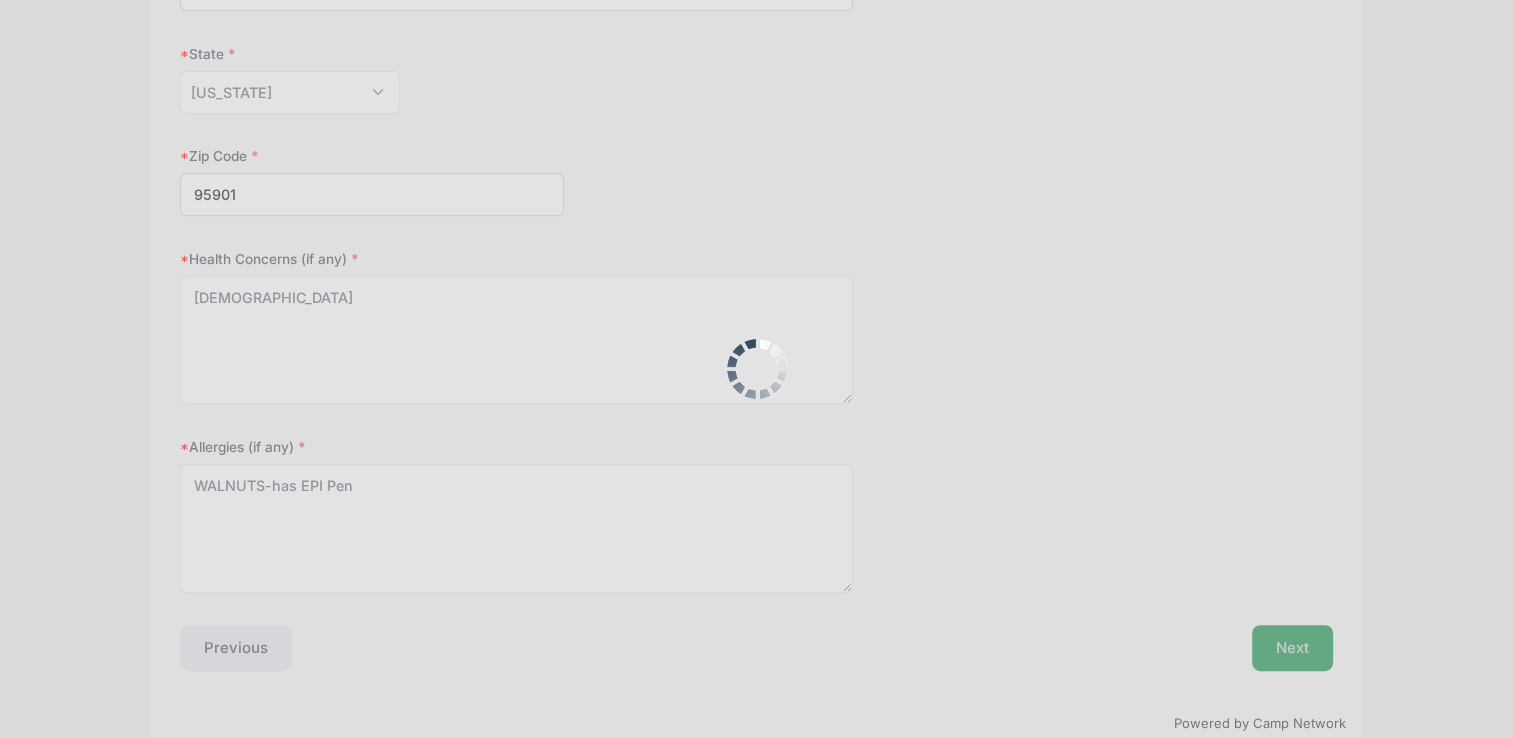 scroll, scrollTop: 0, scrollLeft: 0, axis: both 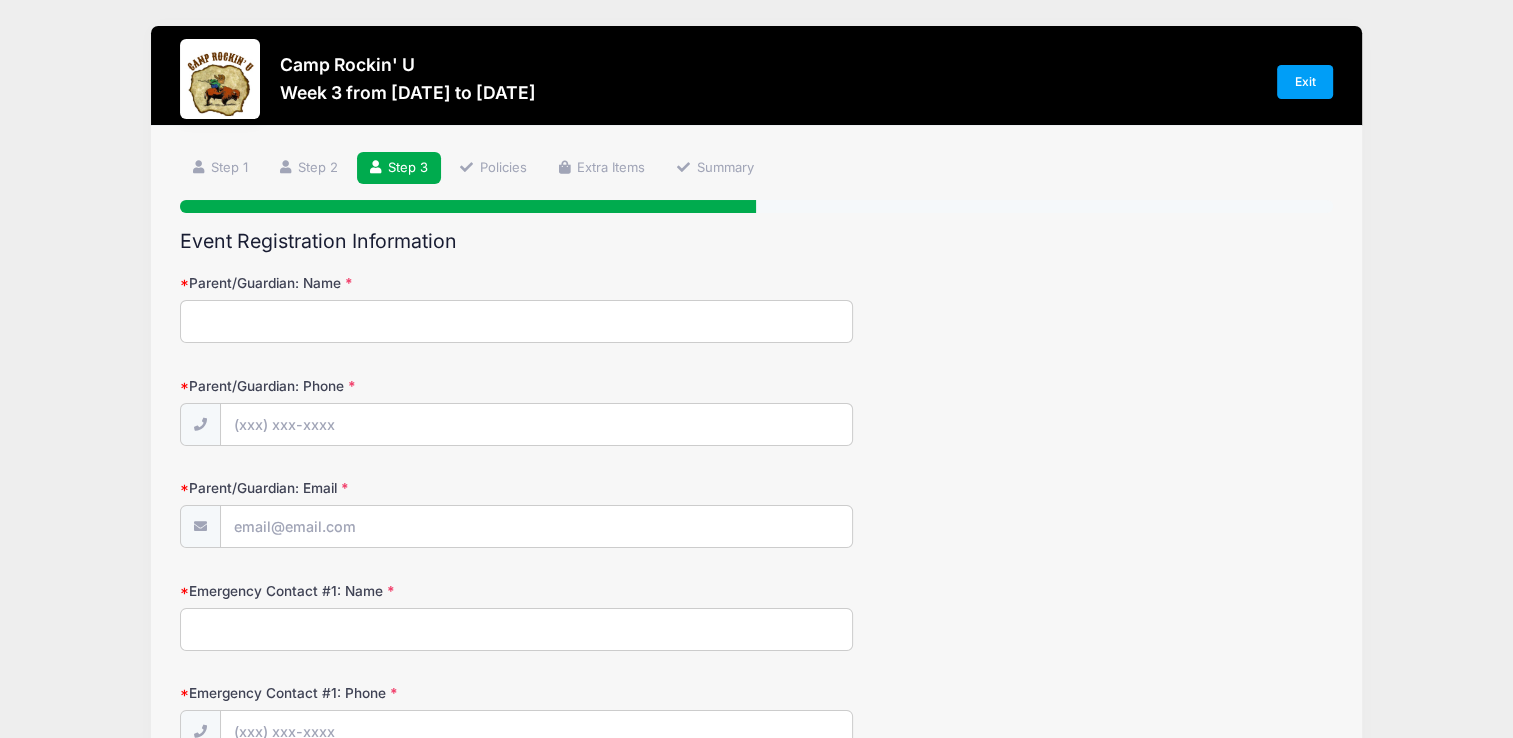 click on "Parent/Guardian: Name" at bounding box center [516, 321] 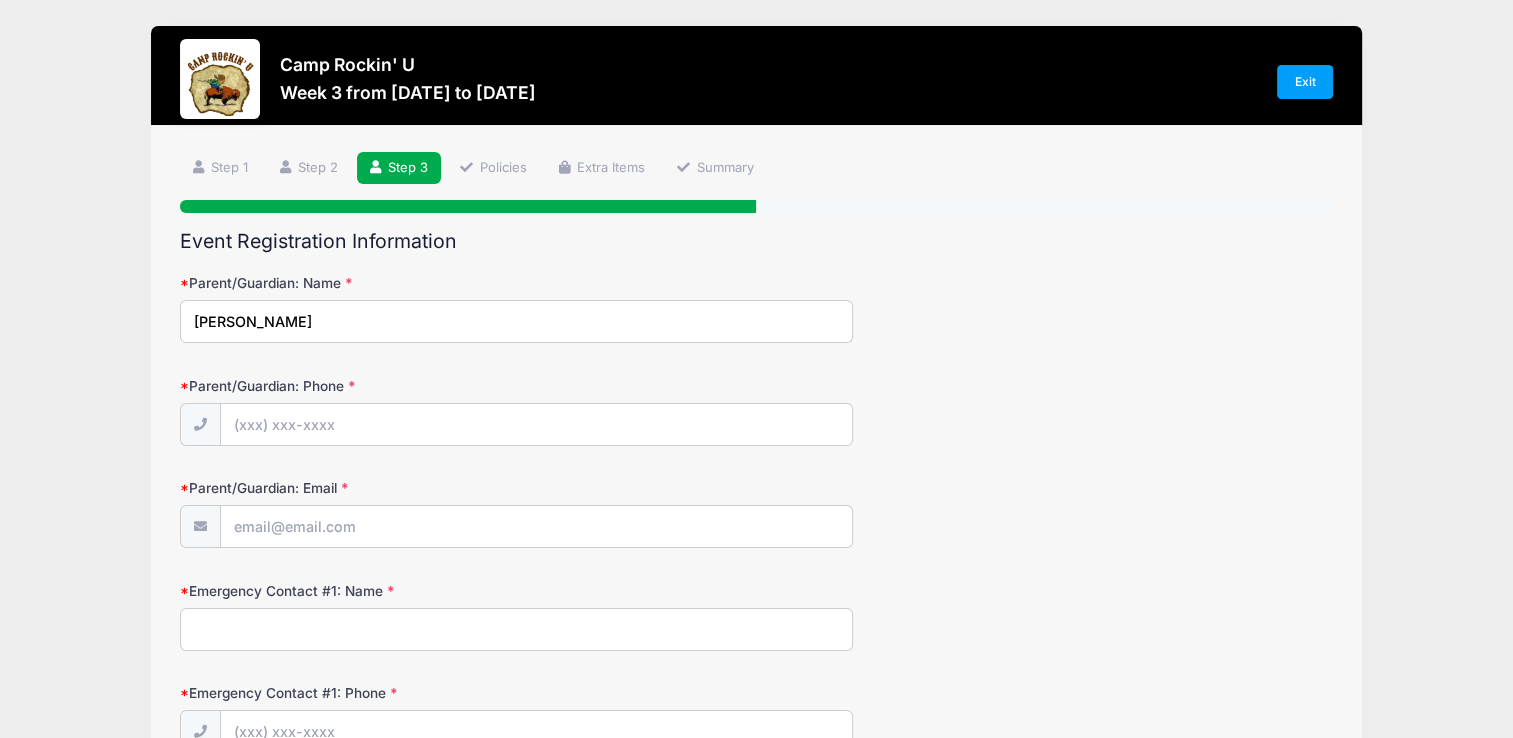 type on "Raquel Raya-Punty" 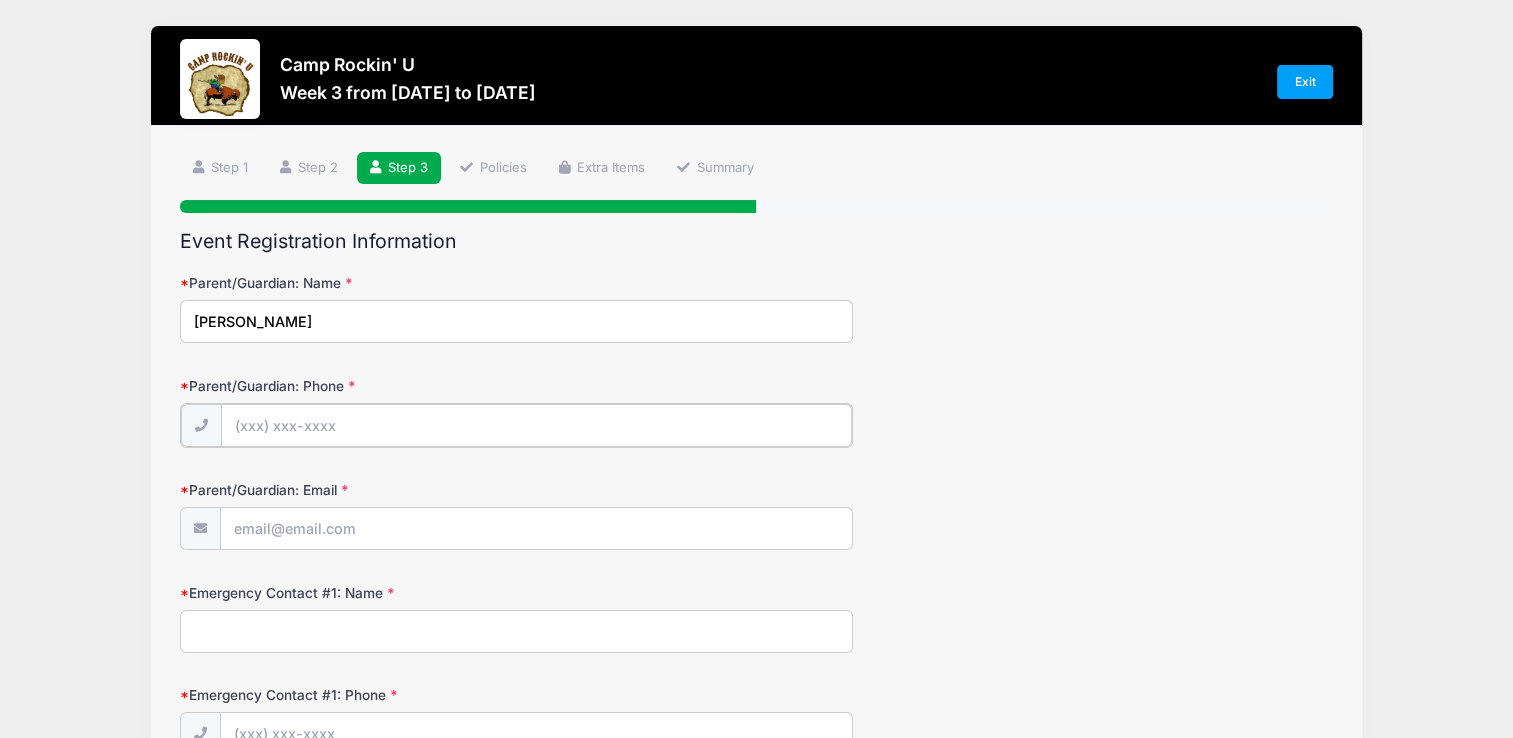 click on "Parent/Guardian: Phone" at bounding box center [536, 425] 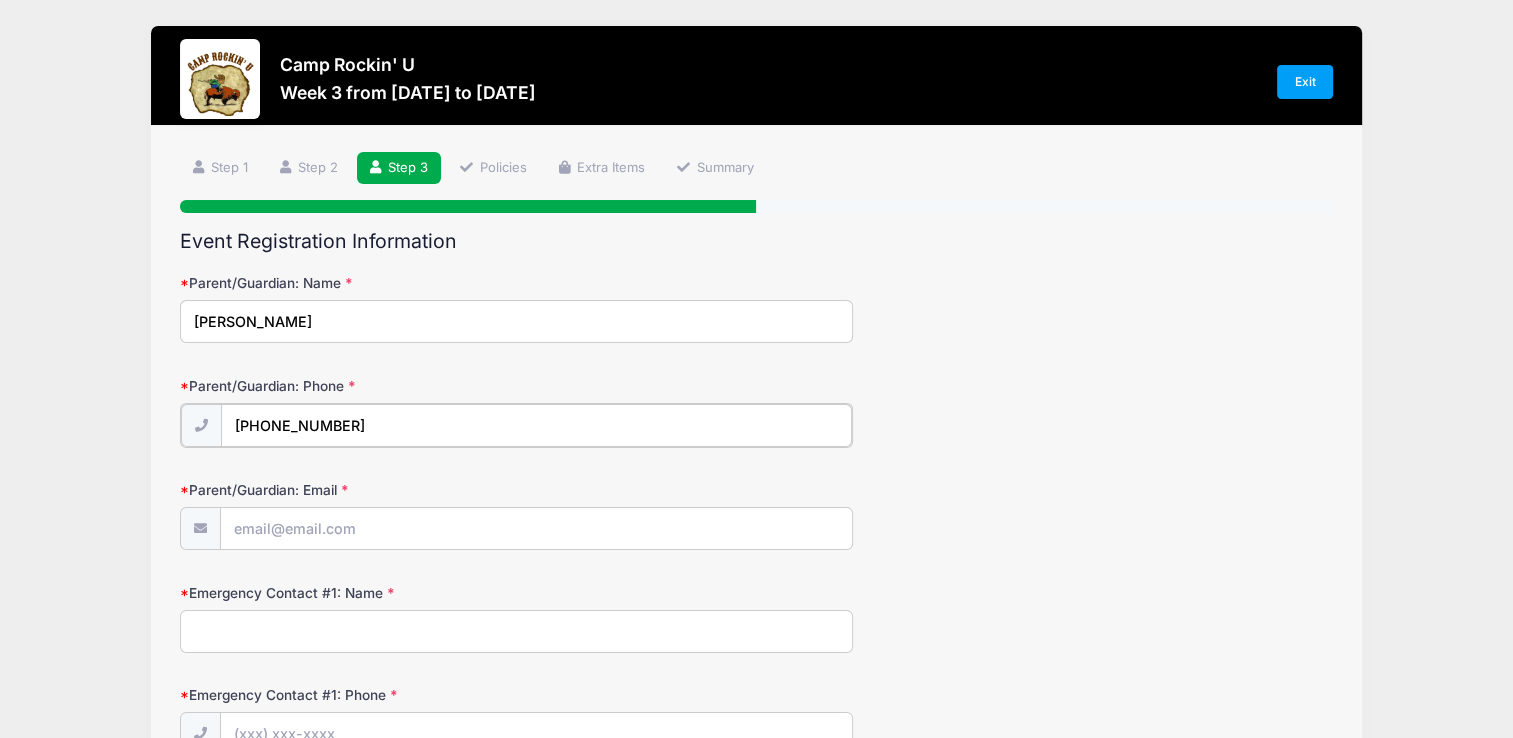 type on "(530) 315-5852" 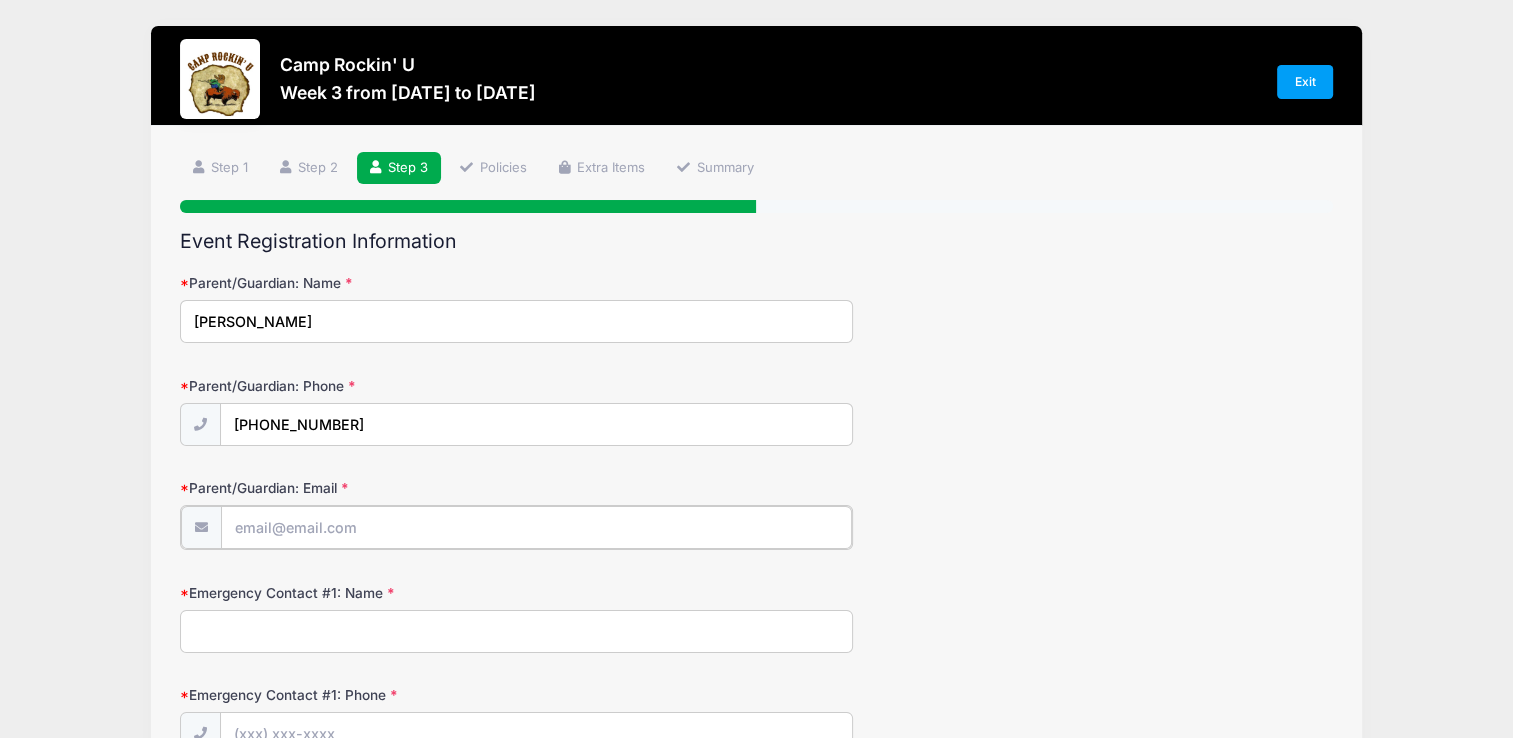 click on "Parent/Guardian: Email" at bounding box center [536, 527] 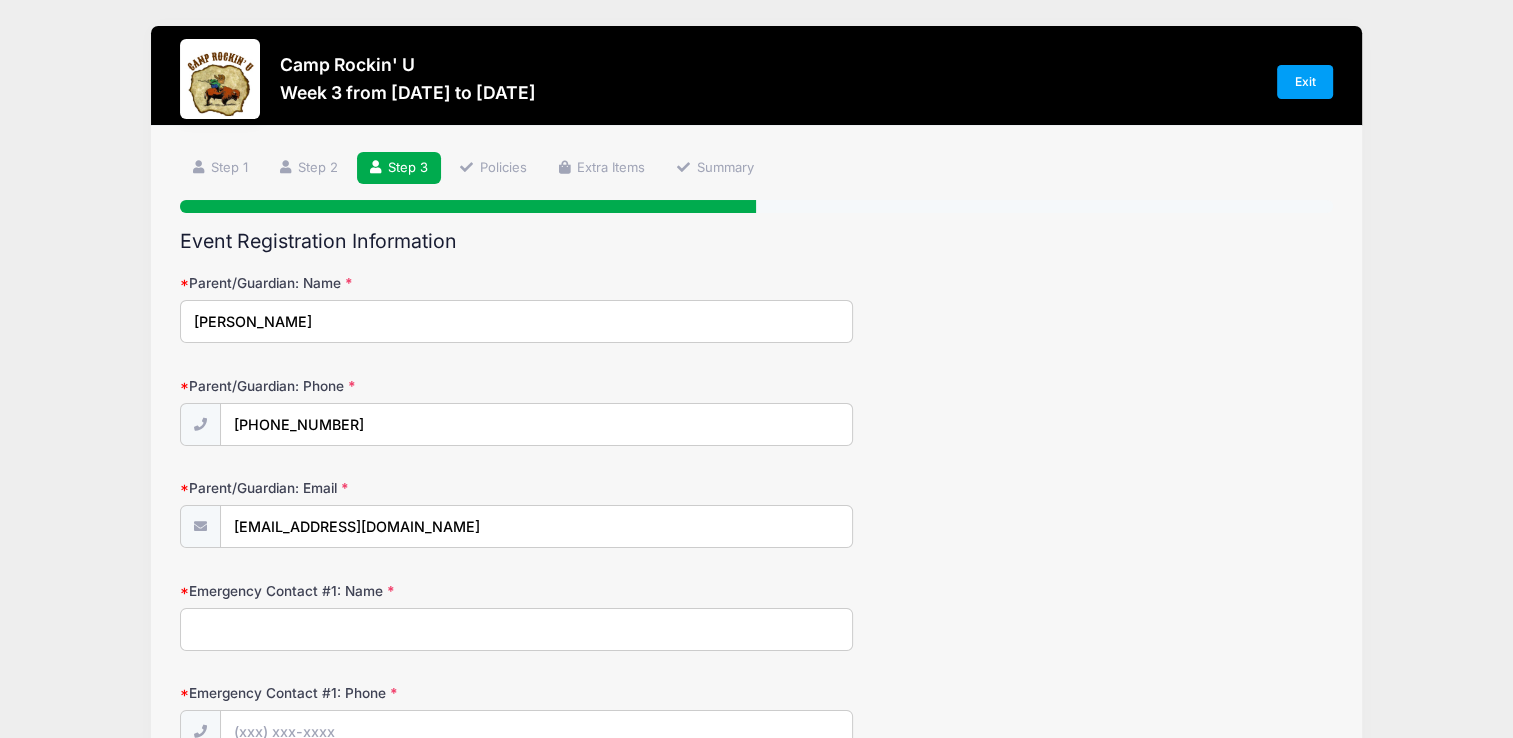 click on "Emergency Contact #1: Name" at bounding box center [516, 629] 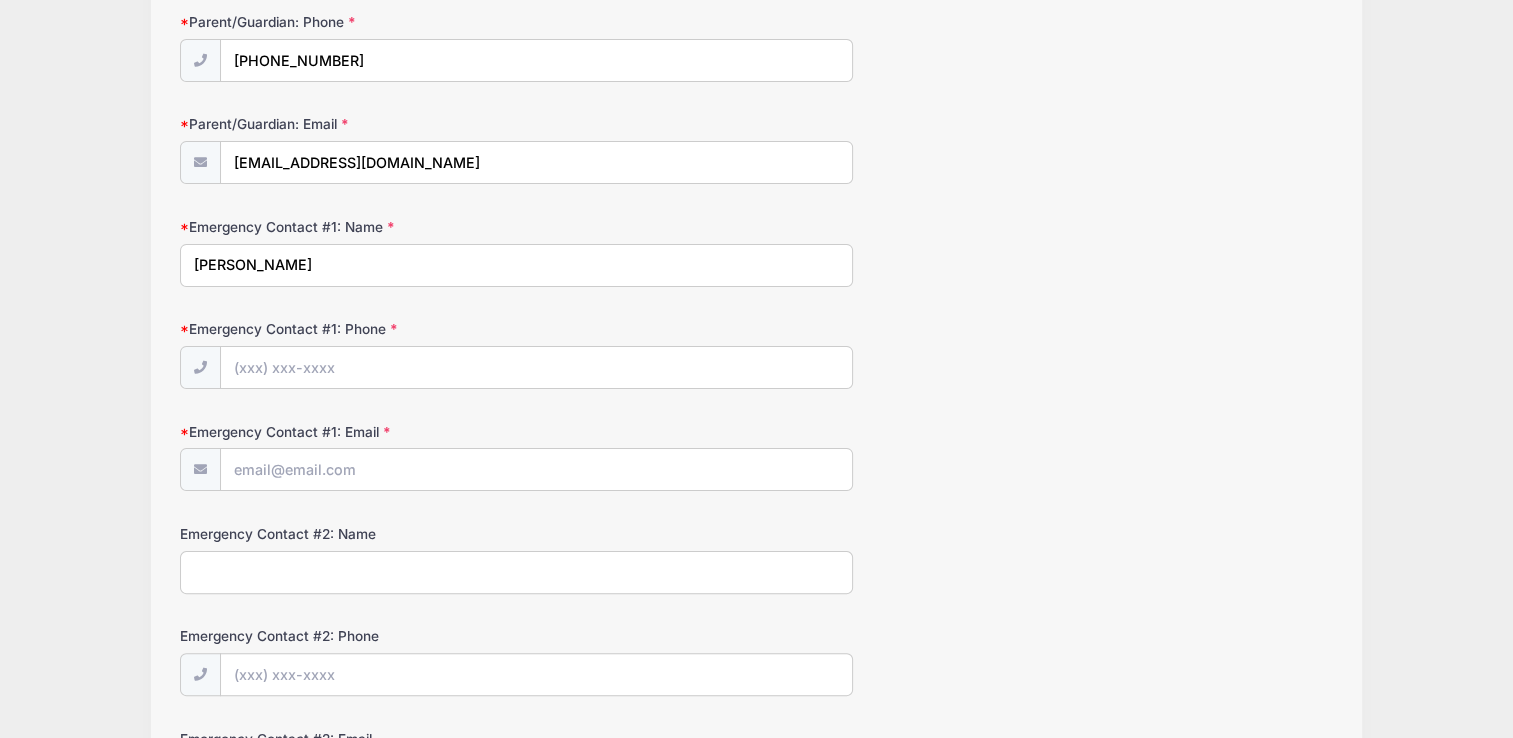 scroll, scrollTop: 367, scrollLeft: 0, axis: vertical 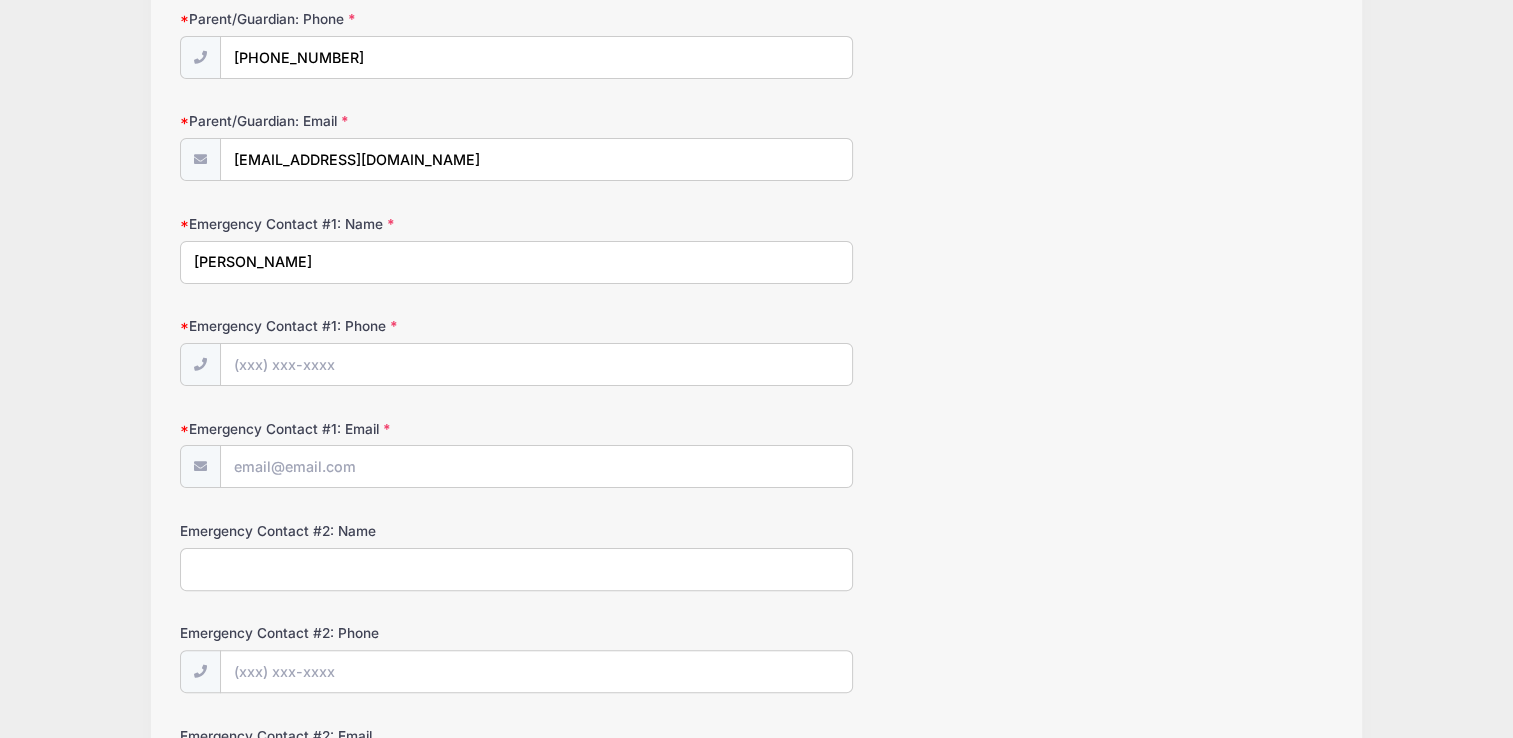 type on "Alex Punty" 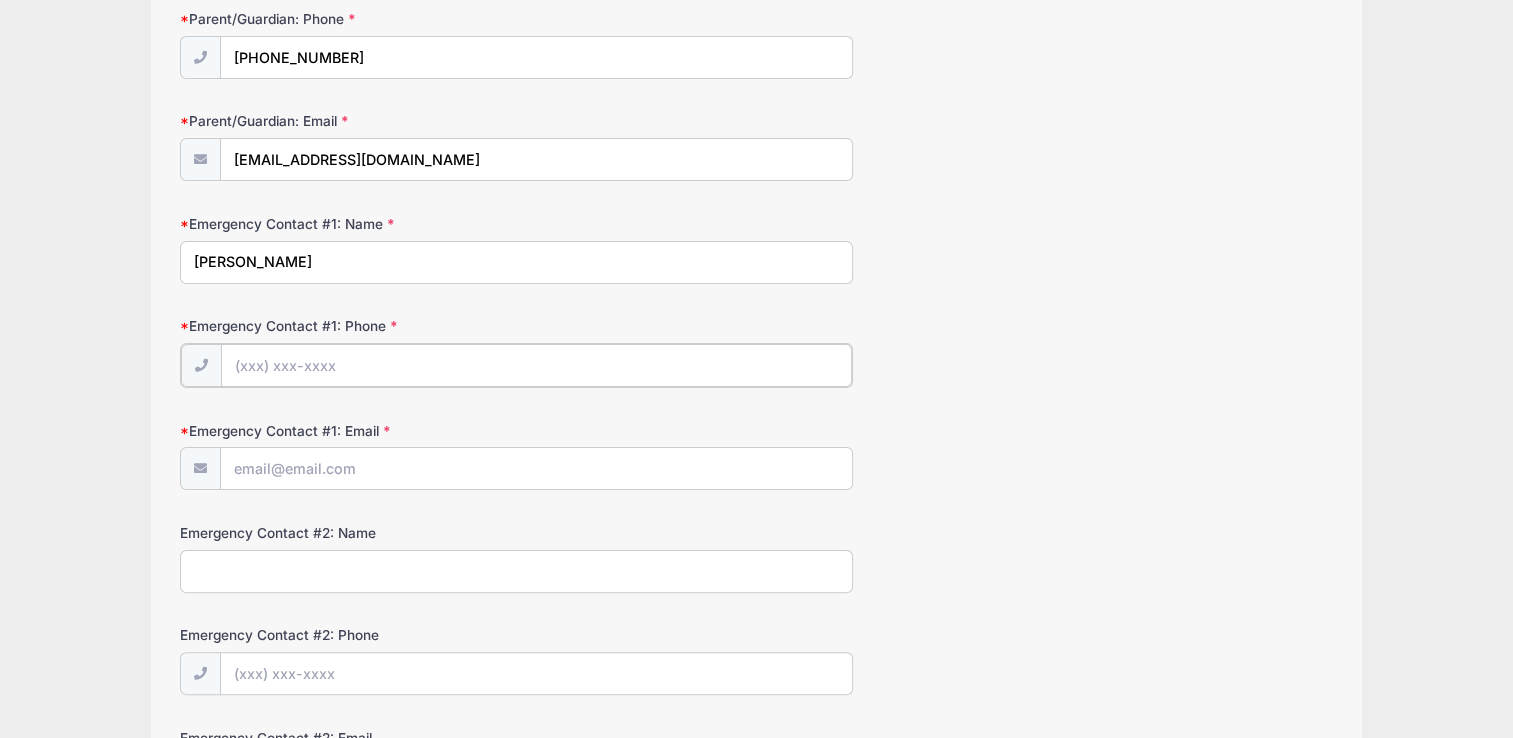 click on "Emergency Contact #1: Phone" at bounding box center [536, 365] 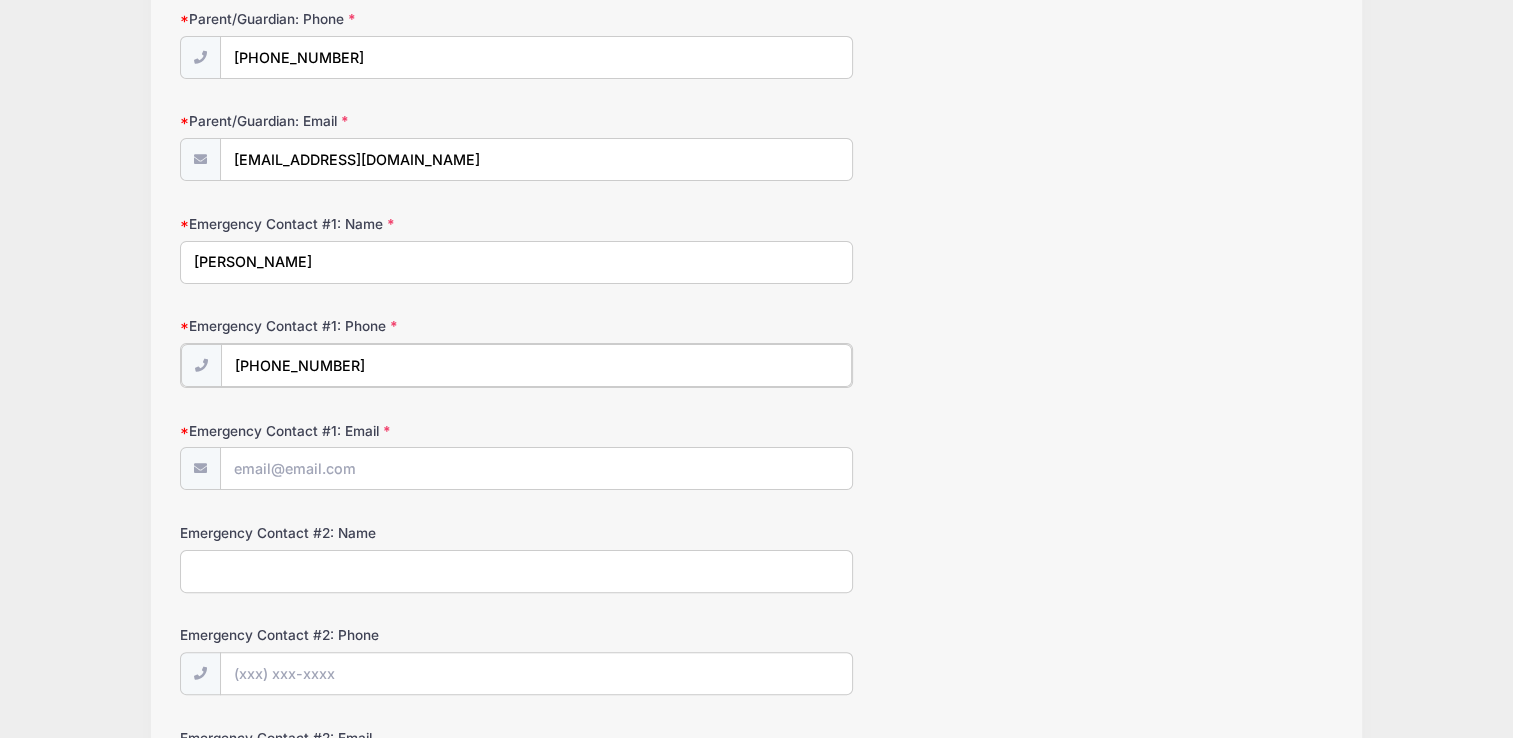 type on "(530) 329-0908" 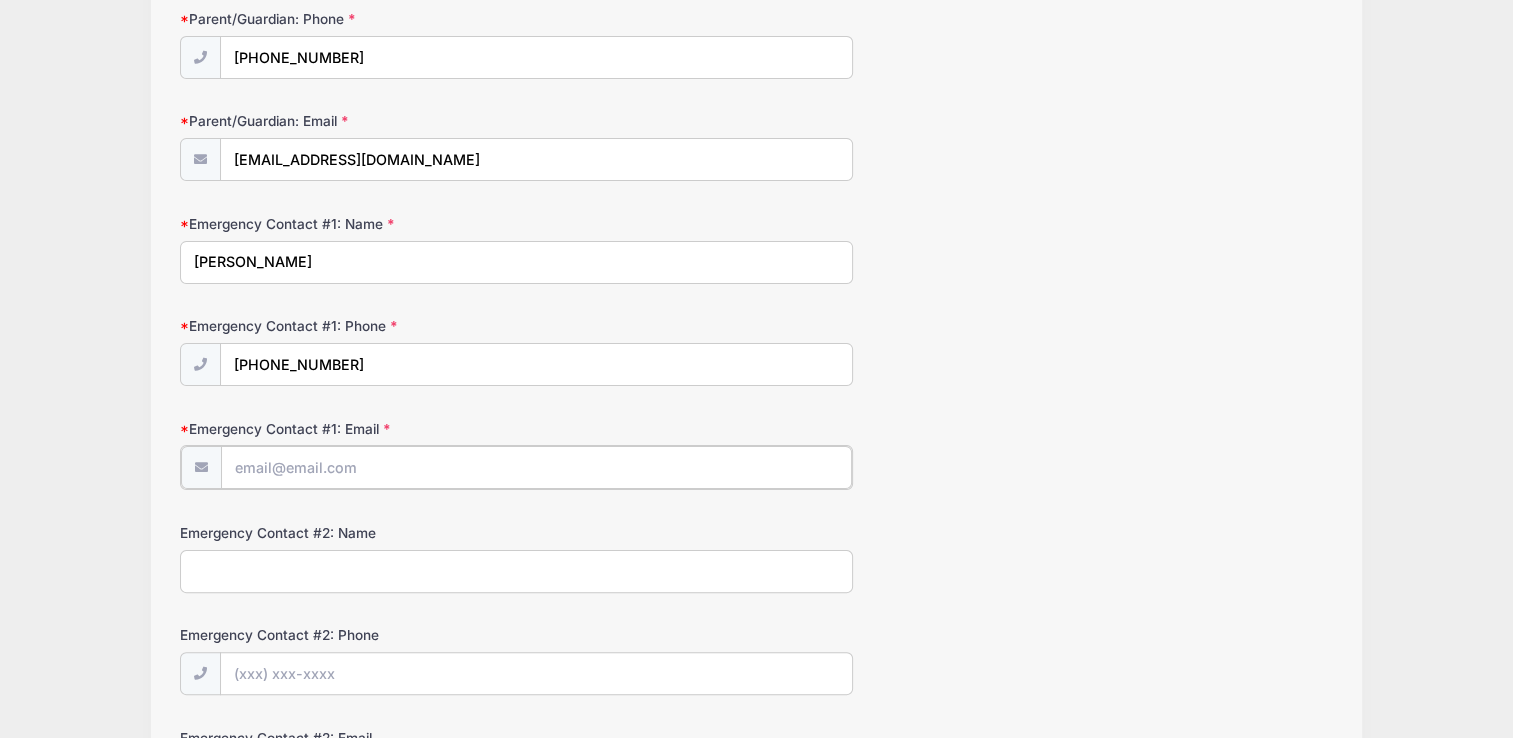 click on "Emergency Contact #1: Email" at bounding box center (536, 467) 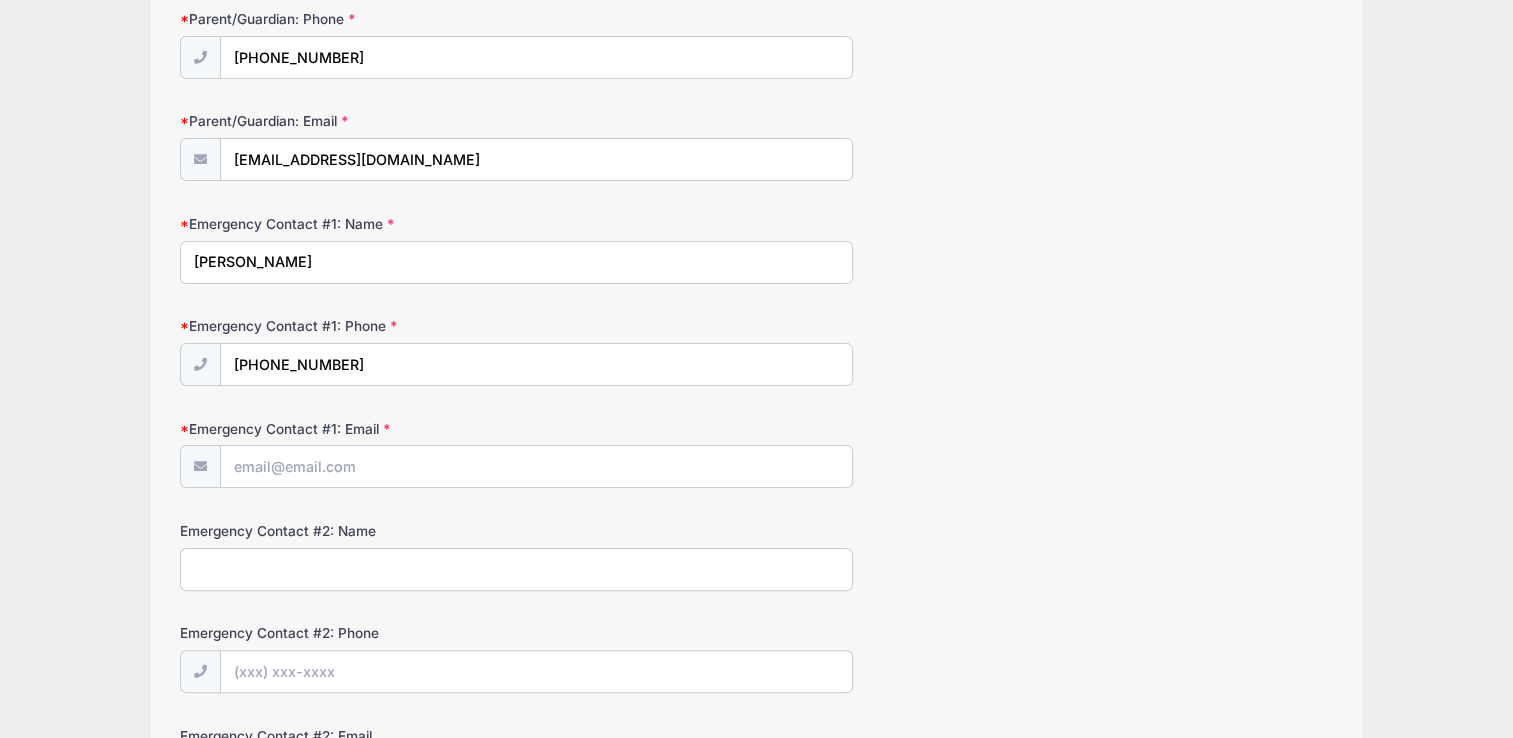 click on "Emergency Contact #2: Name" at bounding box center [516, 569] 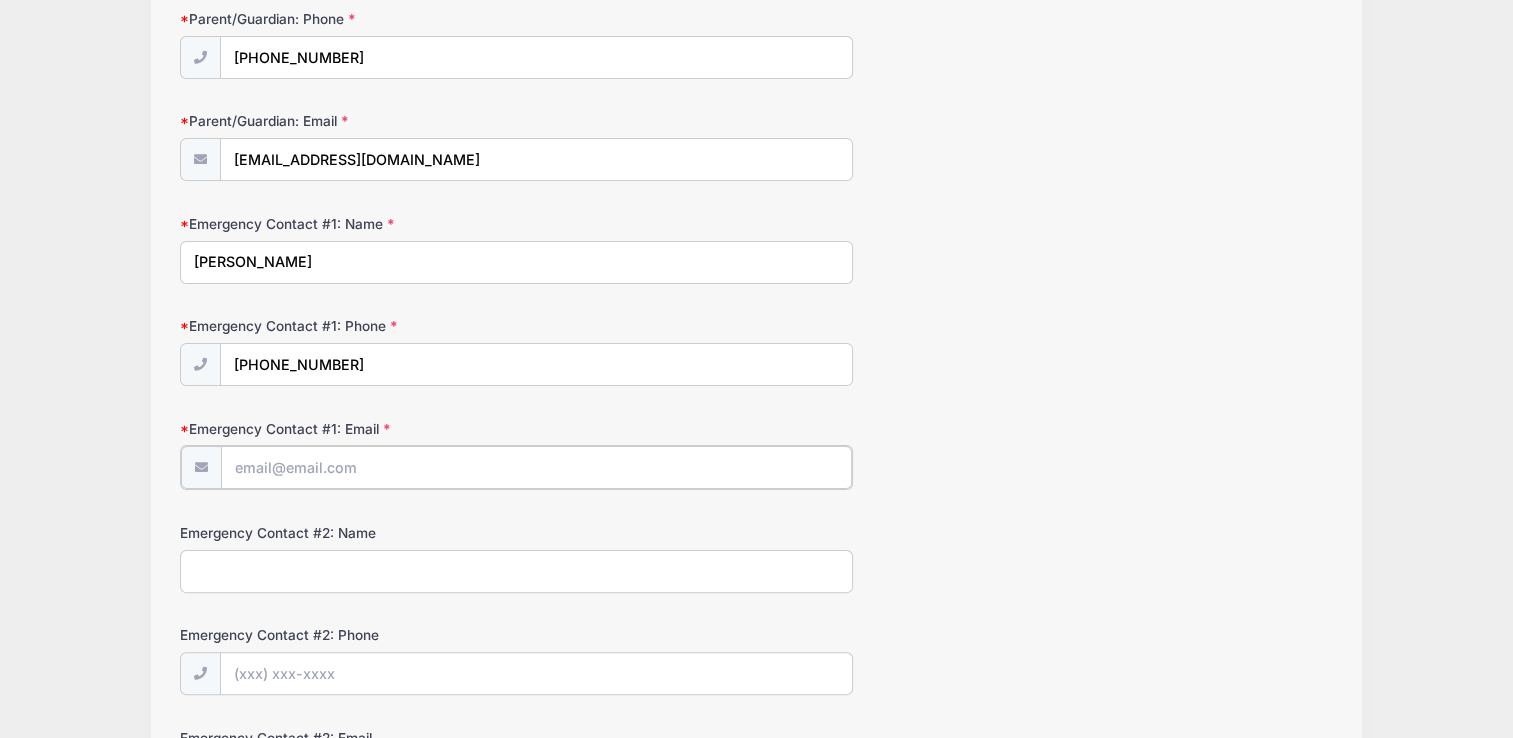click on "Emergency Contact #1: Email" at bounding box center [536, 467] 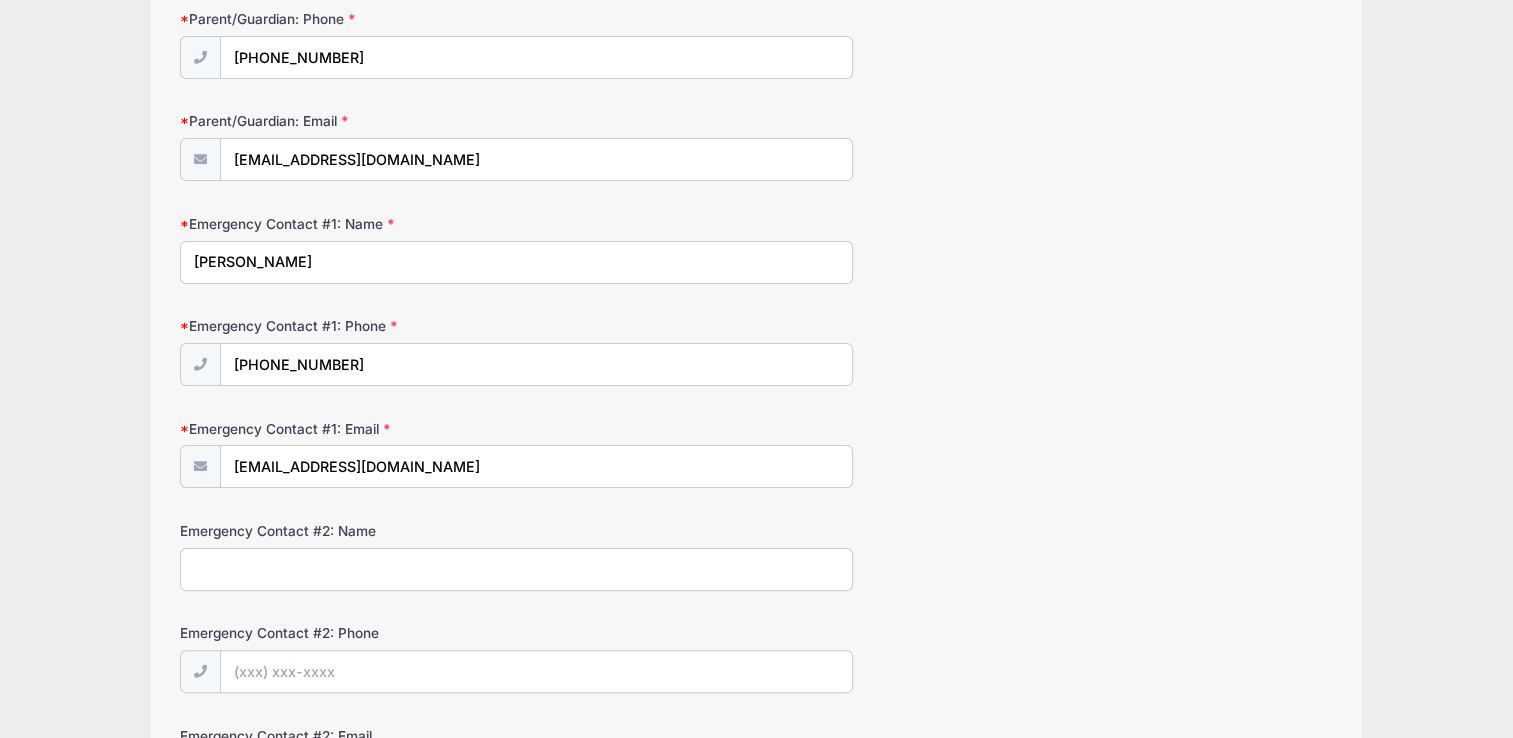 click on "Emergency Contact #2: Name" at bounding box center (516, 569) 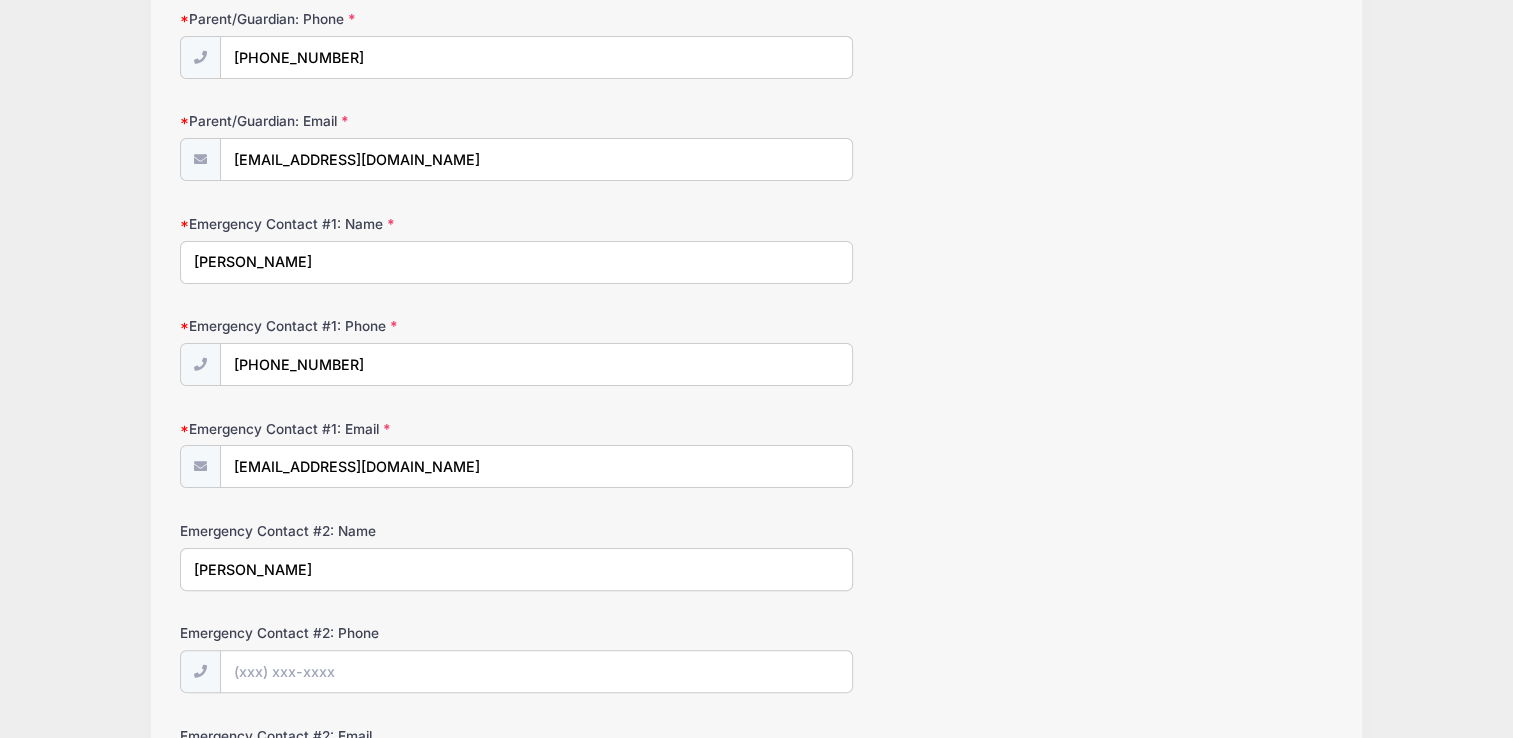 type on "Marvin Punty" 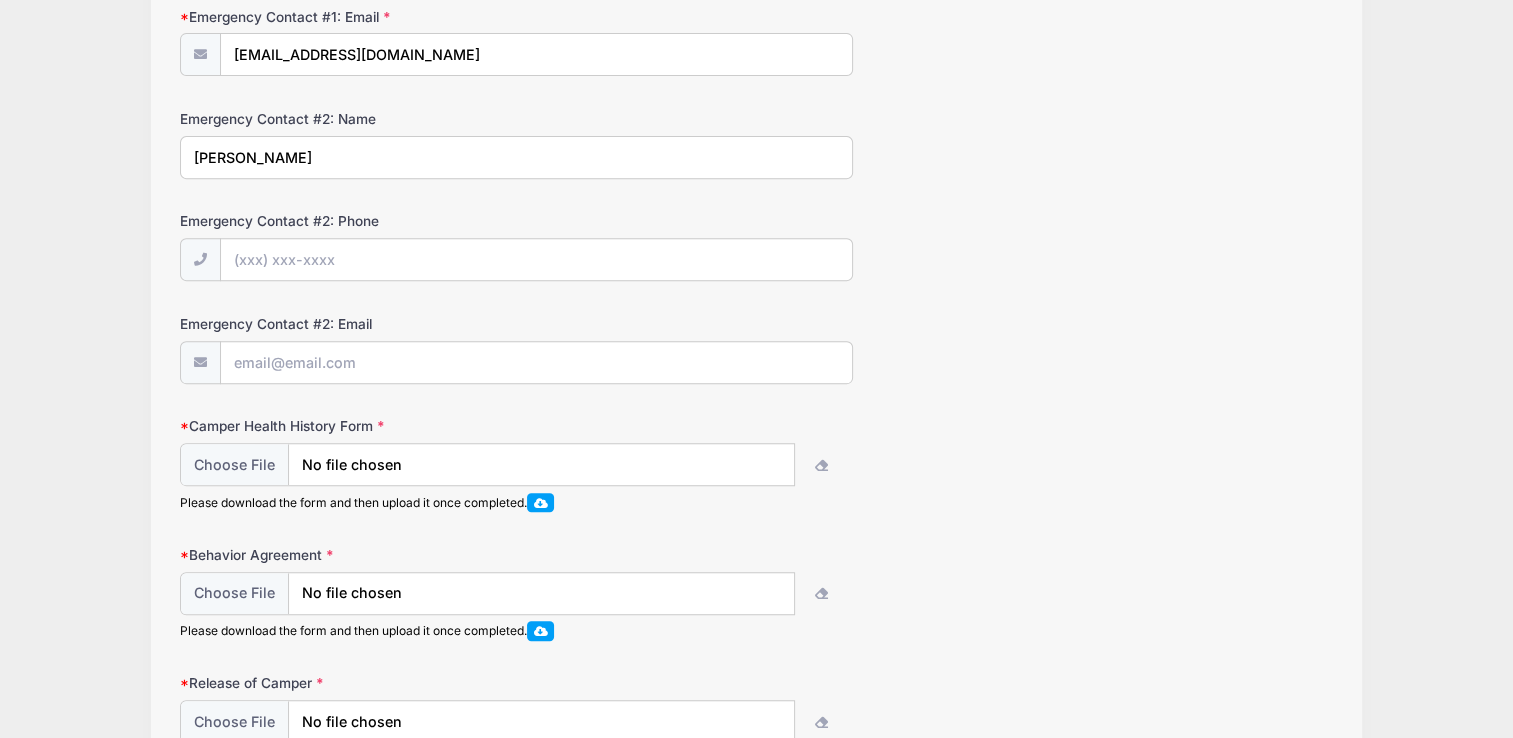 scroll, scrollTop: 795, scrollLeft: 0, axis: vertical 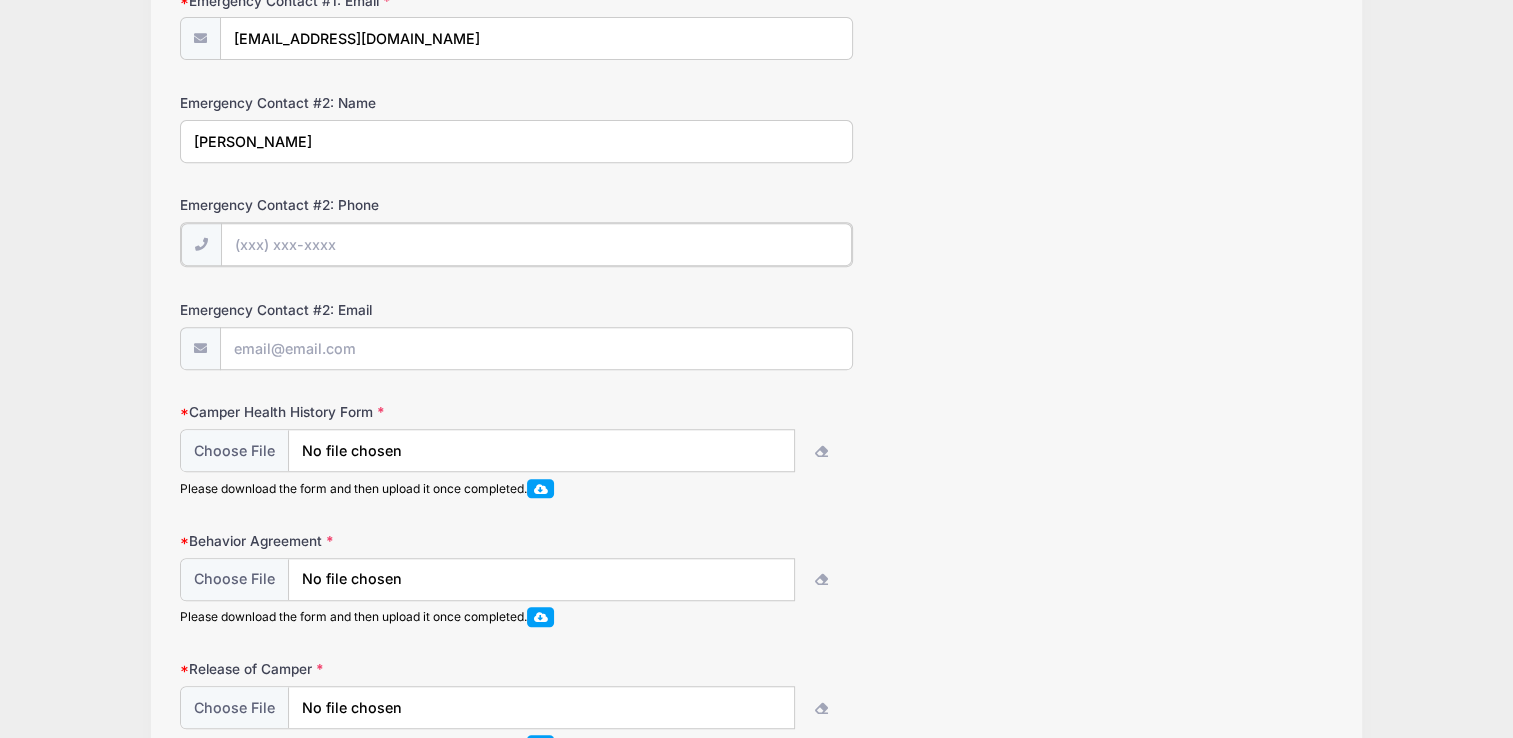 click on "Emergency Contact #2: Phone" at bounding box center [536, 244] 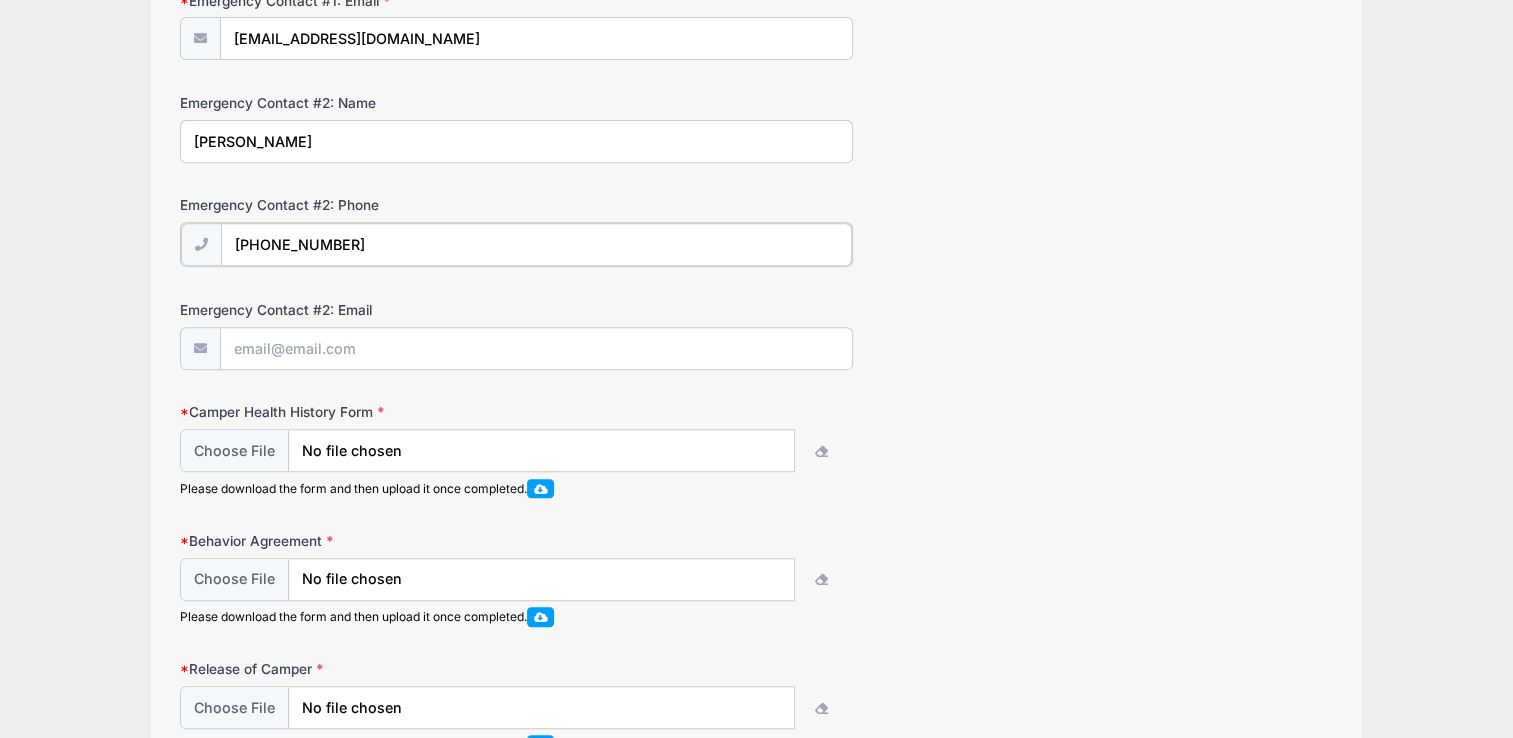 type on "(530) 315-8170" 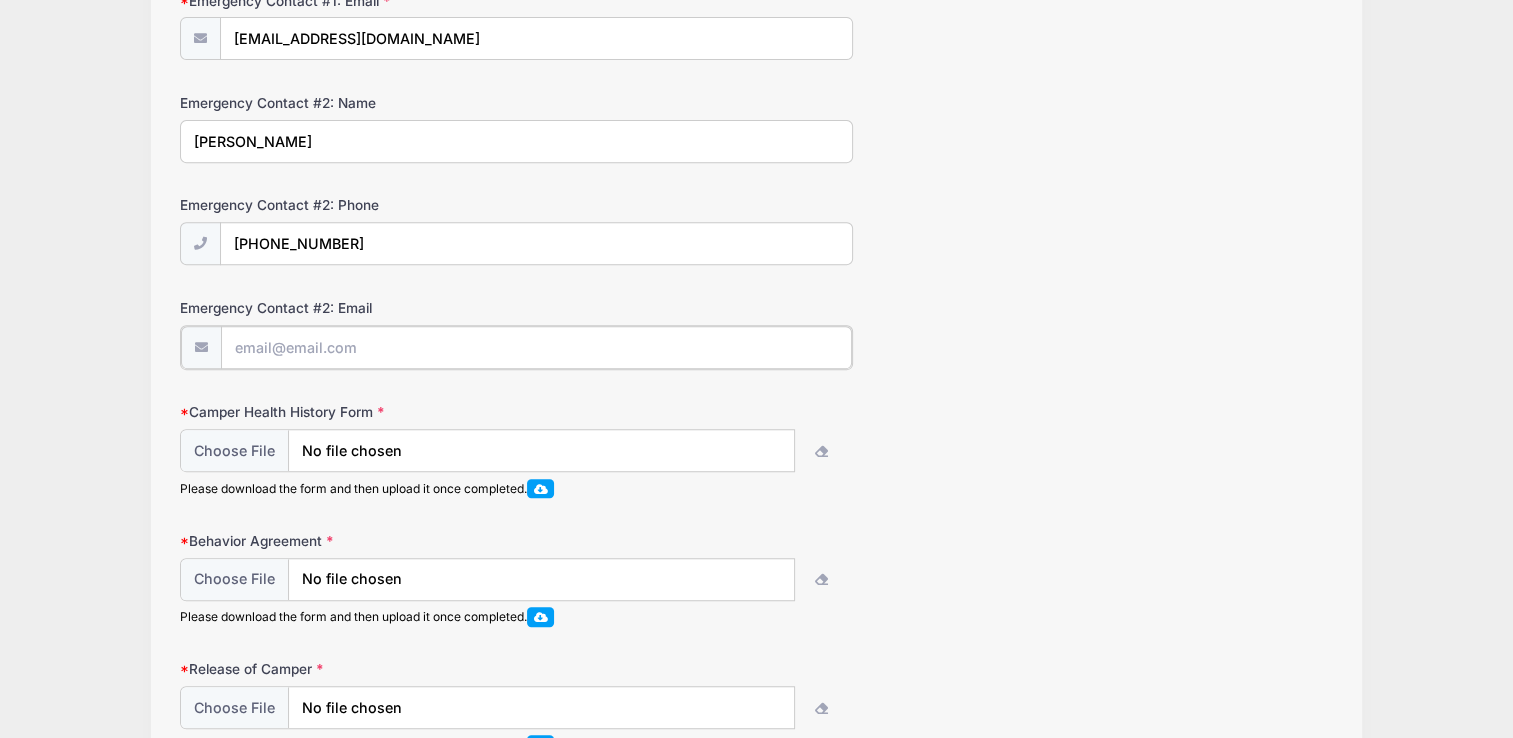 click on "Emergency Contact #2: Email" at bounding box center (536, 347) 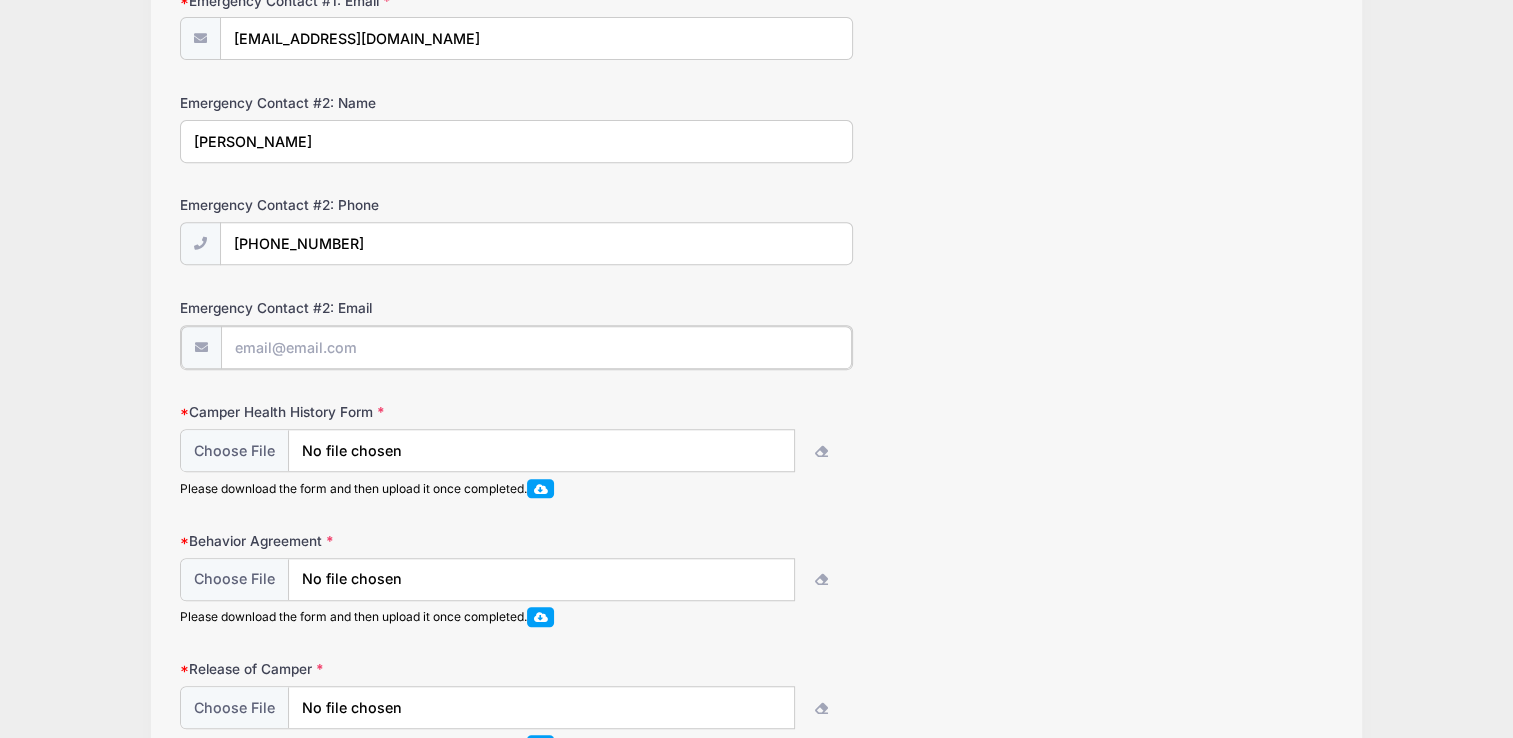 type on "punty530@gmail.com" 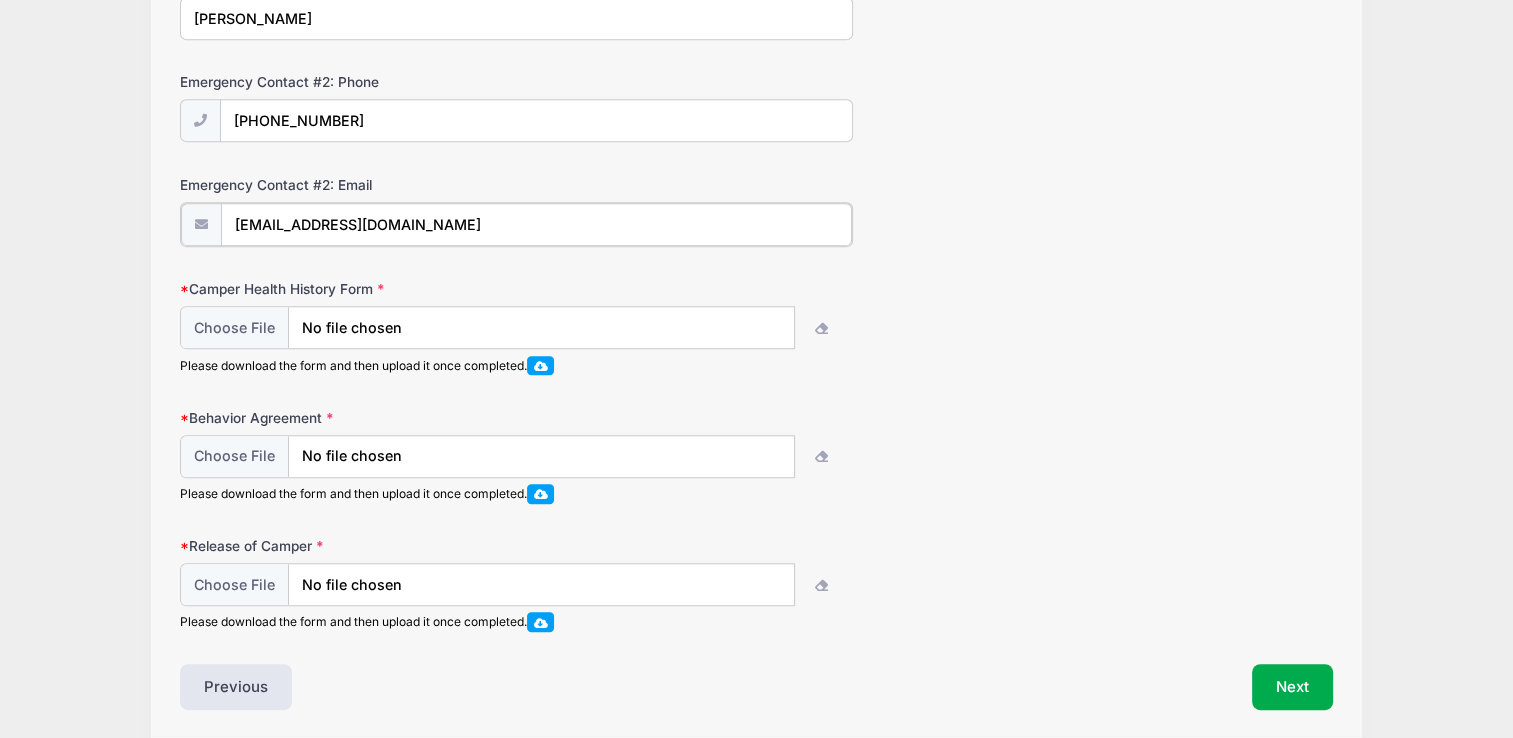 scroll, scrollTop: 990, scrollLeft: 0, axis: vertical 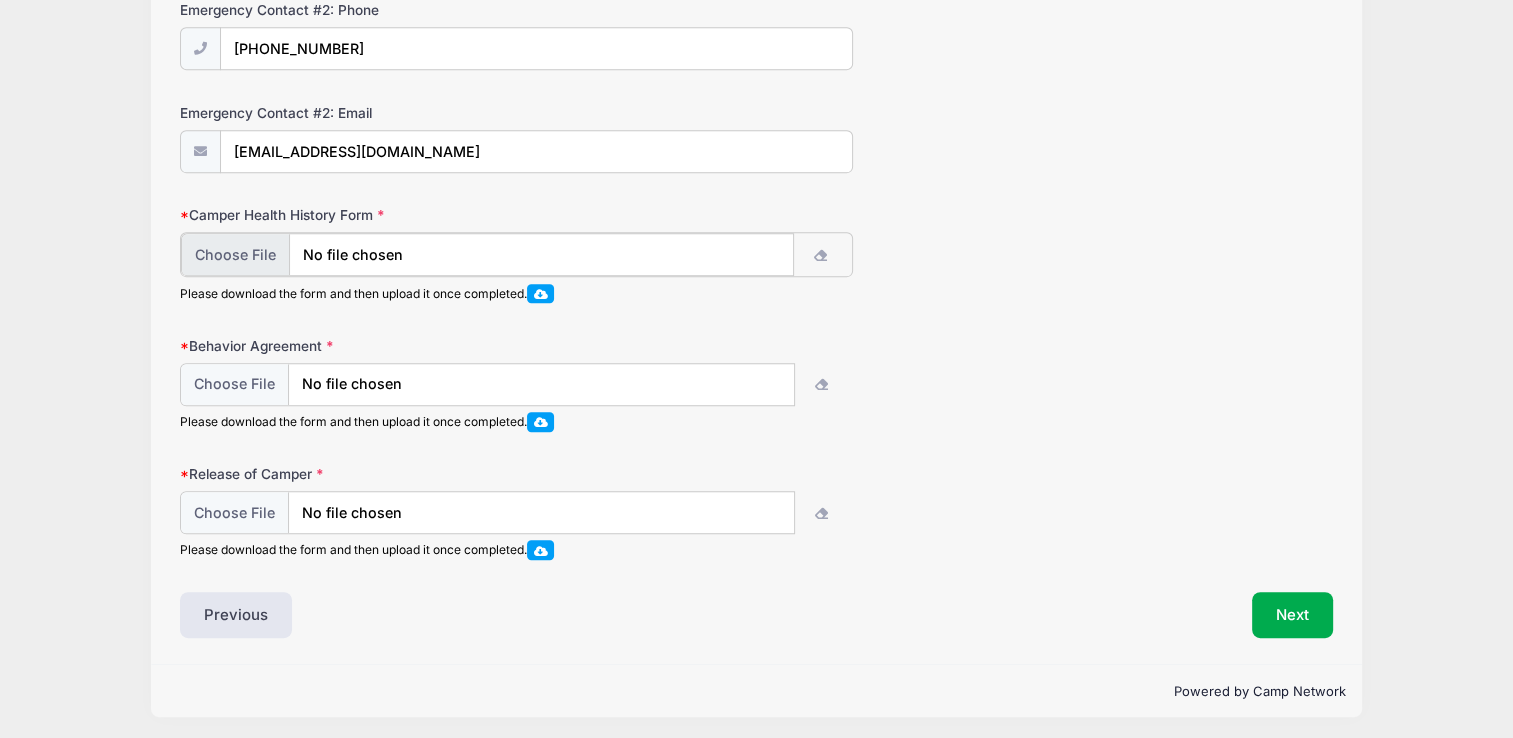 click at bounding box center (487, 254) 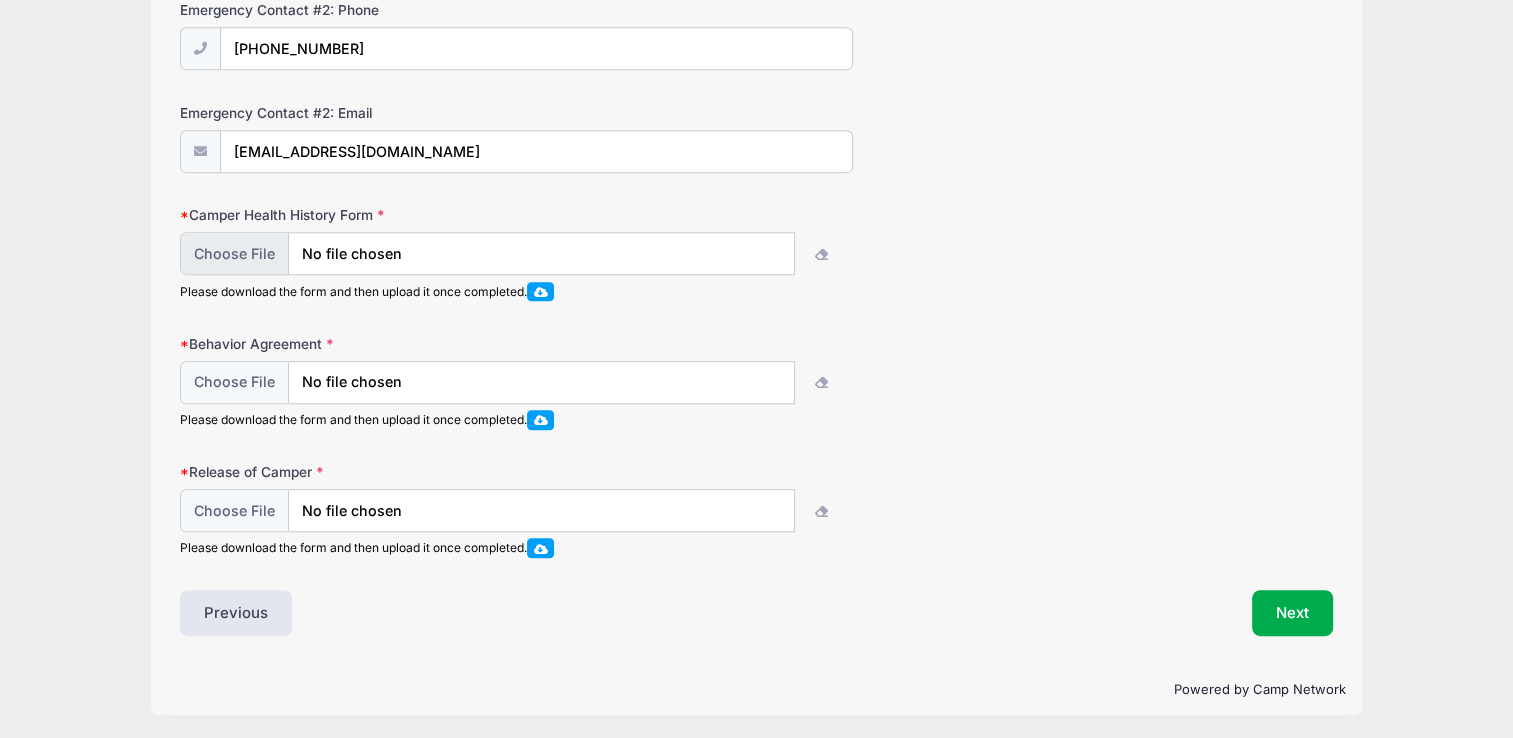 scroll, scrollTop: 988, scrollLeft: 0, axis: vertical 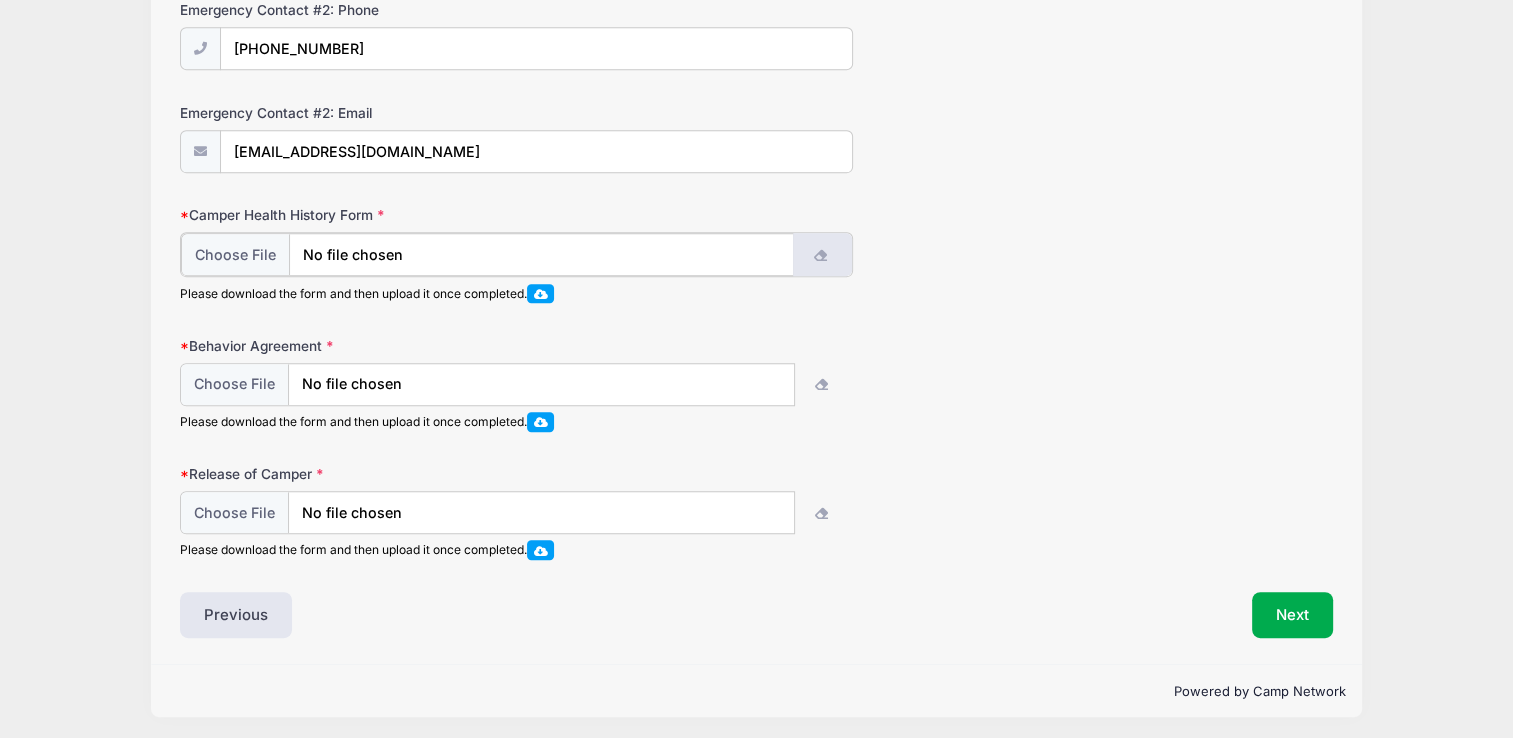 click at bounding box center [822, 256] 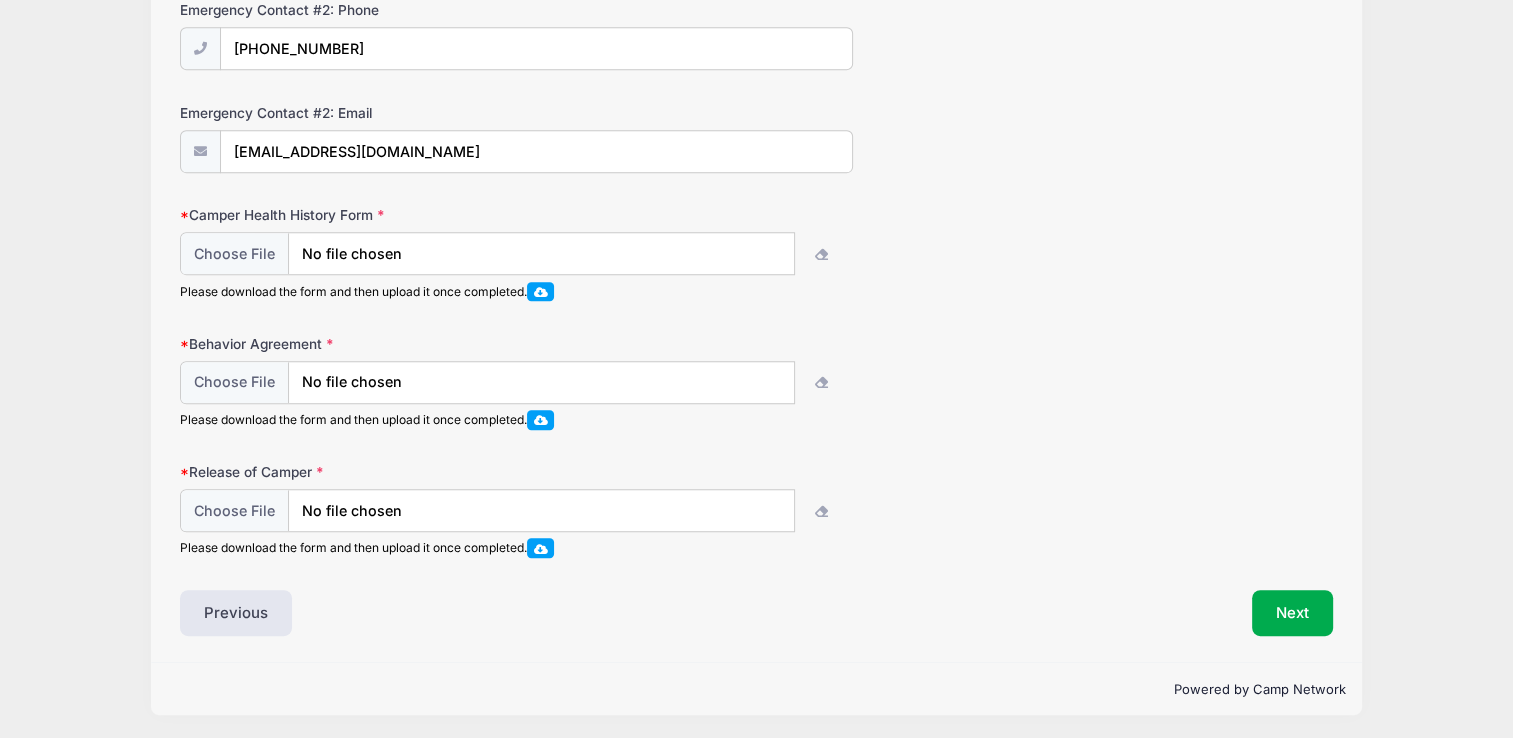 scroll, scrollTop: 988, scrollLeft: 0, axis: vertical 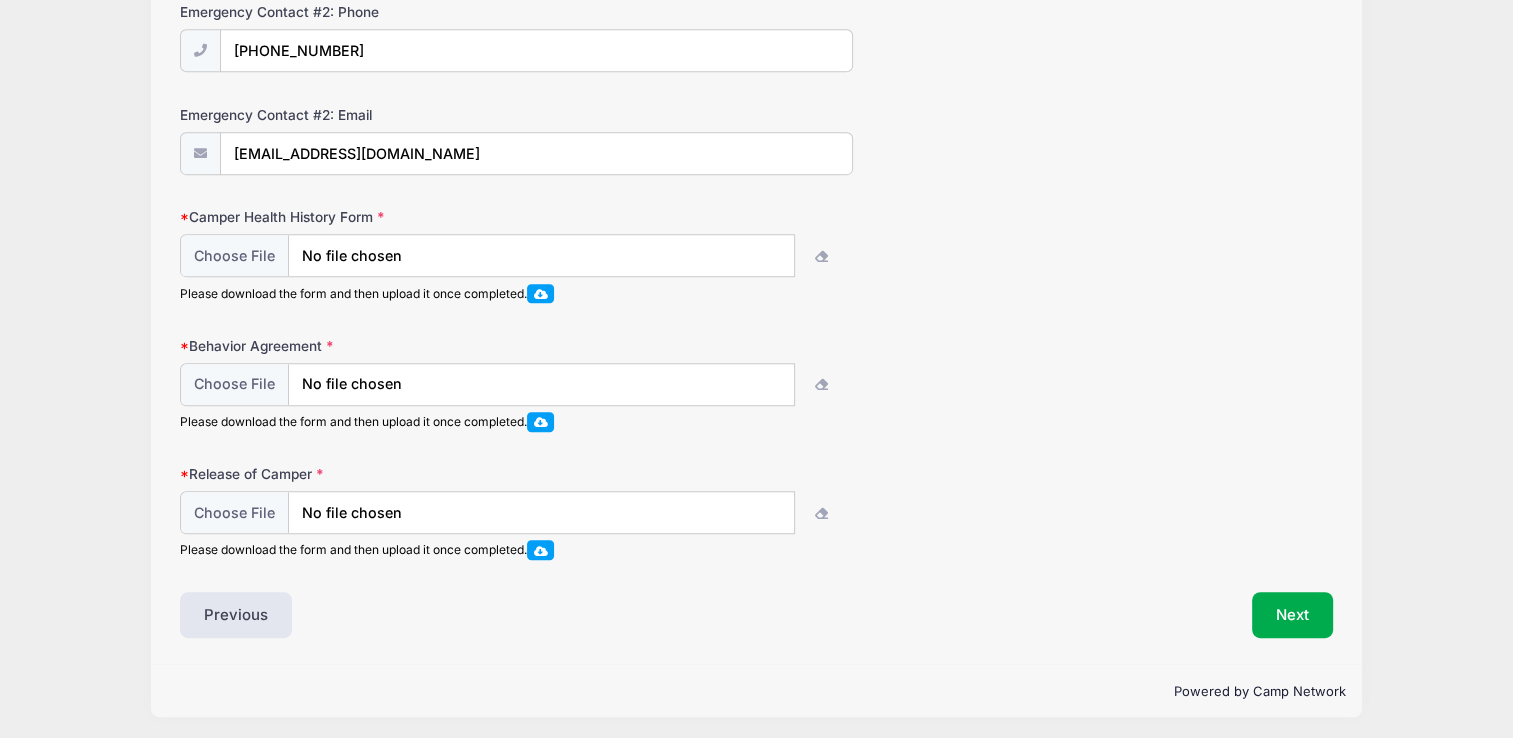 click at bounding box center (541, 293) 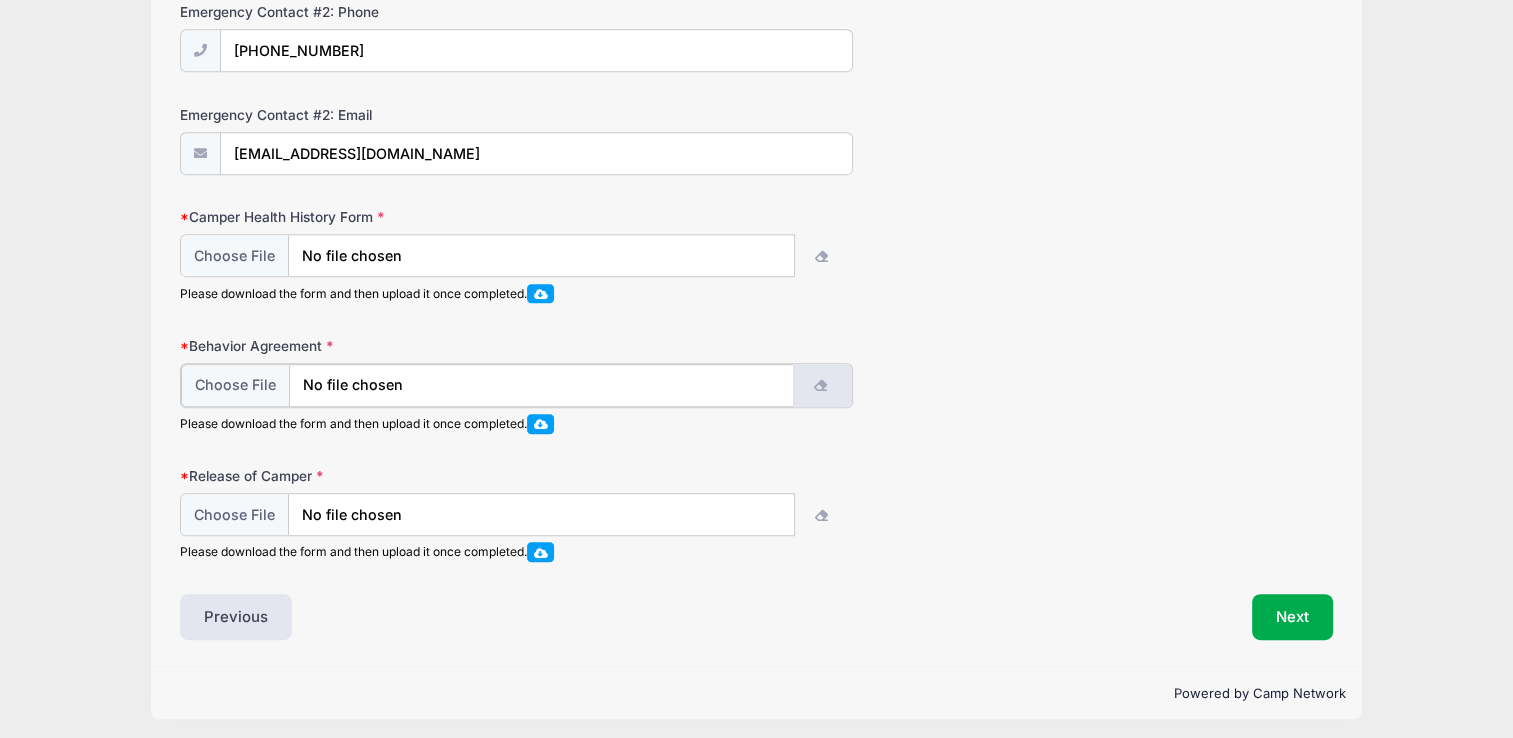 click at bounding box center (822, 386) 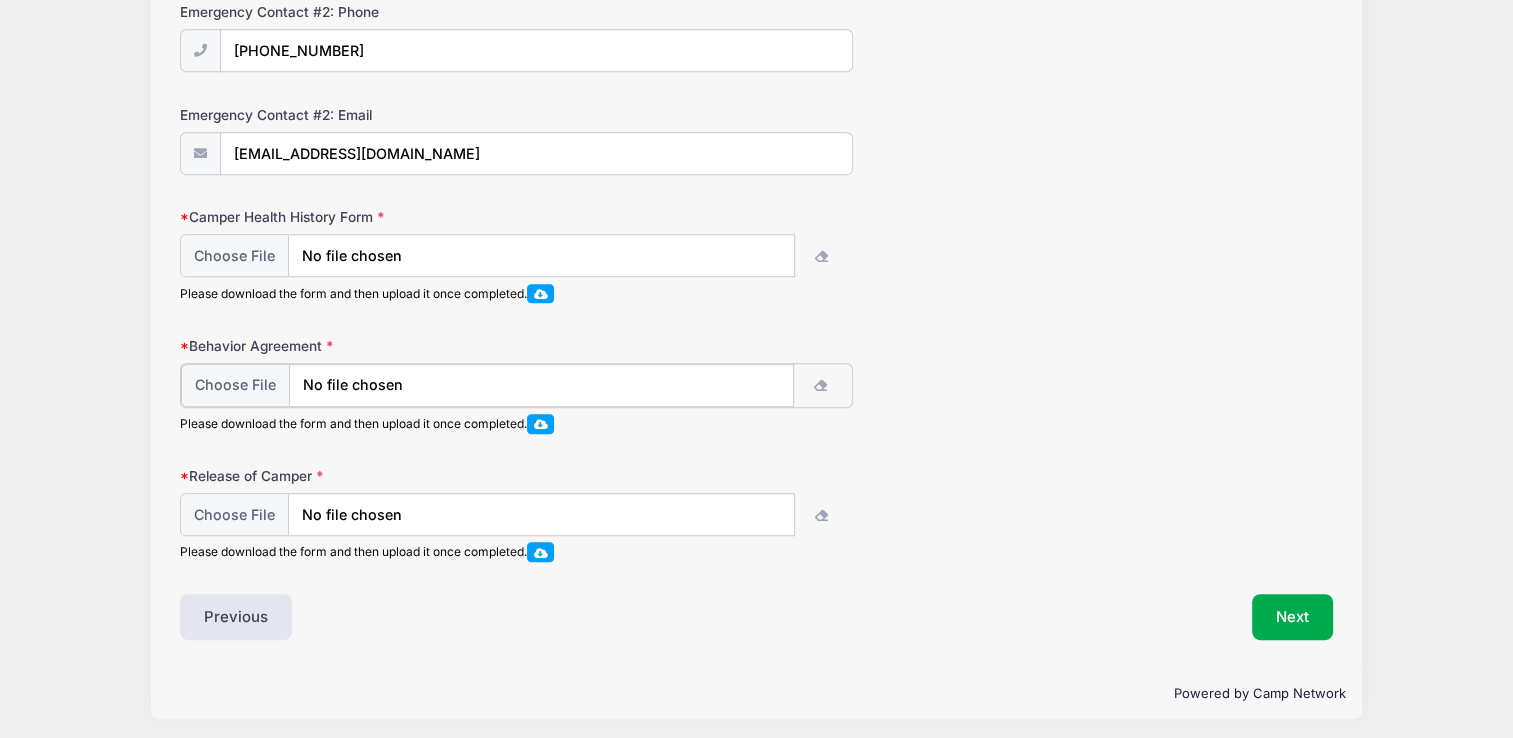 drag, startPoint x: 820, startPoint y: 377, endPoint x: 548, endPoint y: 415, distance: 274.64157 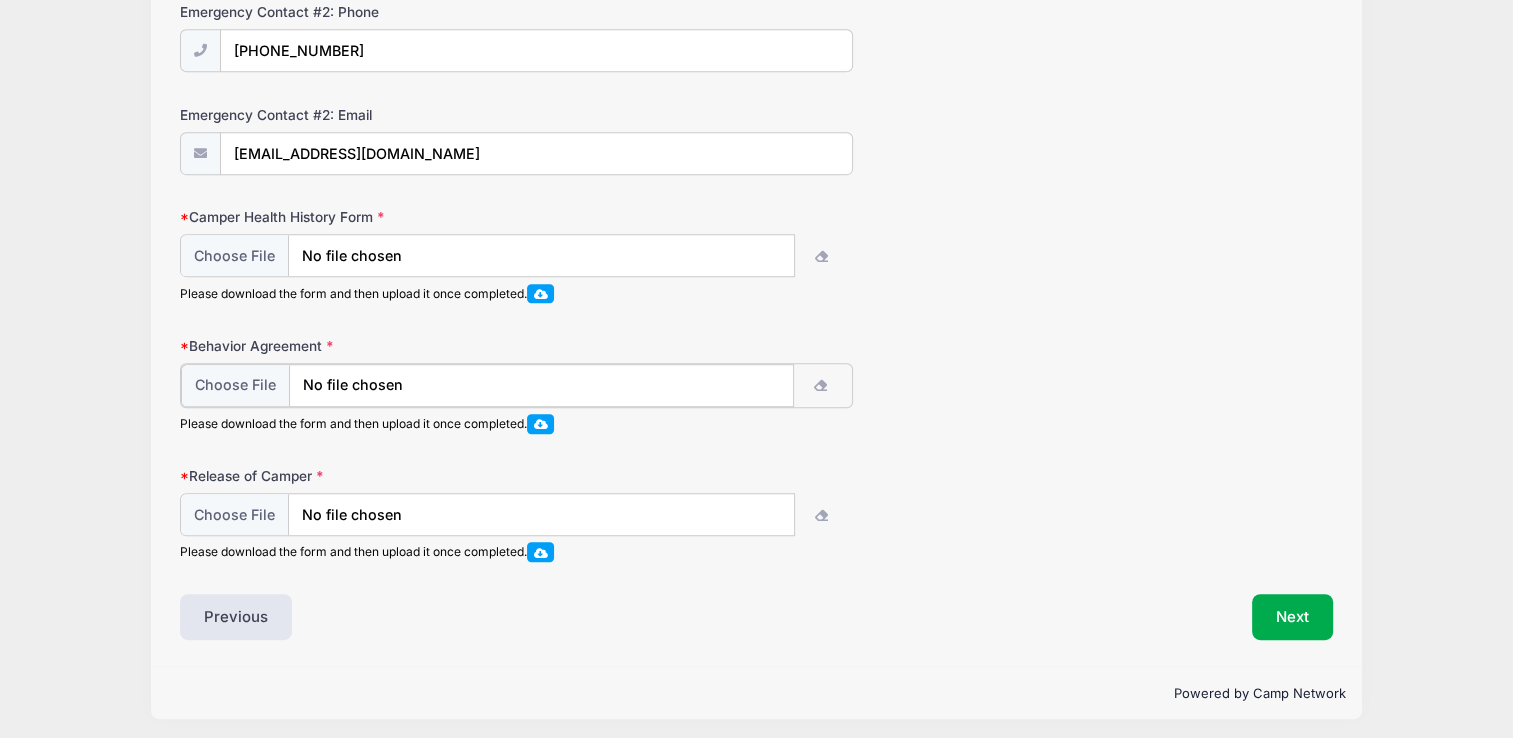 click on "Please download the form and then upload it once completed." at bounding box center [516, 398] 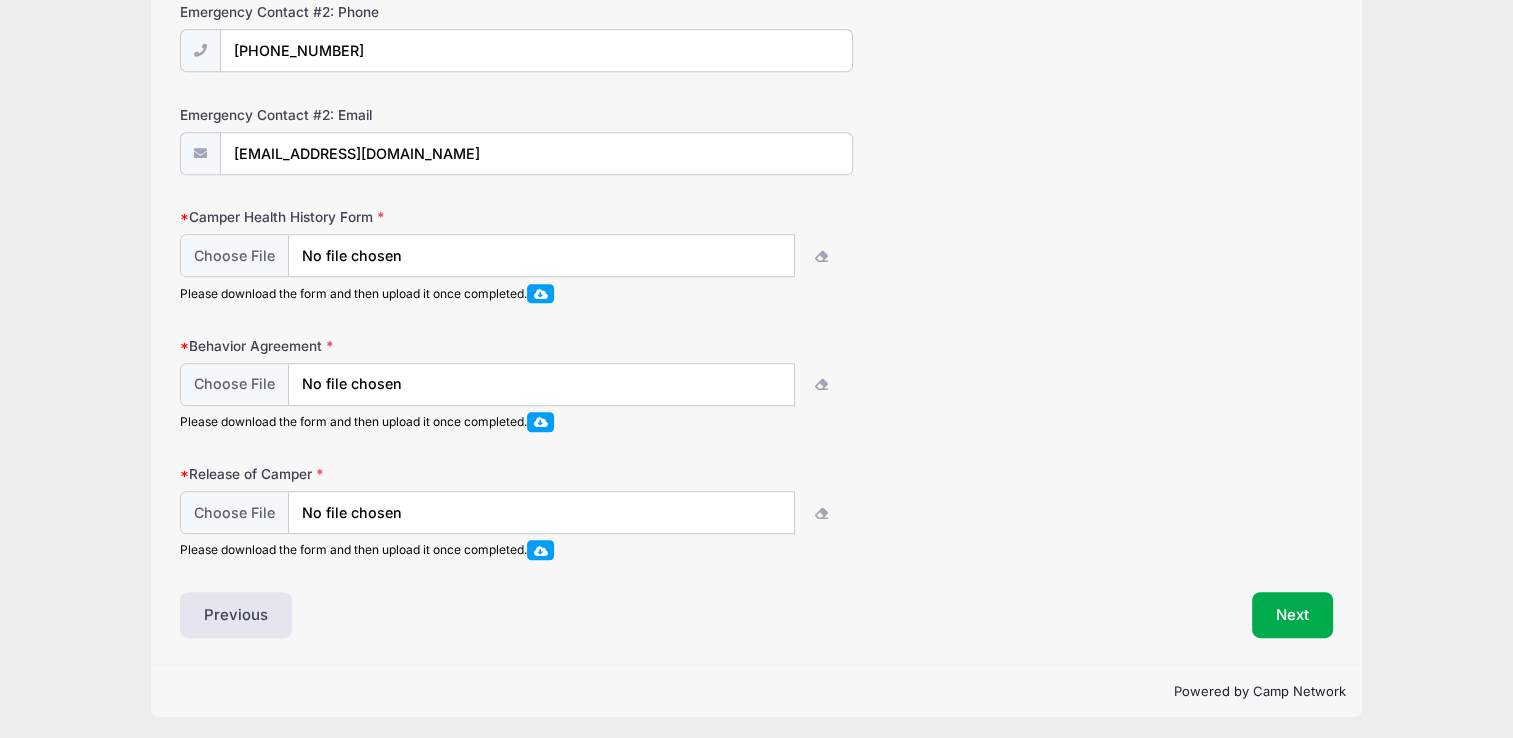 click at bounding box center (541, 421) 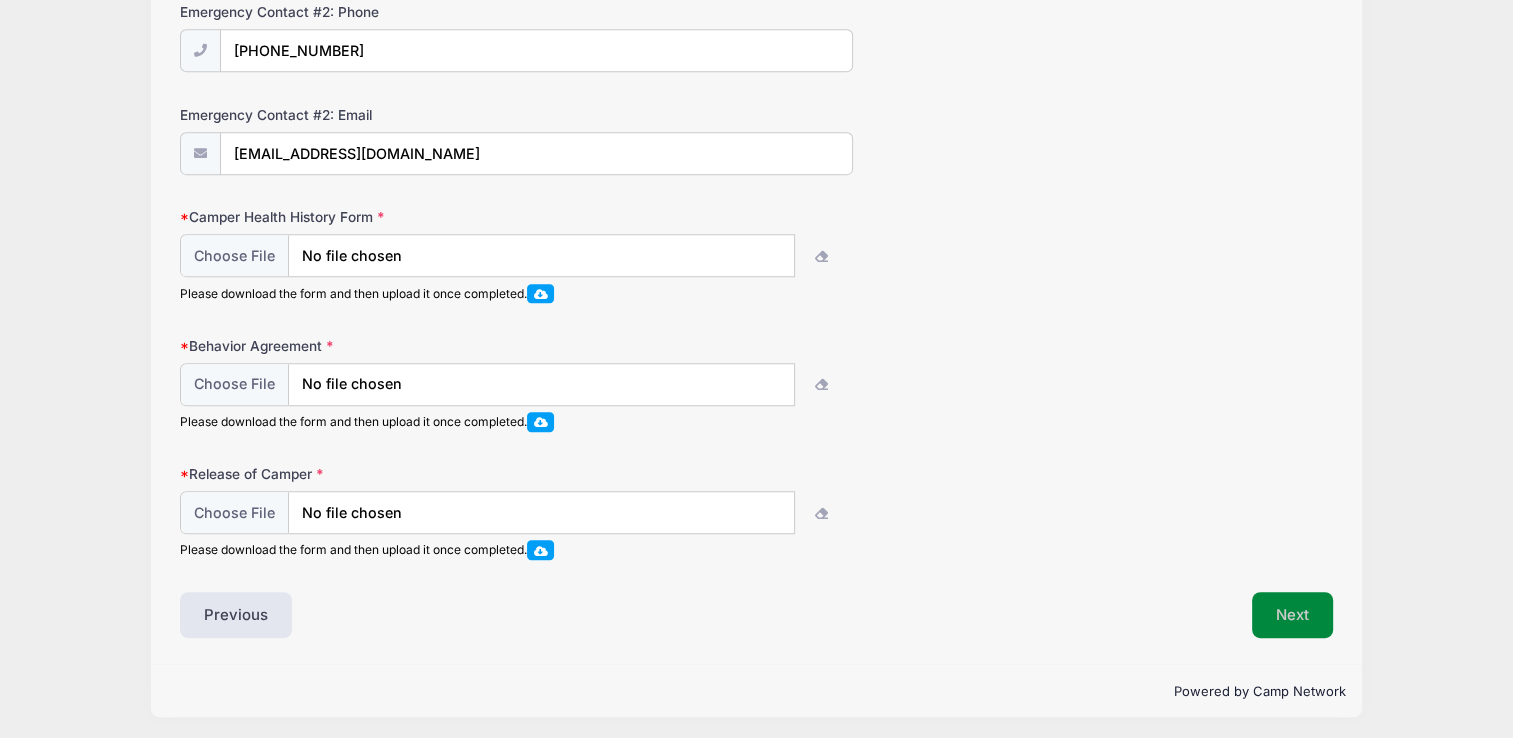 click on "Next" at bounding box center [1292, 615] 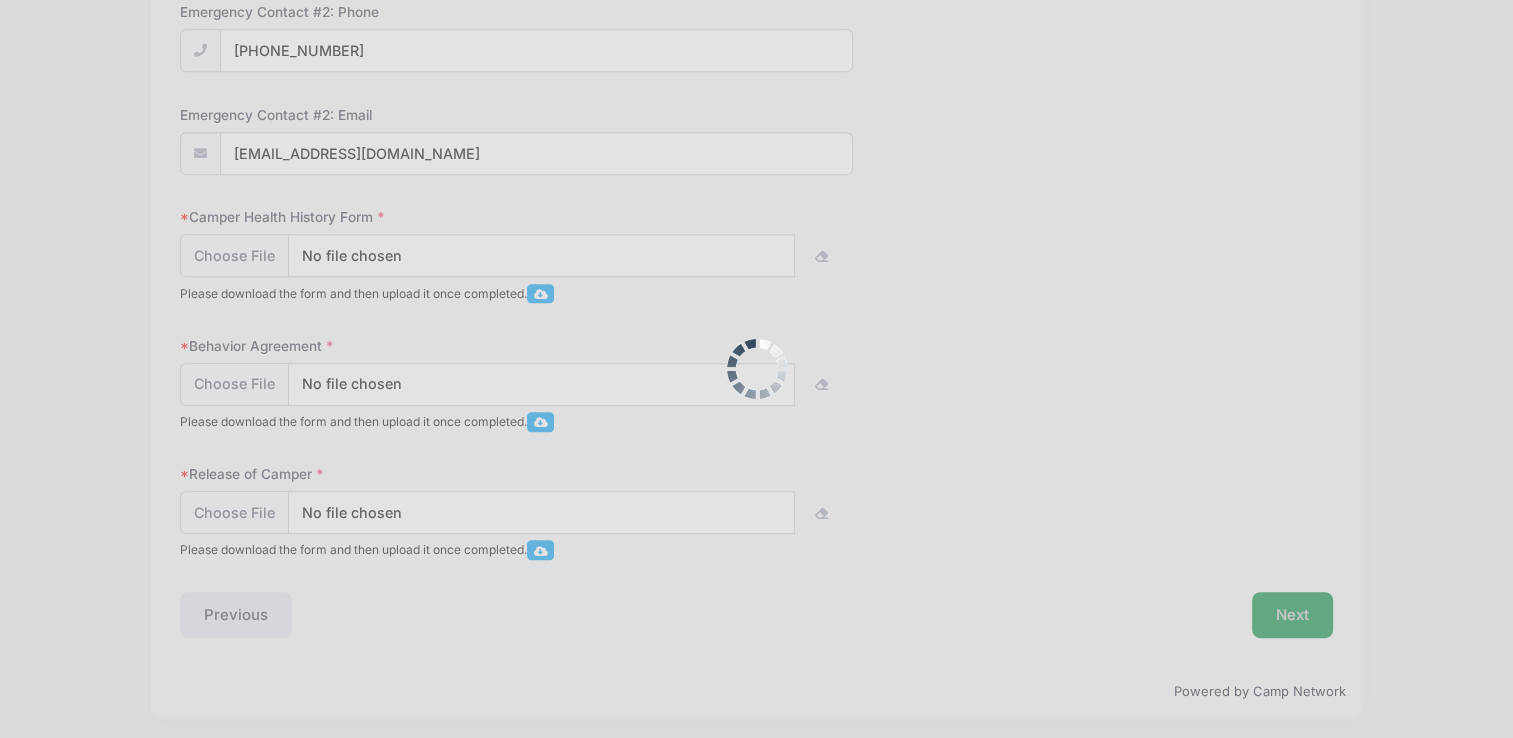 scroll, scrollTop: 0, scrollLeft: 0, axis: both 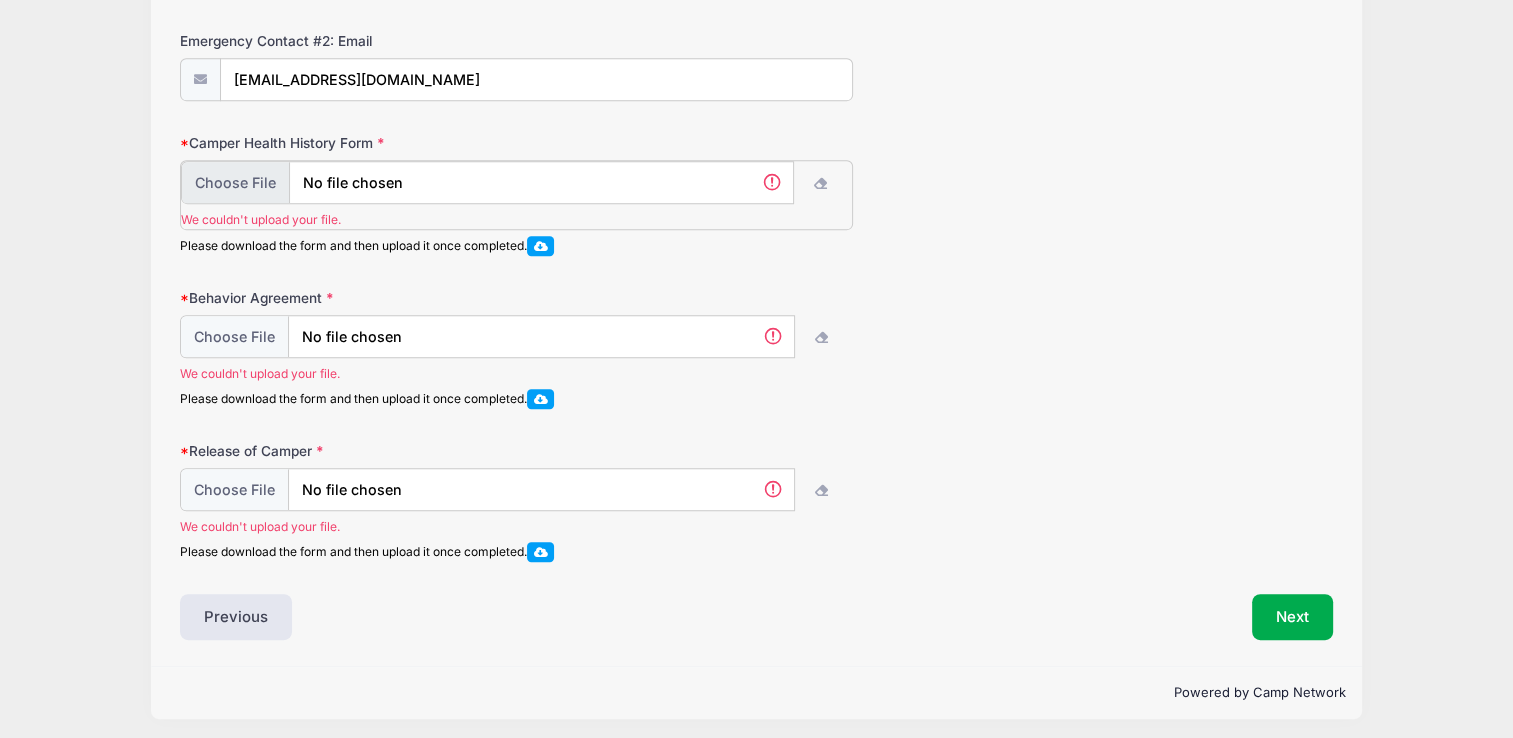 click at bounding box center (487, 182) 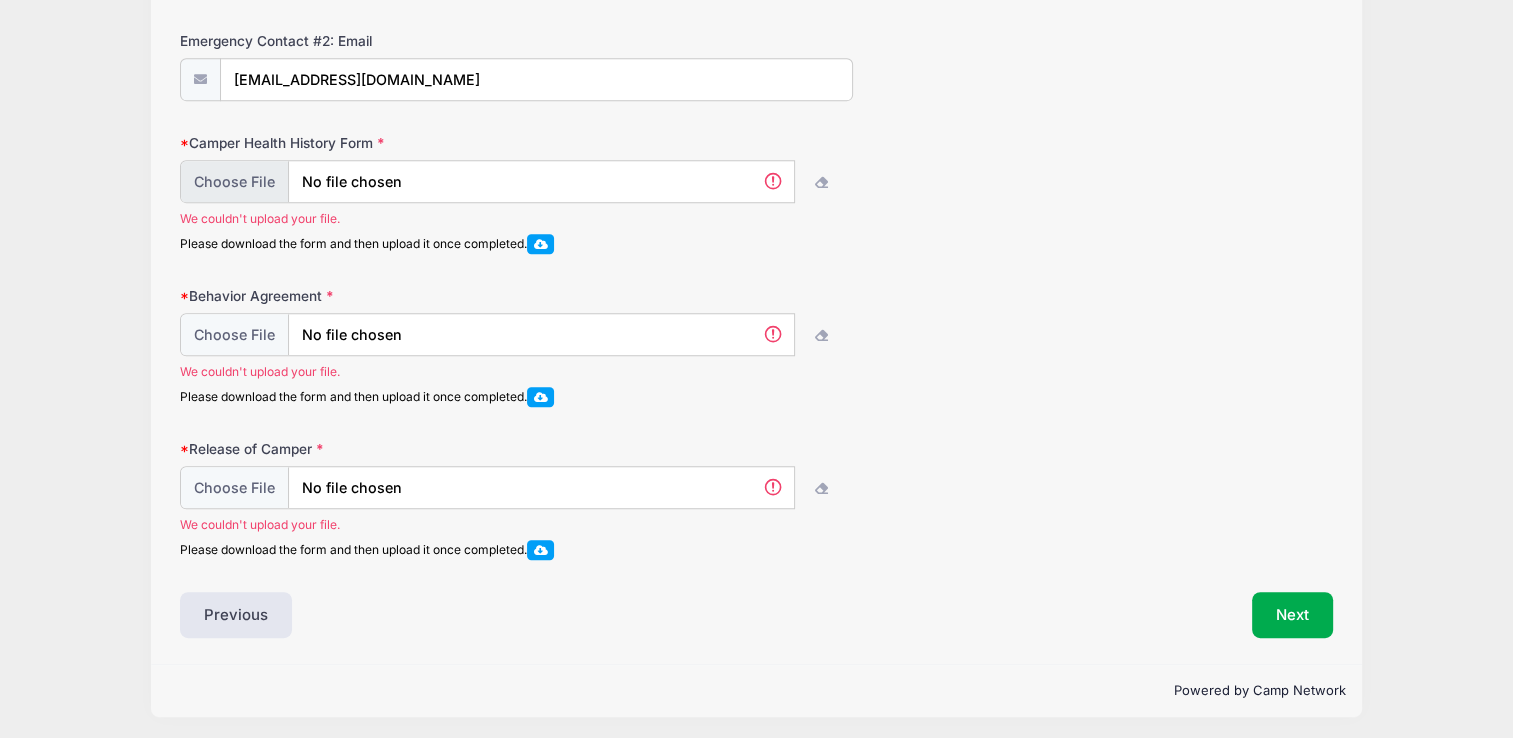 scroll, scrollTop: 1037, scrollLeft: 0, axis: vertical 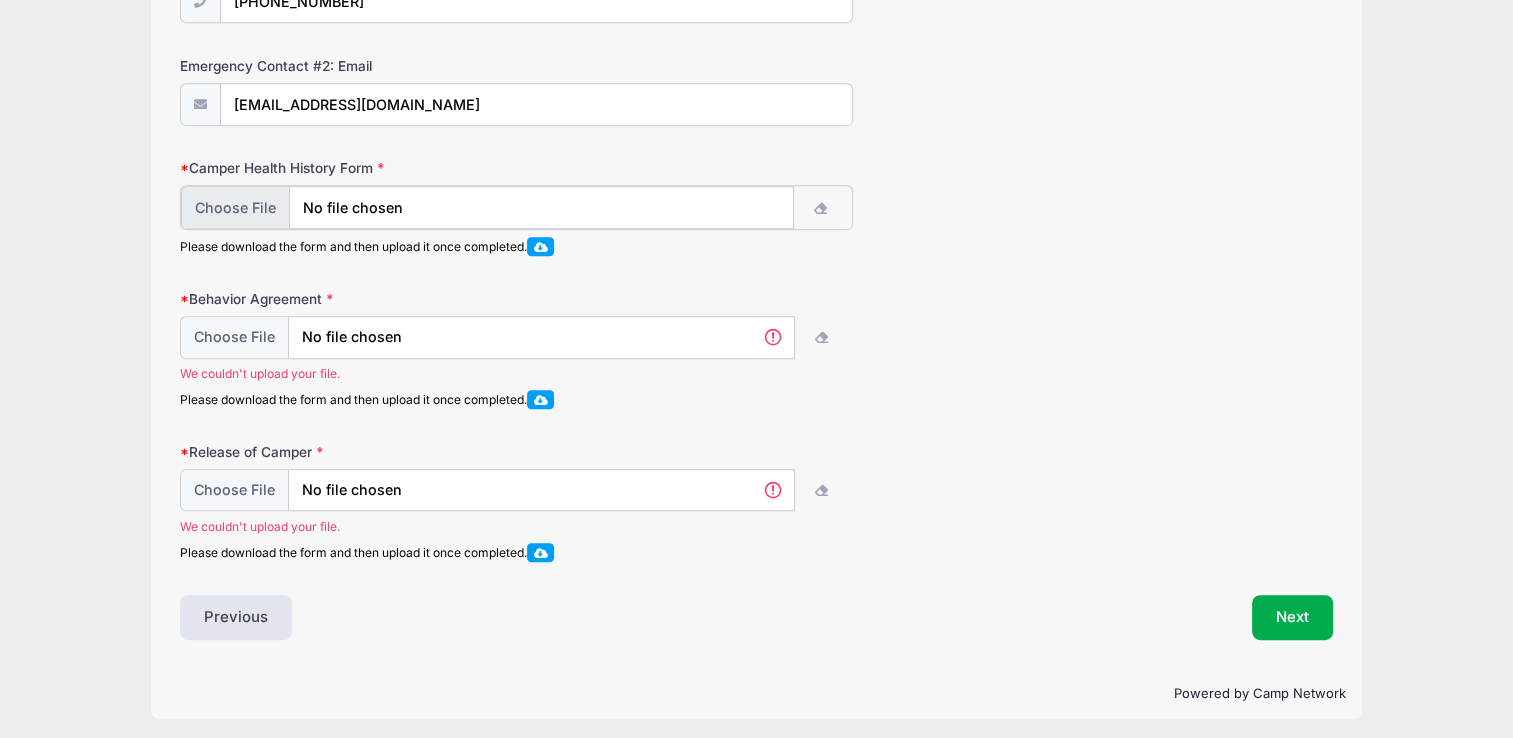 type on "C:\fakepath\Health1.pdf" 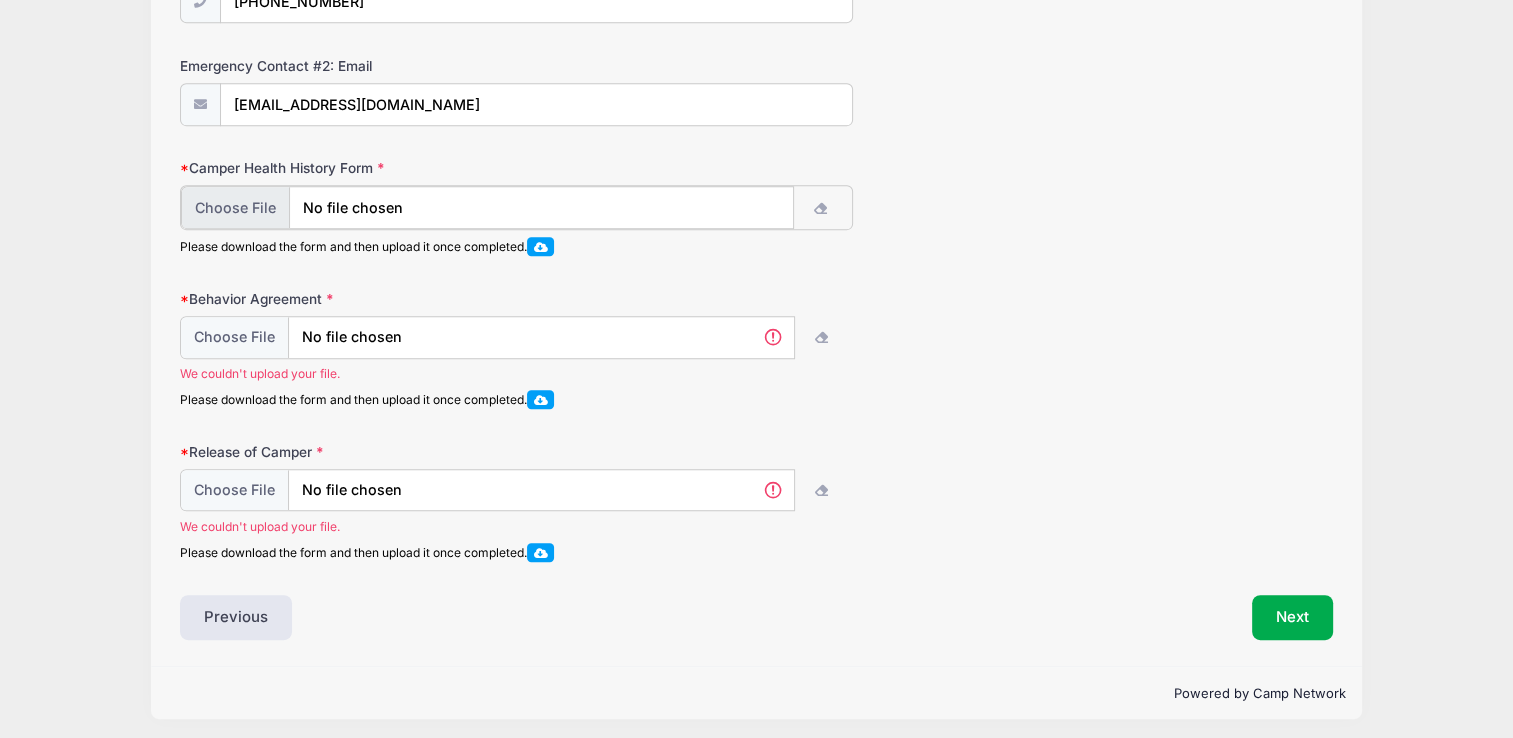 scroll, scrollTop: 1039, scrollLeft: 0, axis: vertical 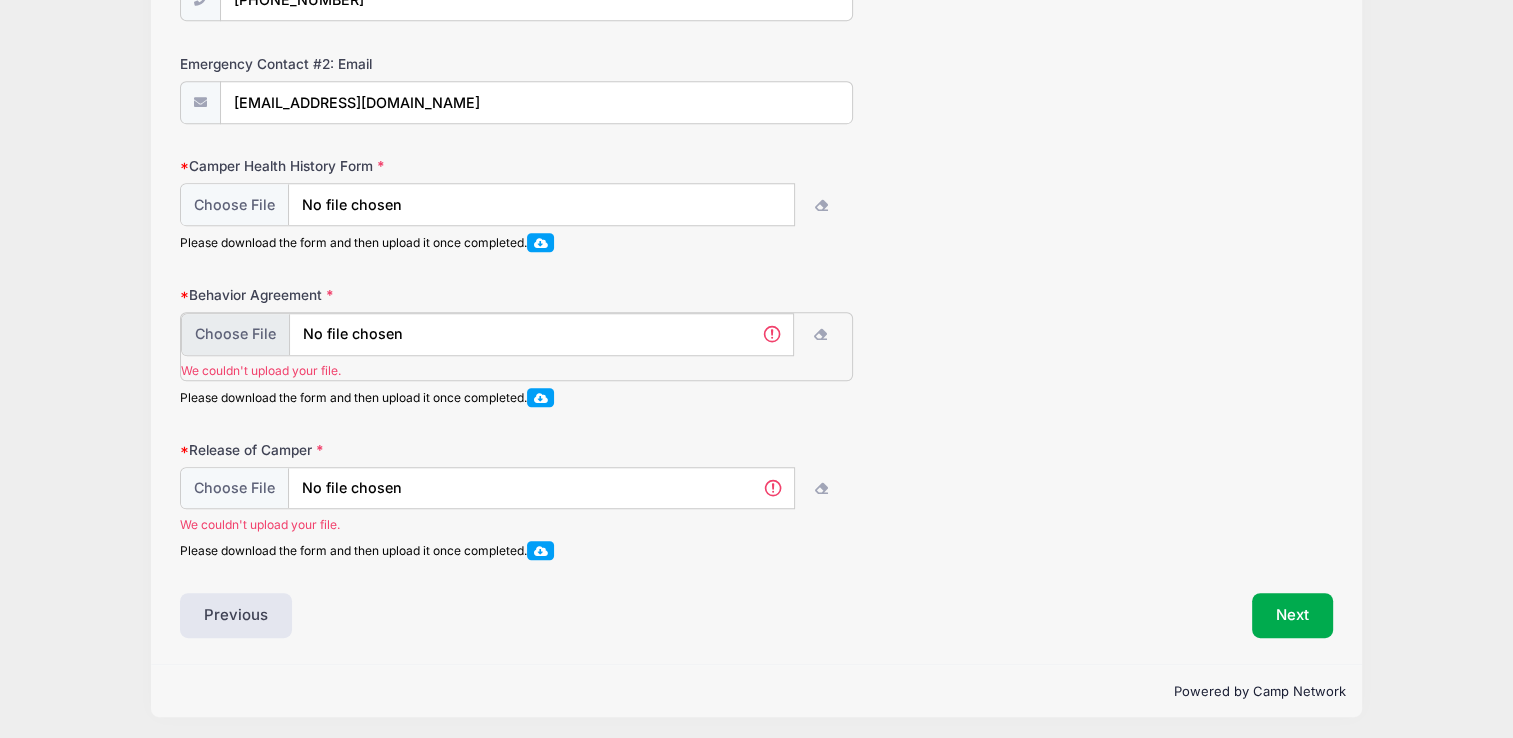 click at bounding box center [487, 334] 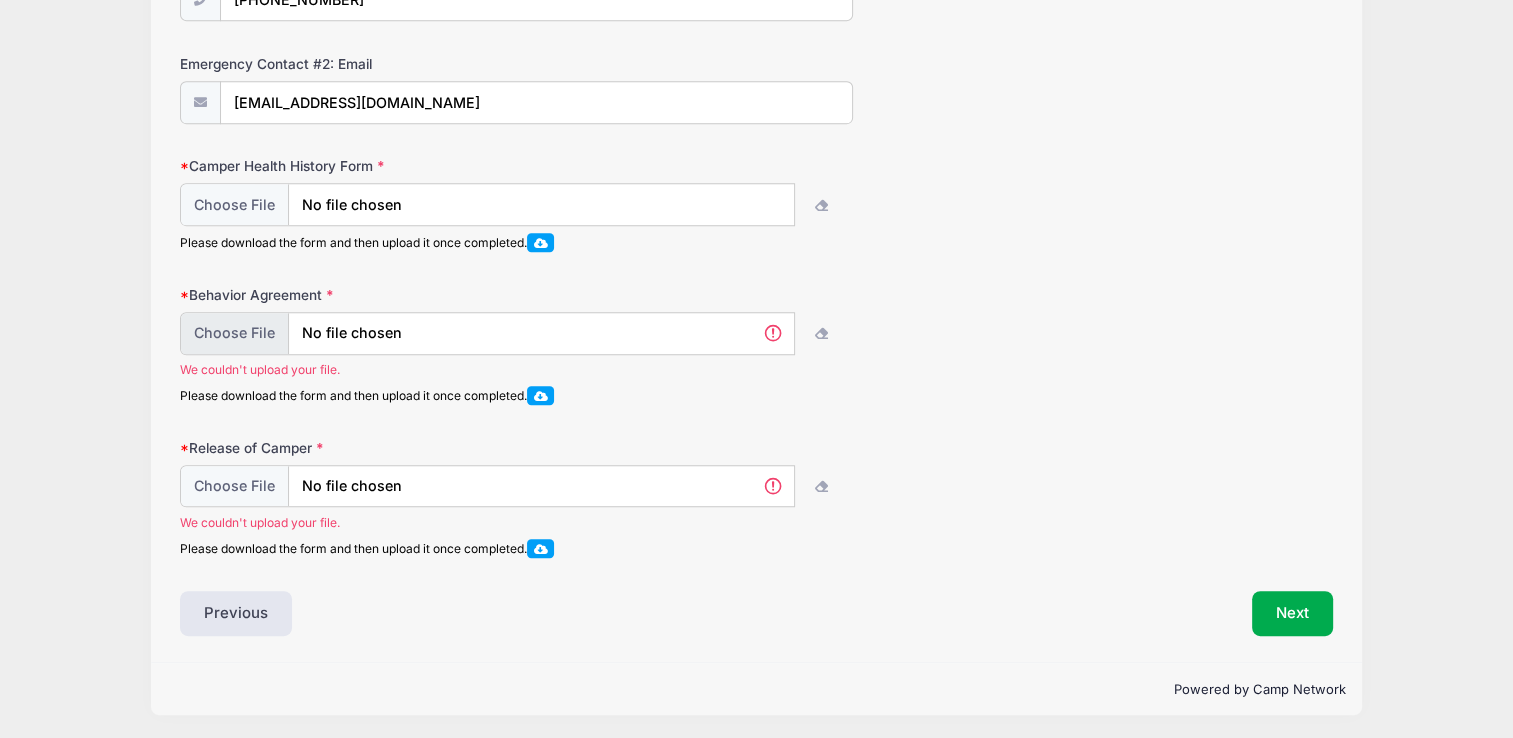 scroll, scrollTop: 1012, scrollLeft: 0, axis: vertical 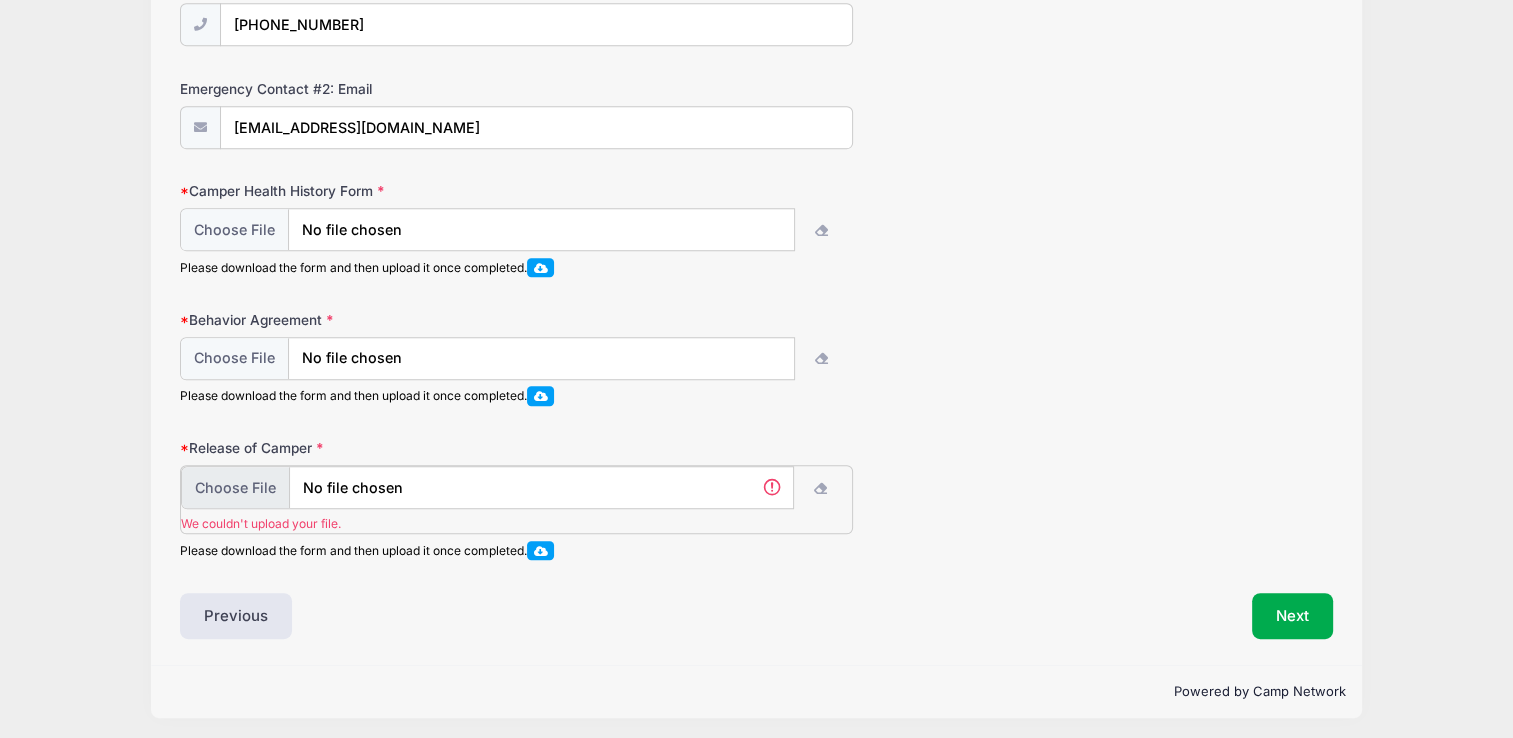 click at bounding box center [487, 487] 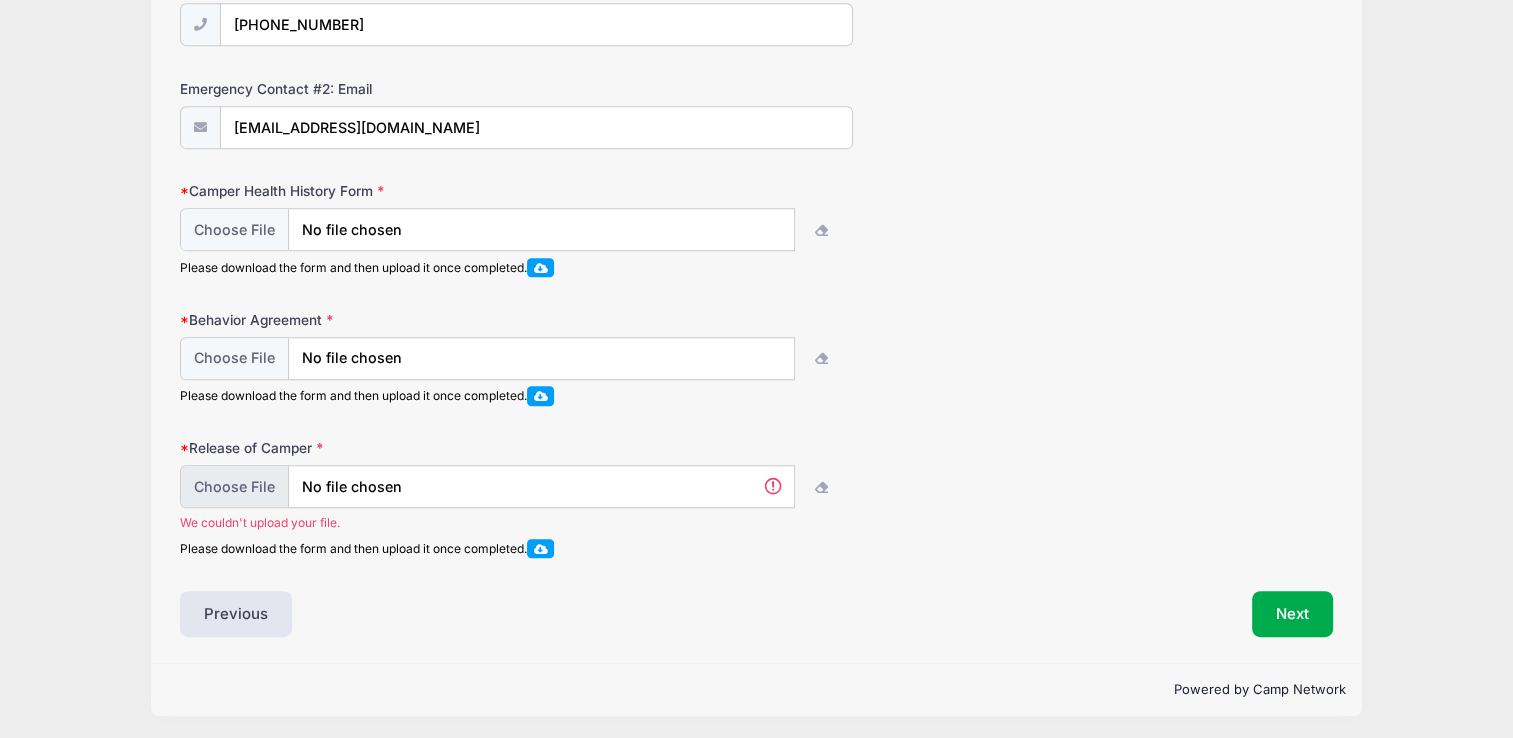 scroll, scrollTop: 988, scrollLeft: 0, axis: vertical 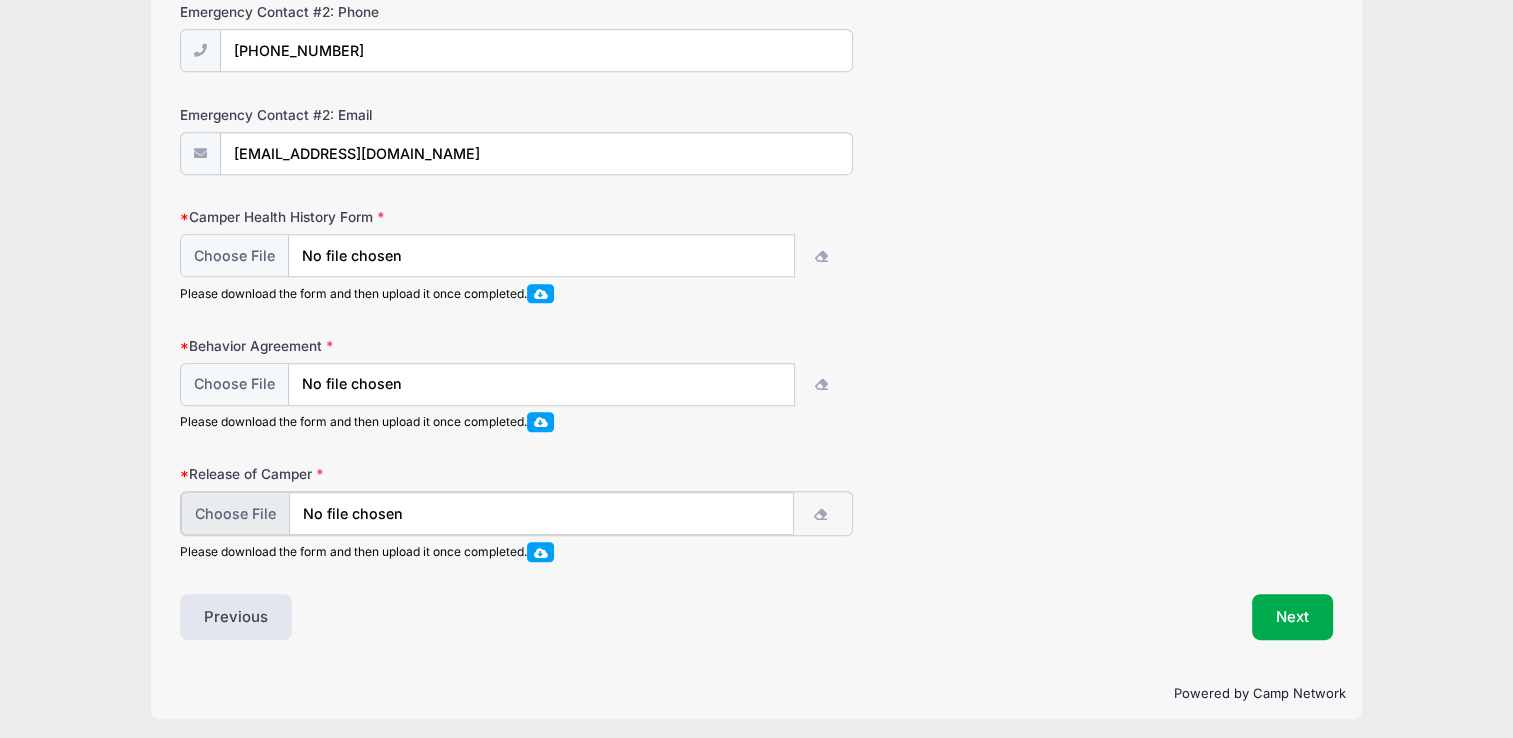 type on "C:\fakepath\_Release of Campers.pdf" 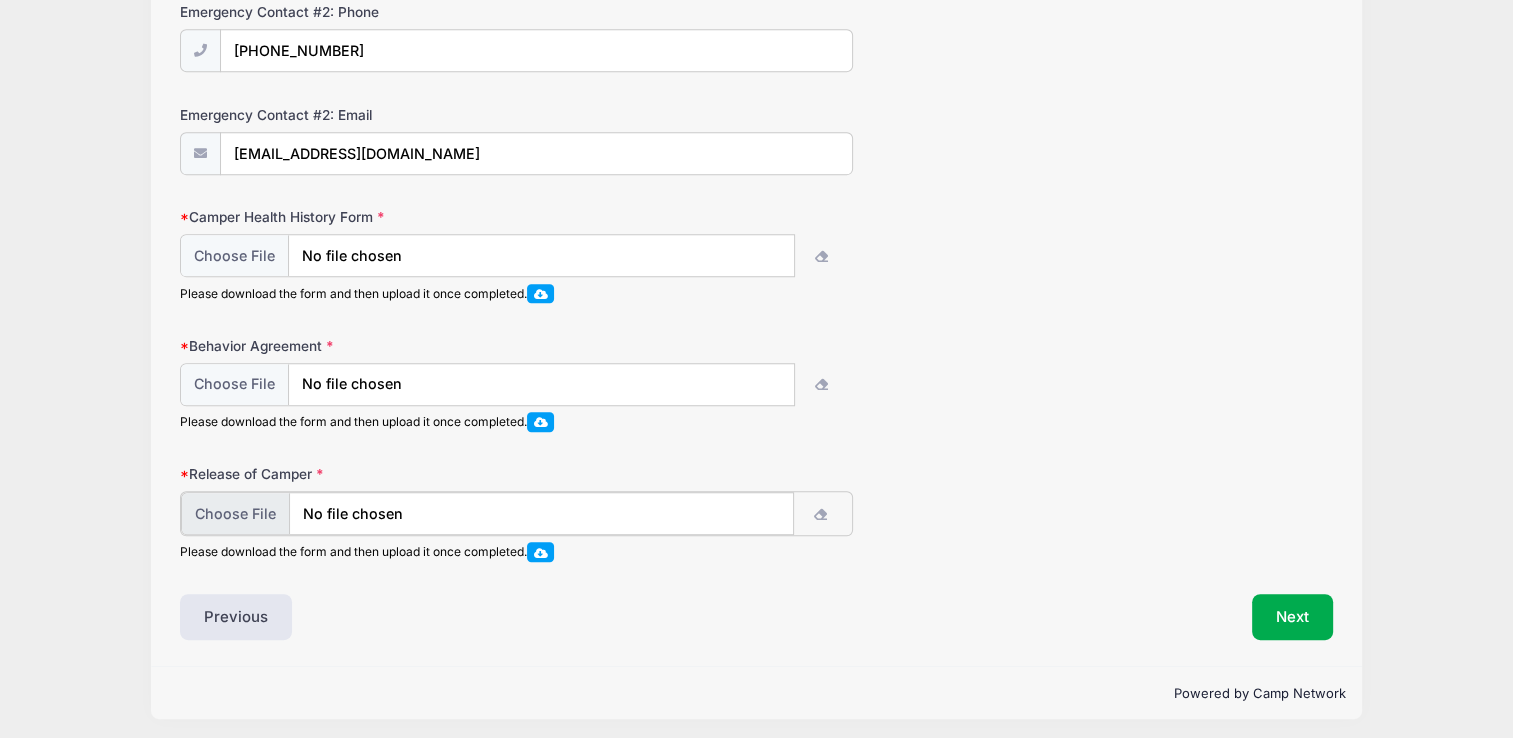 scroll, scrollTop: 990, scrollLeft: 0, axis: vertical 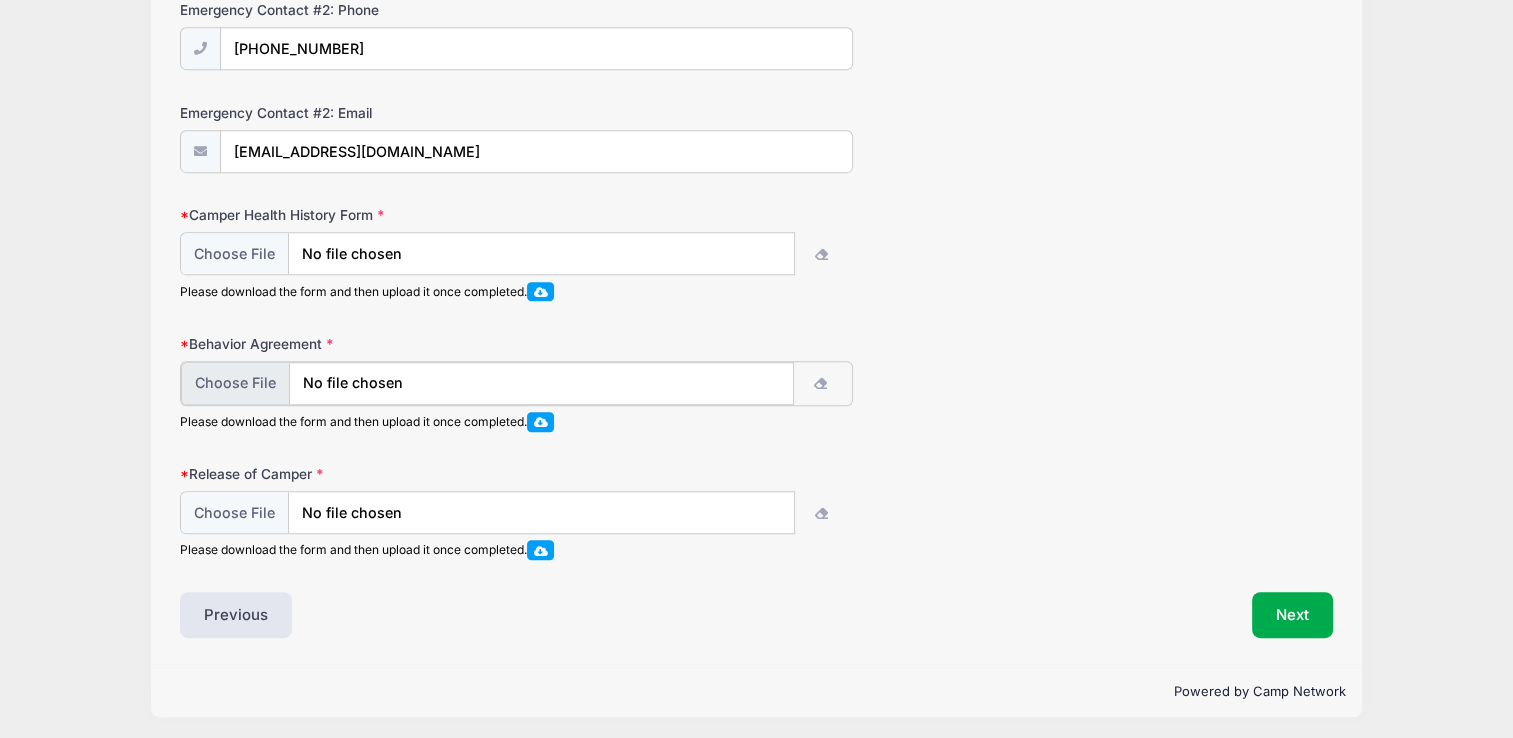 click at bounding box center (487, 383) 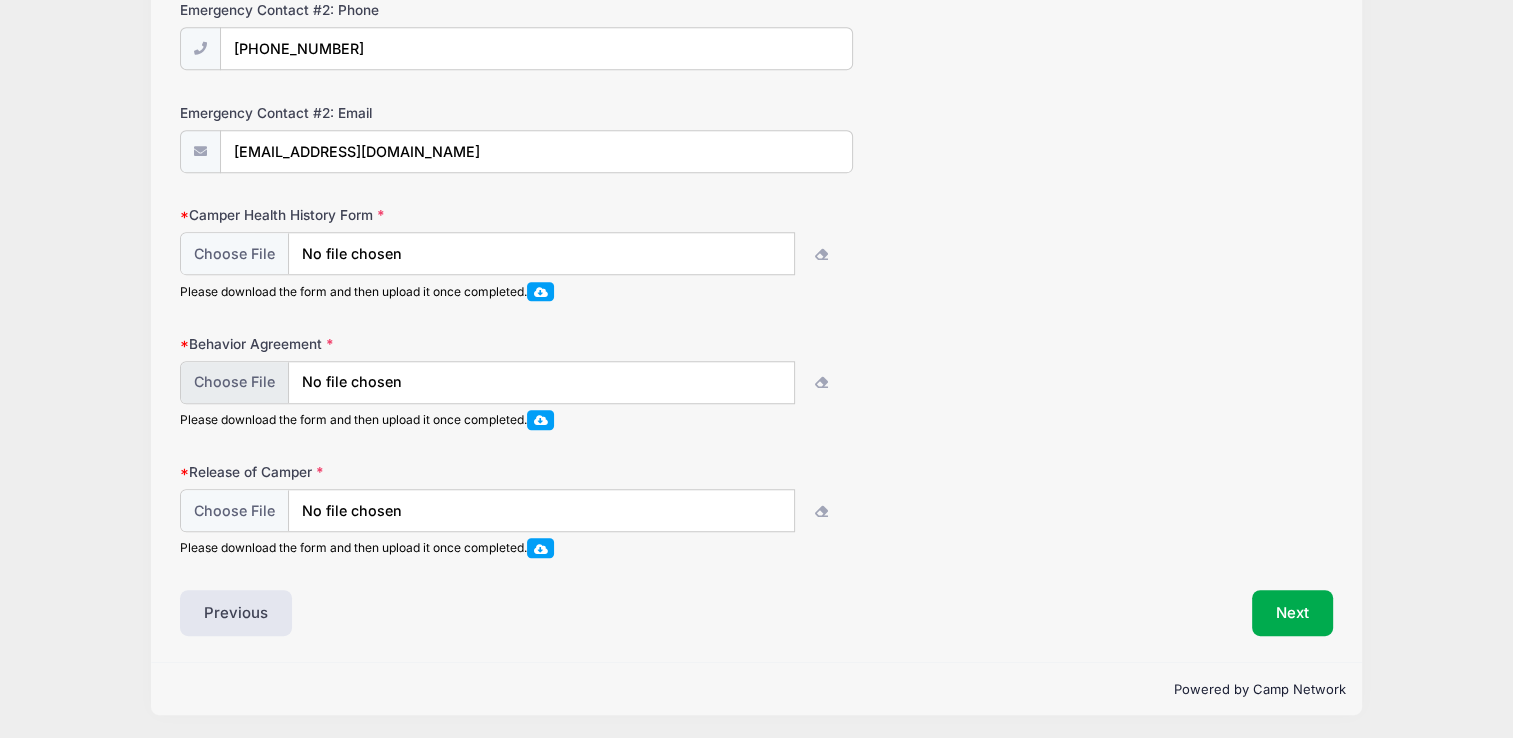 scroll, scrollTop: 988, scrollLeft: 0, axis: vertical 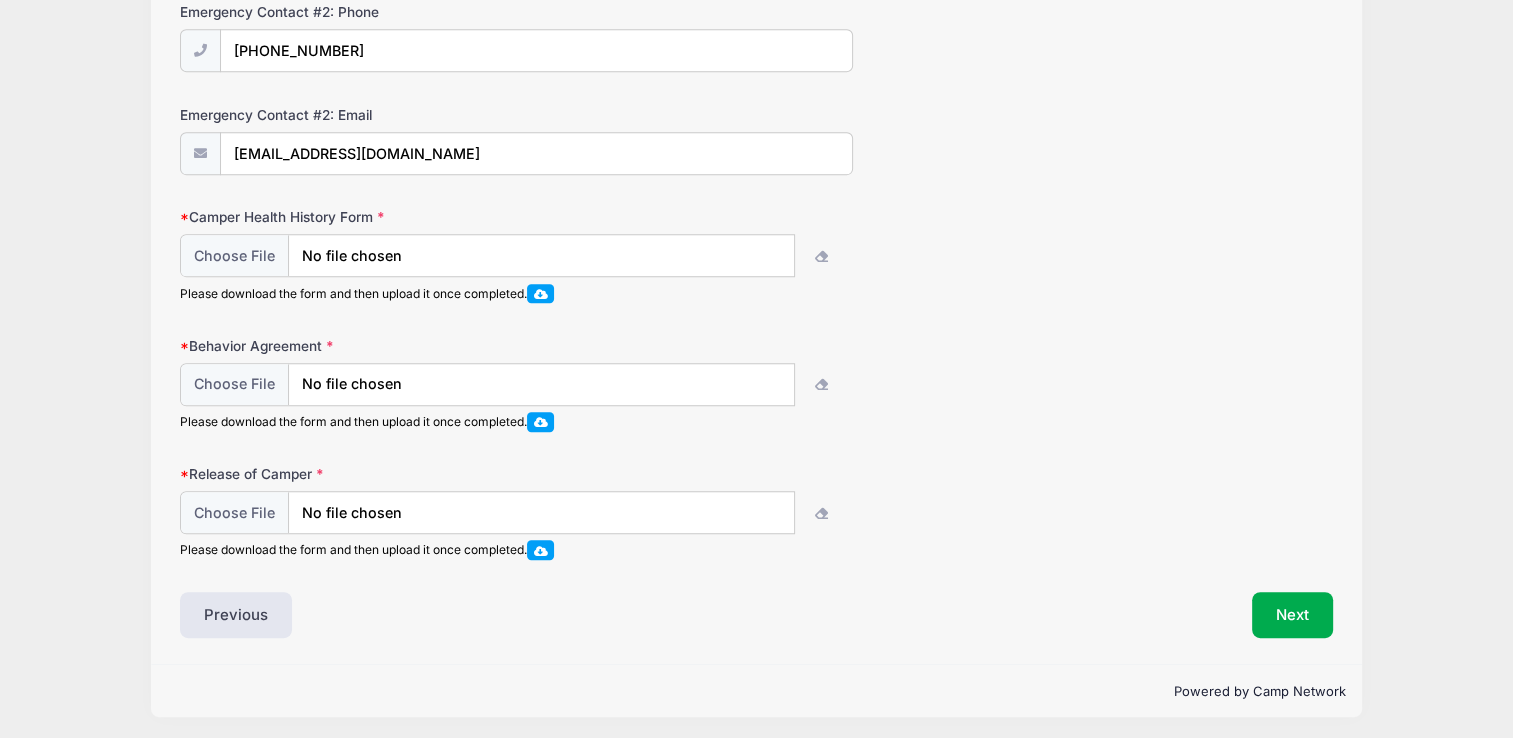 click at bounding box center [541, 421] 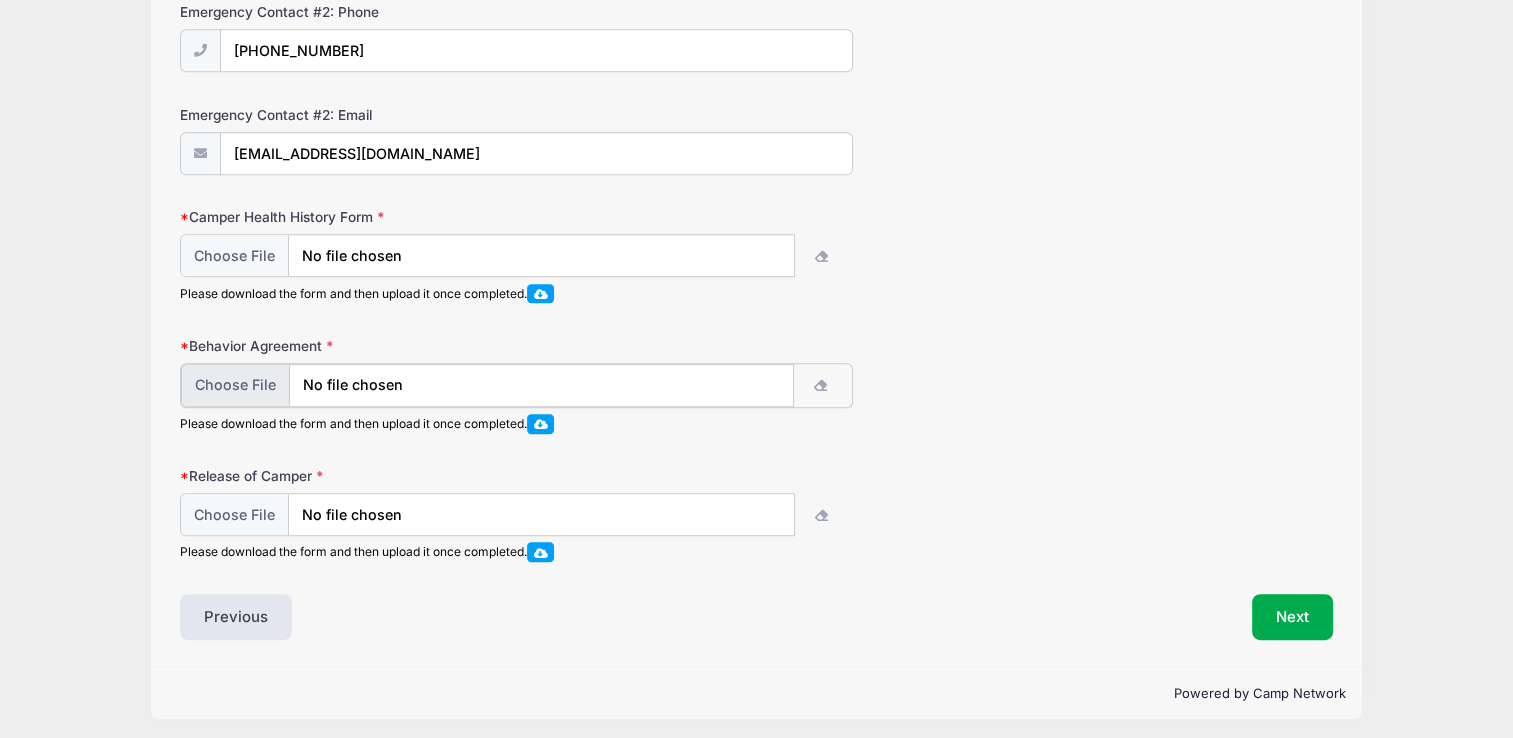 click at bounding box center (487, 385) 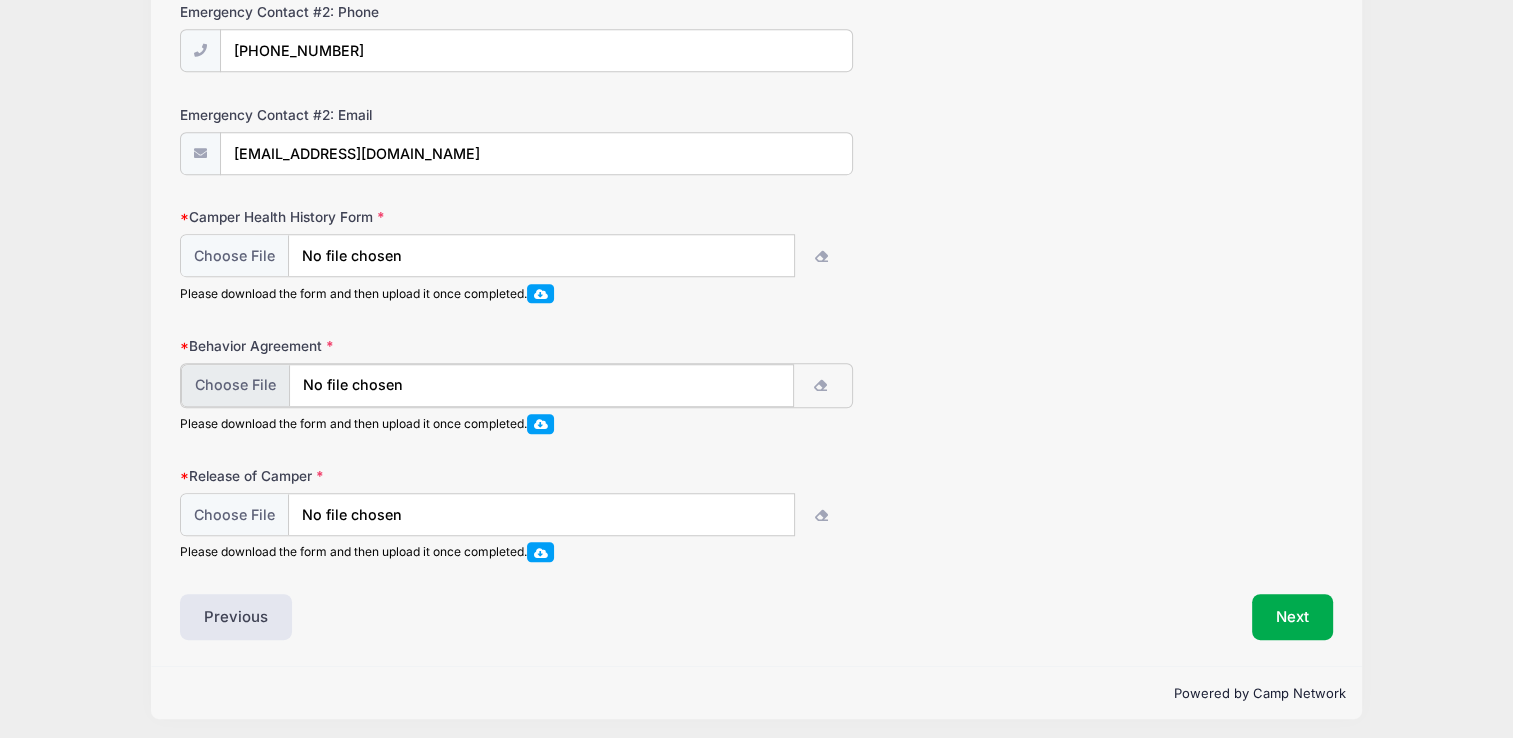 type on "C:\fakepath\Page2.pdf" 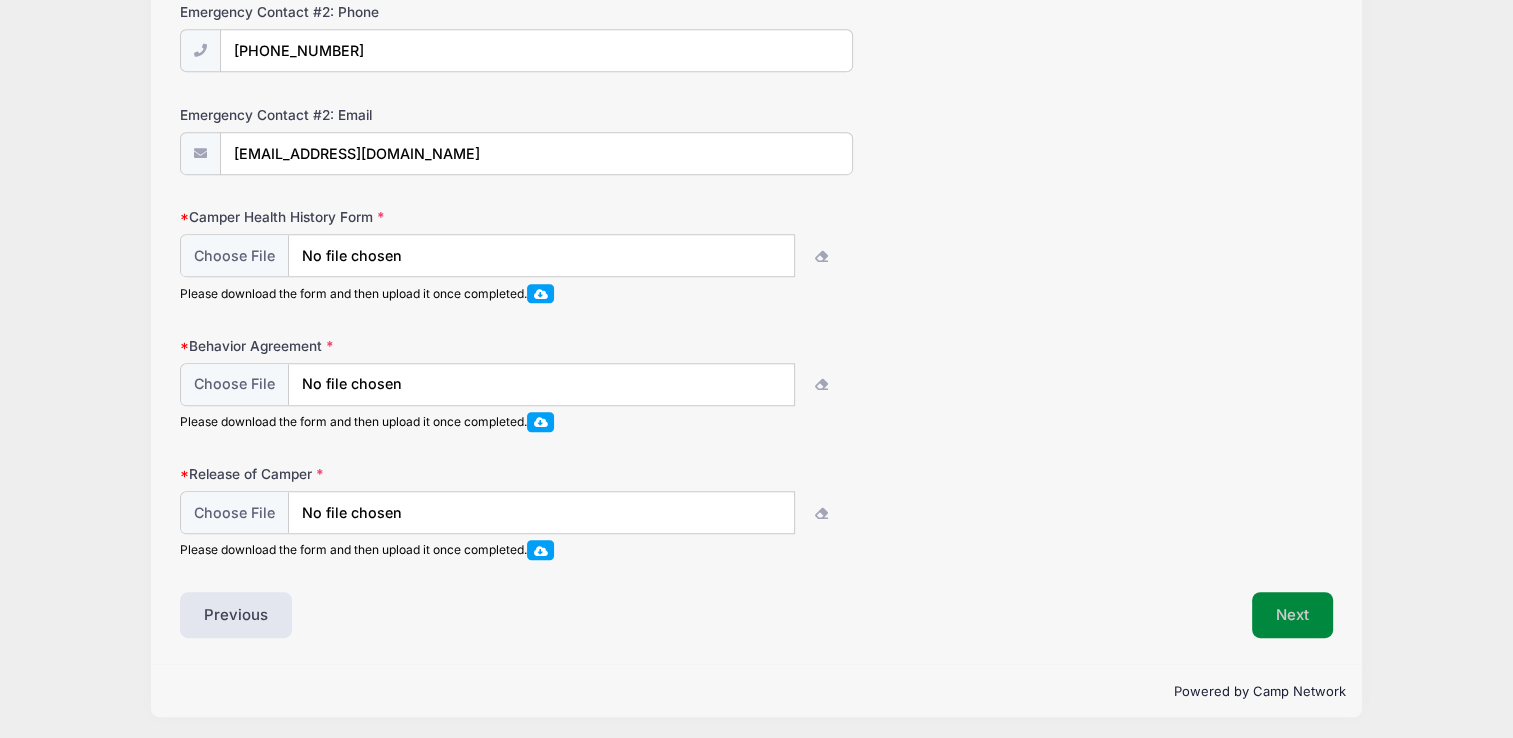 click on "Next" at bounding box center (1292, 615) 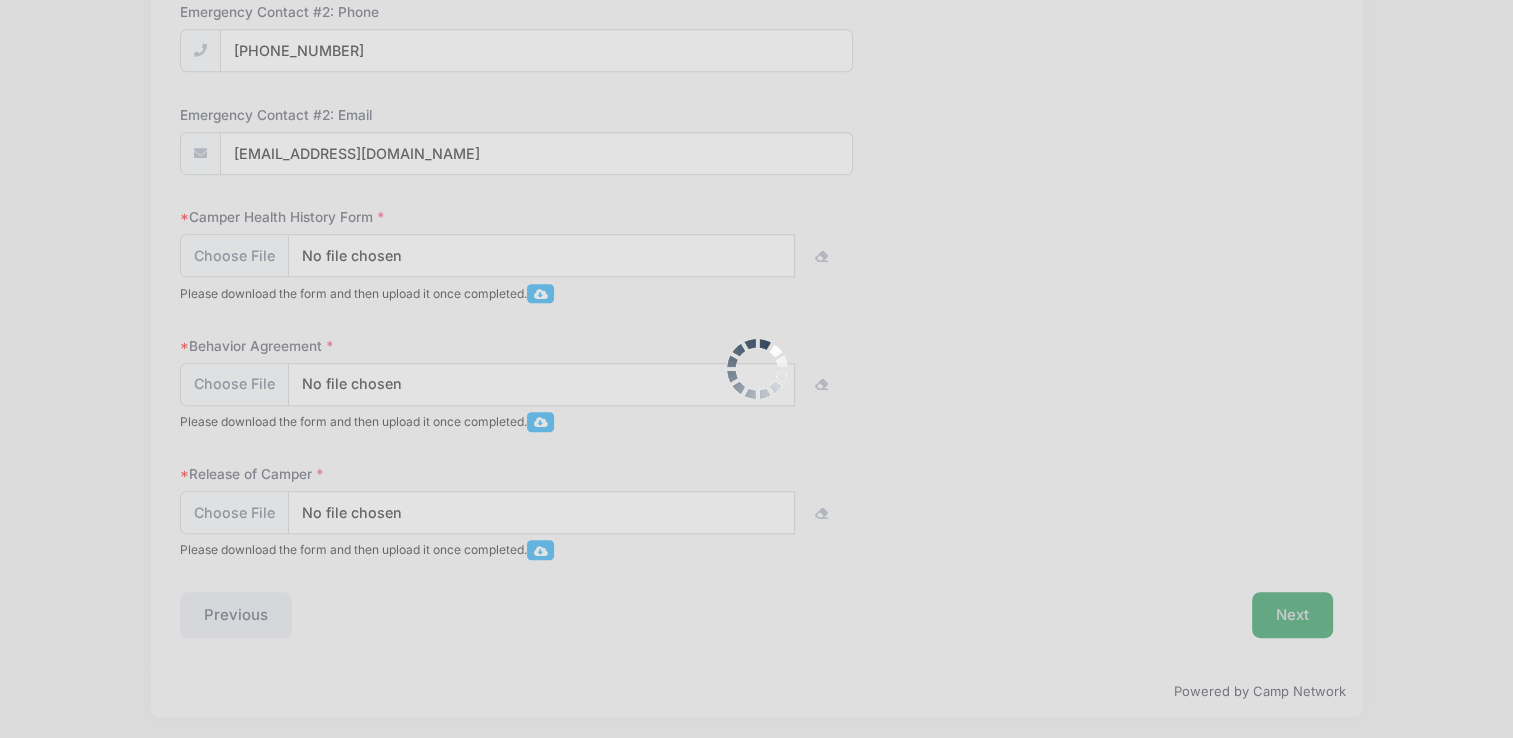 scroll, scrollTop: 0, scrollLeft: 0, axis: both 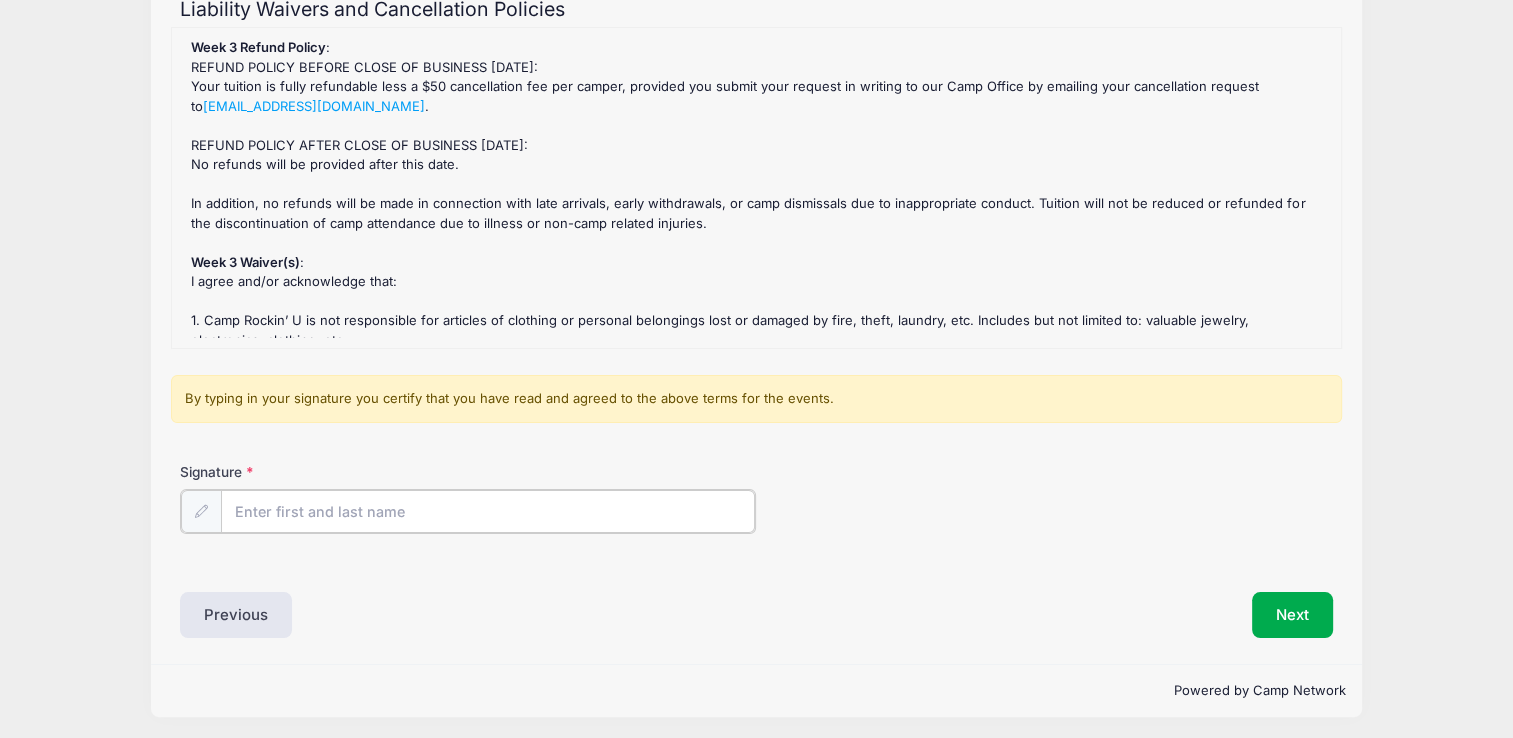 click on "Signature" at bounding box center [488, 511] 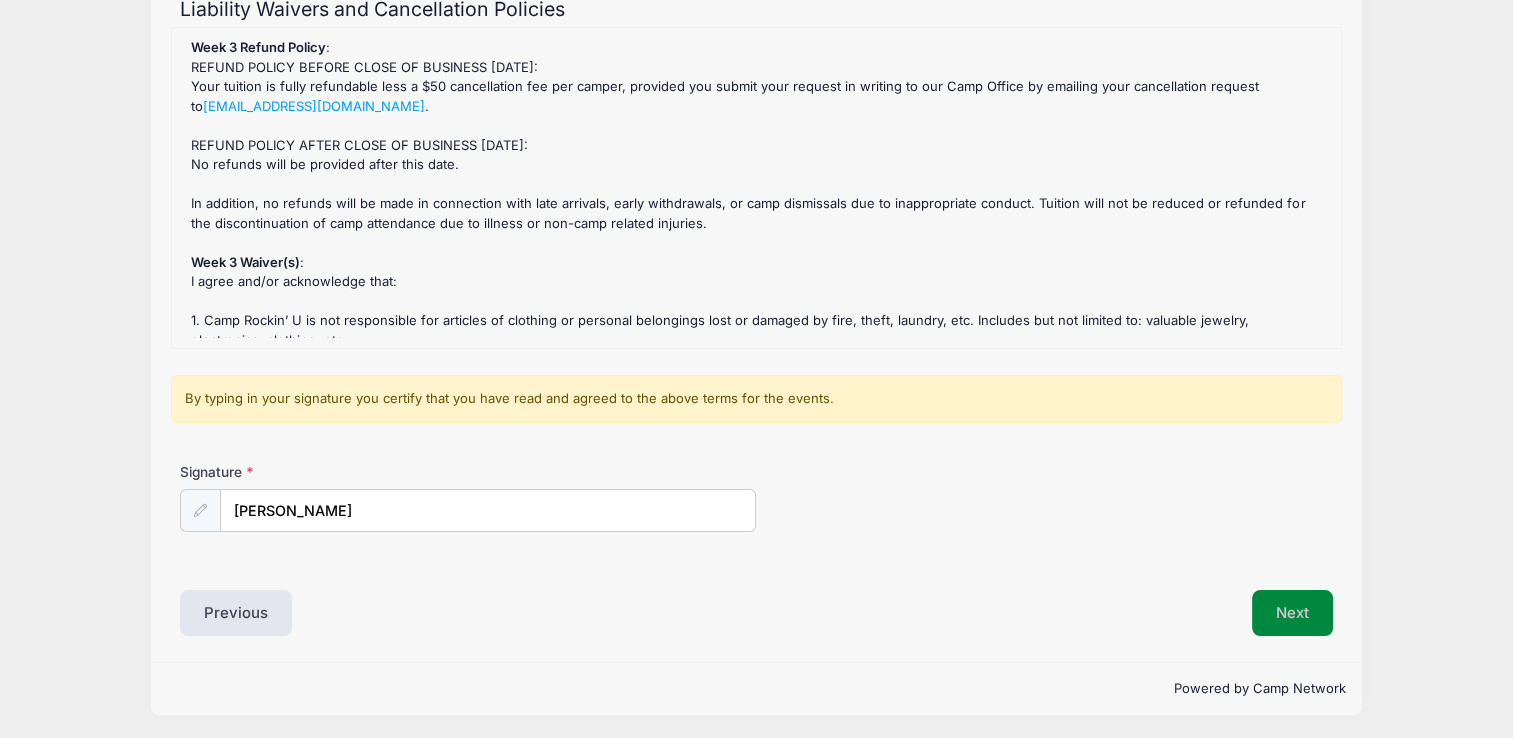 click on "Next" at bounding box center [1292, 613] 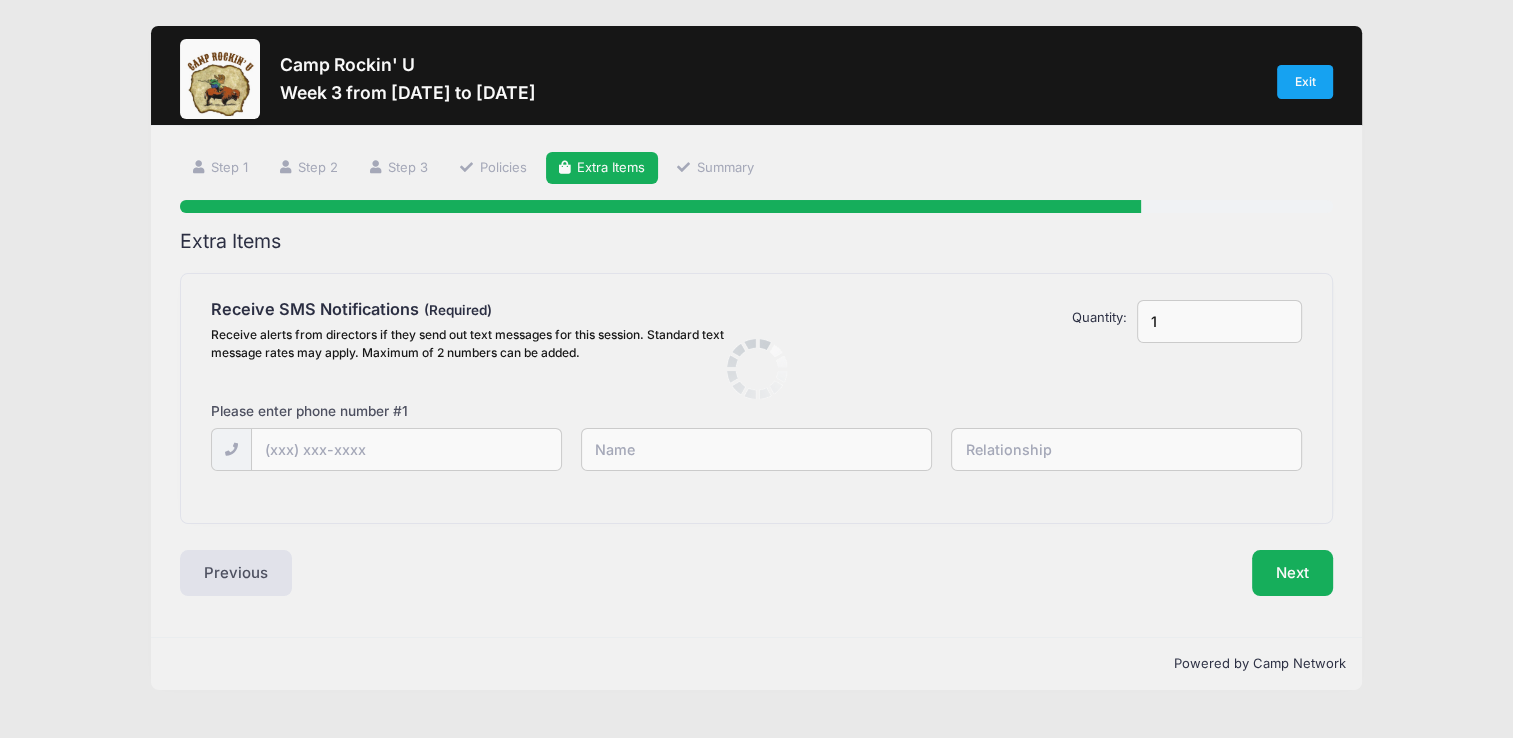 scroll, scrollTop: 0, scrollLeft: 0, axis: both 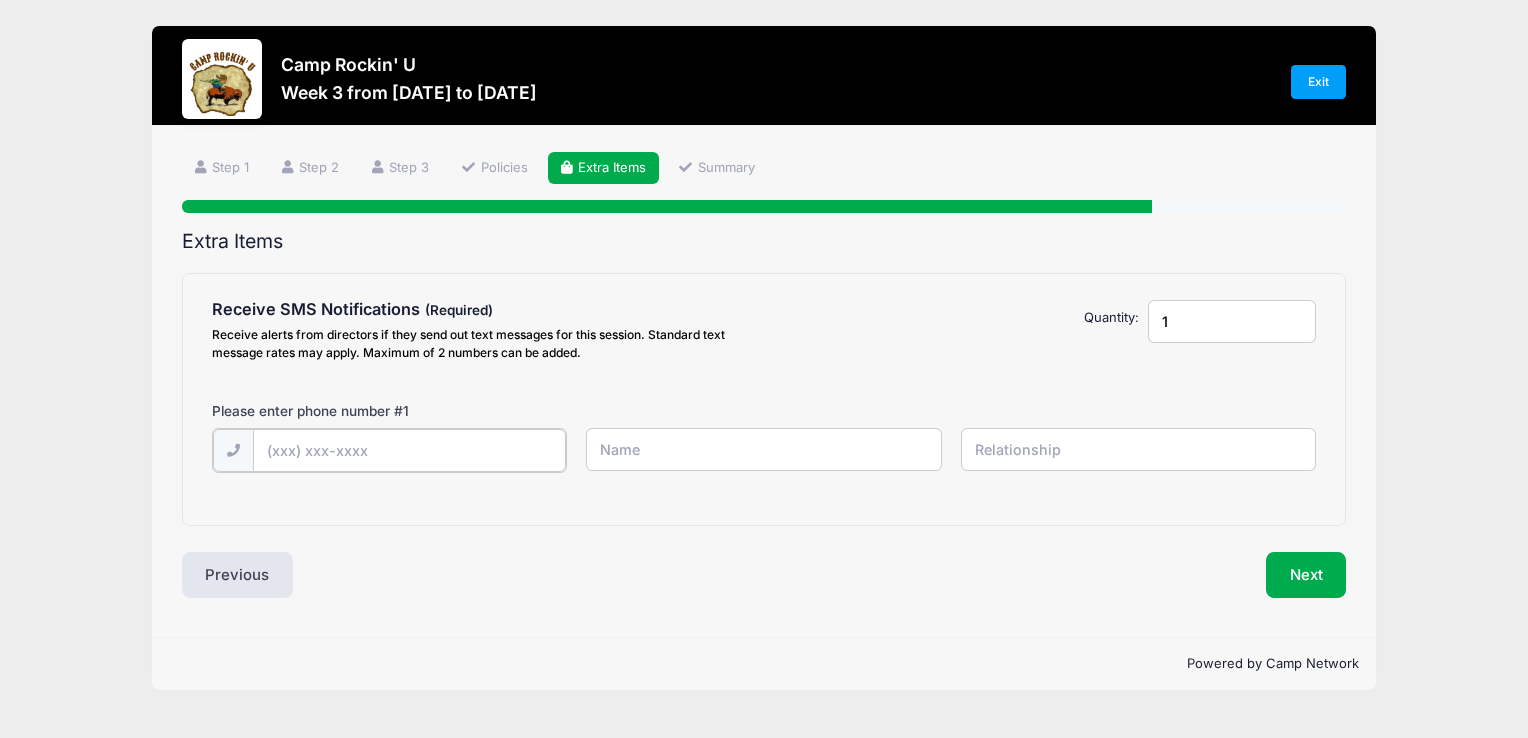 click at bounding box center (0, 0) 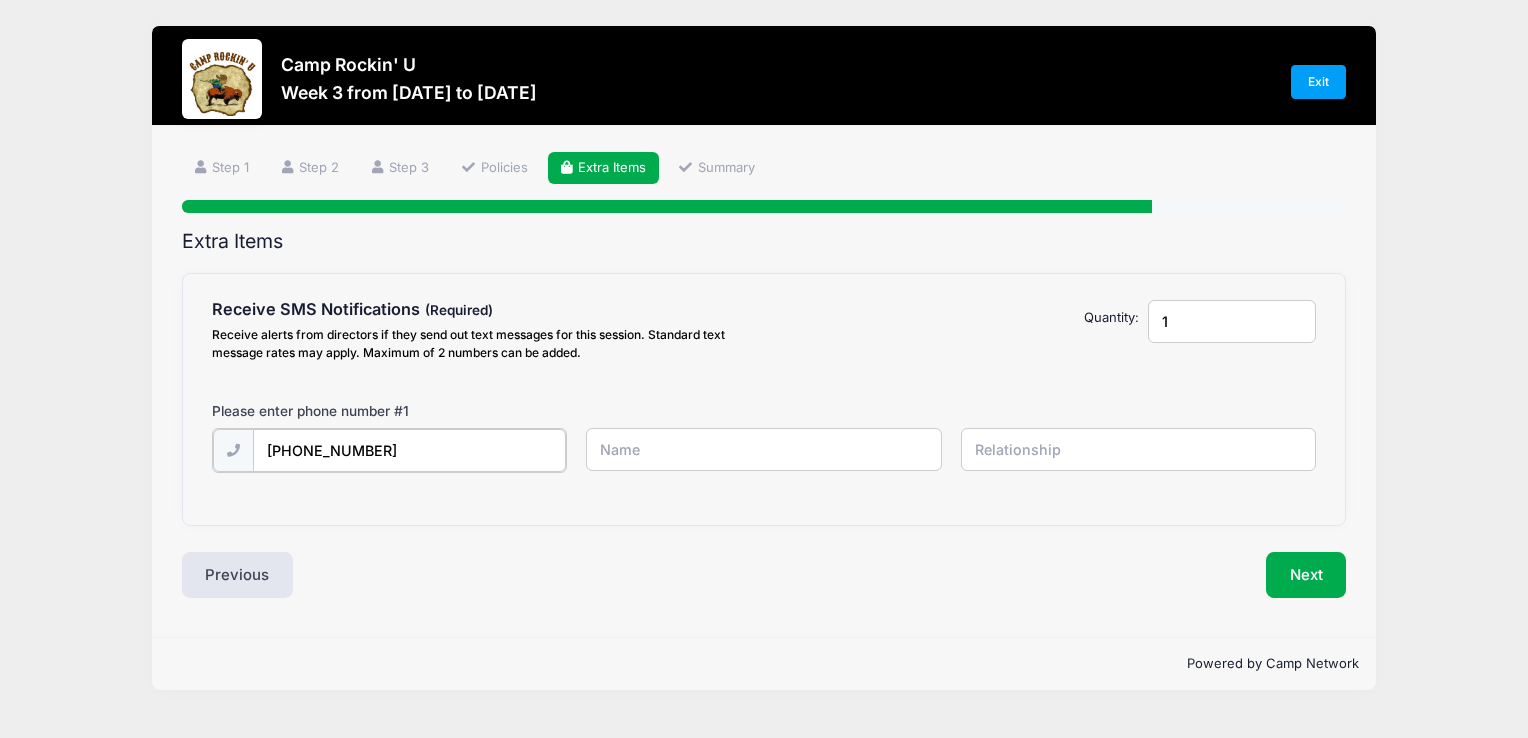 type on "(530) 315-5852" 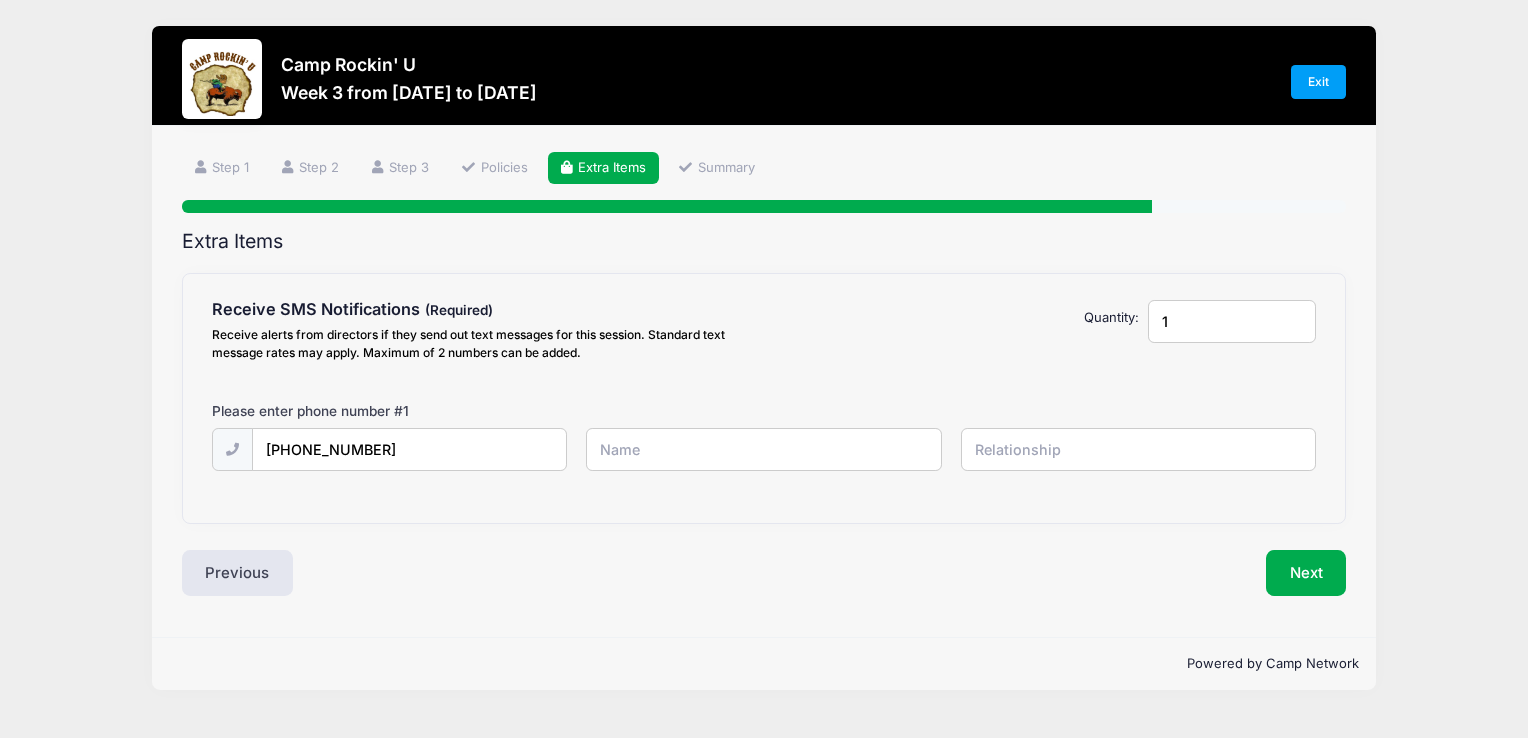 click at bounding box center (0, 0) 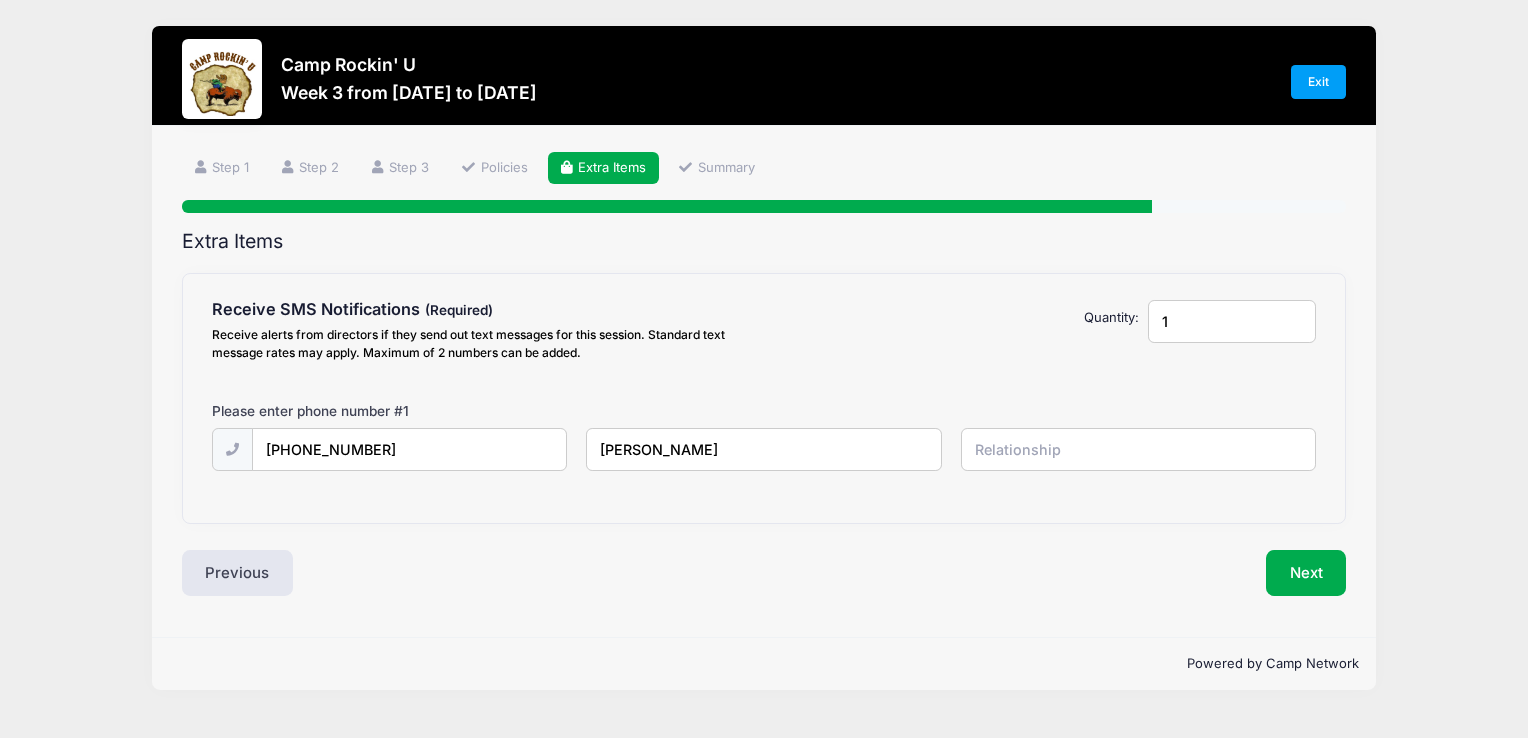 type on "raquel raya punty" 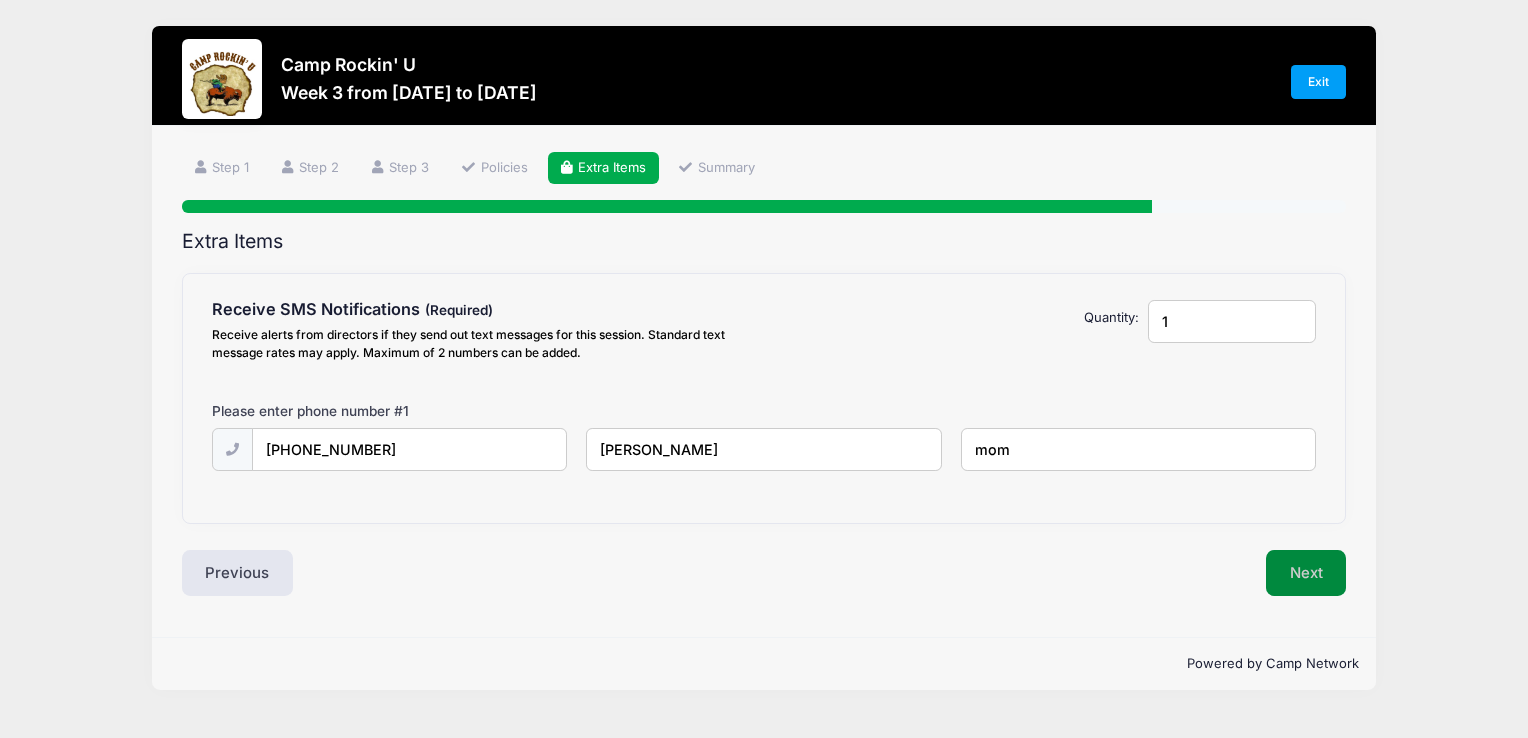 type on "mom" 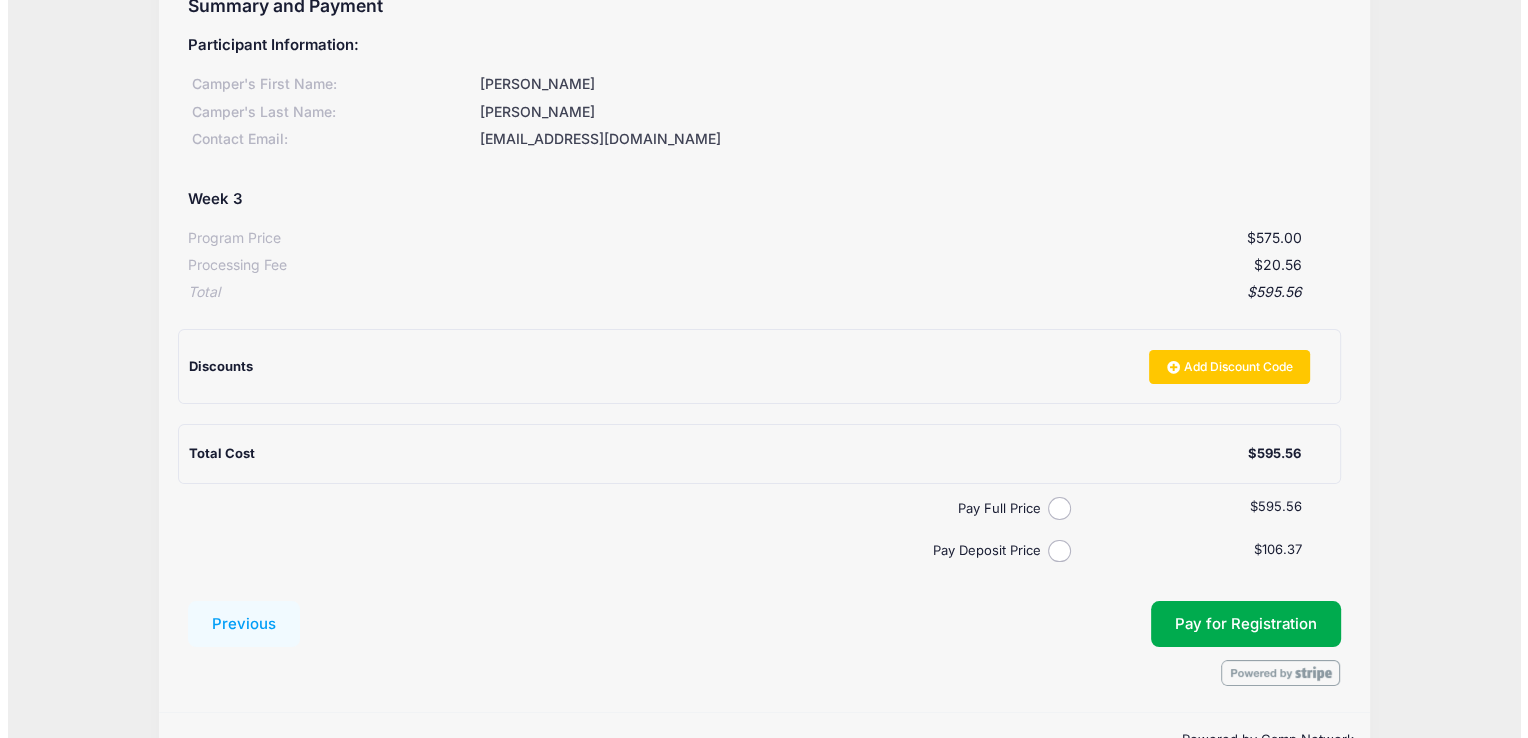 scroll, scrollTop: 286, scrollLeft: 0, axis: vertical 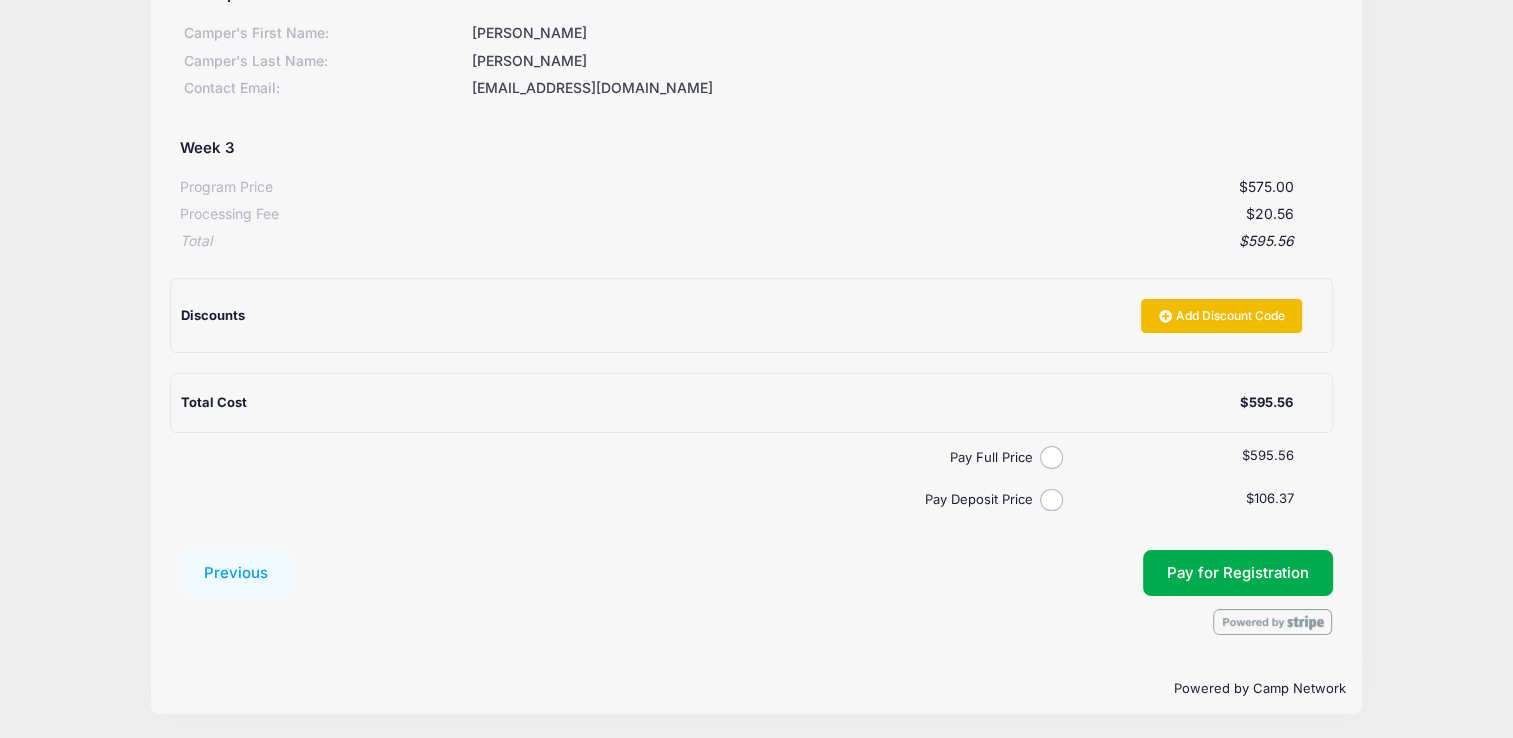 click on "Add Discount Code" at bounding box center (1221, 316) 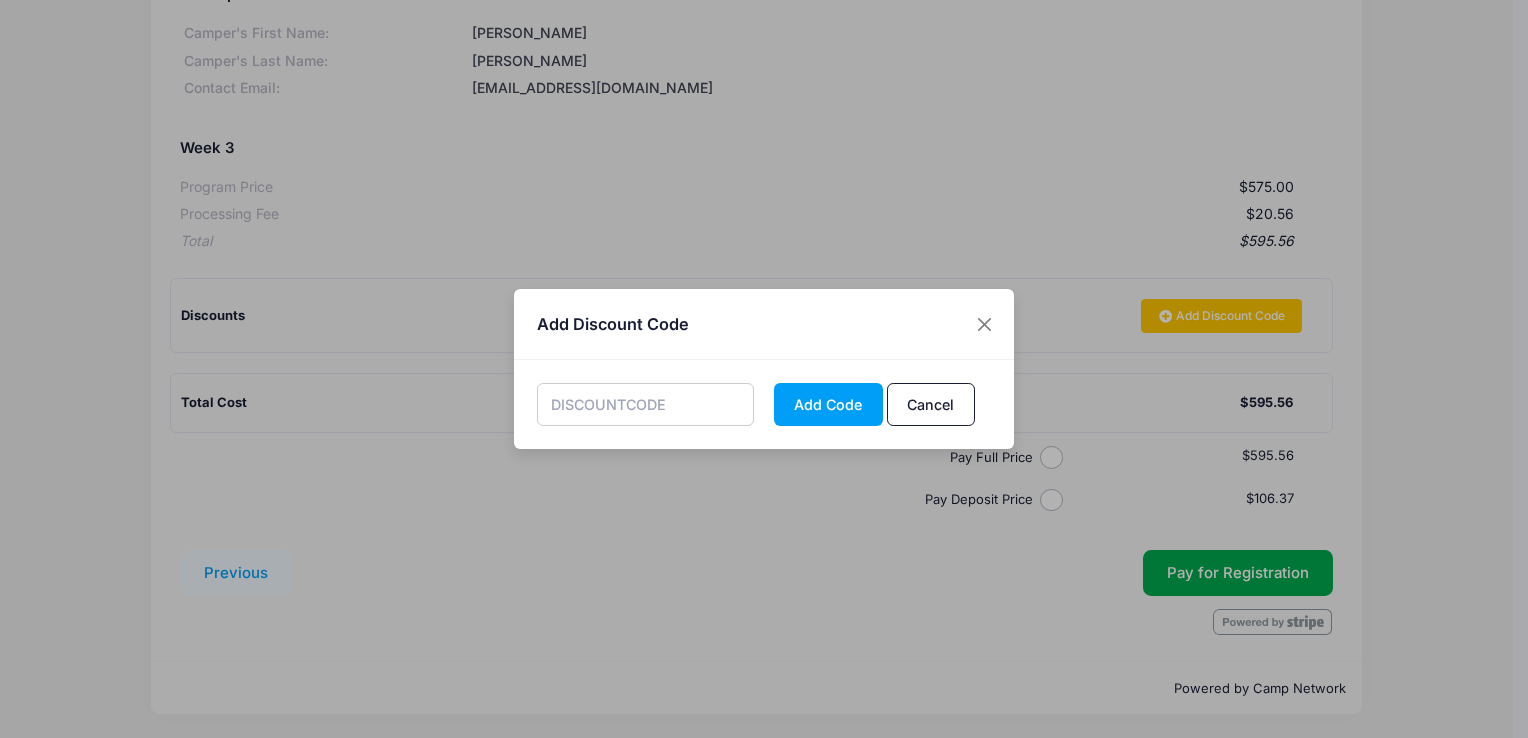 click at bounding box center (646, 404) 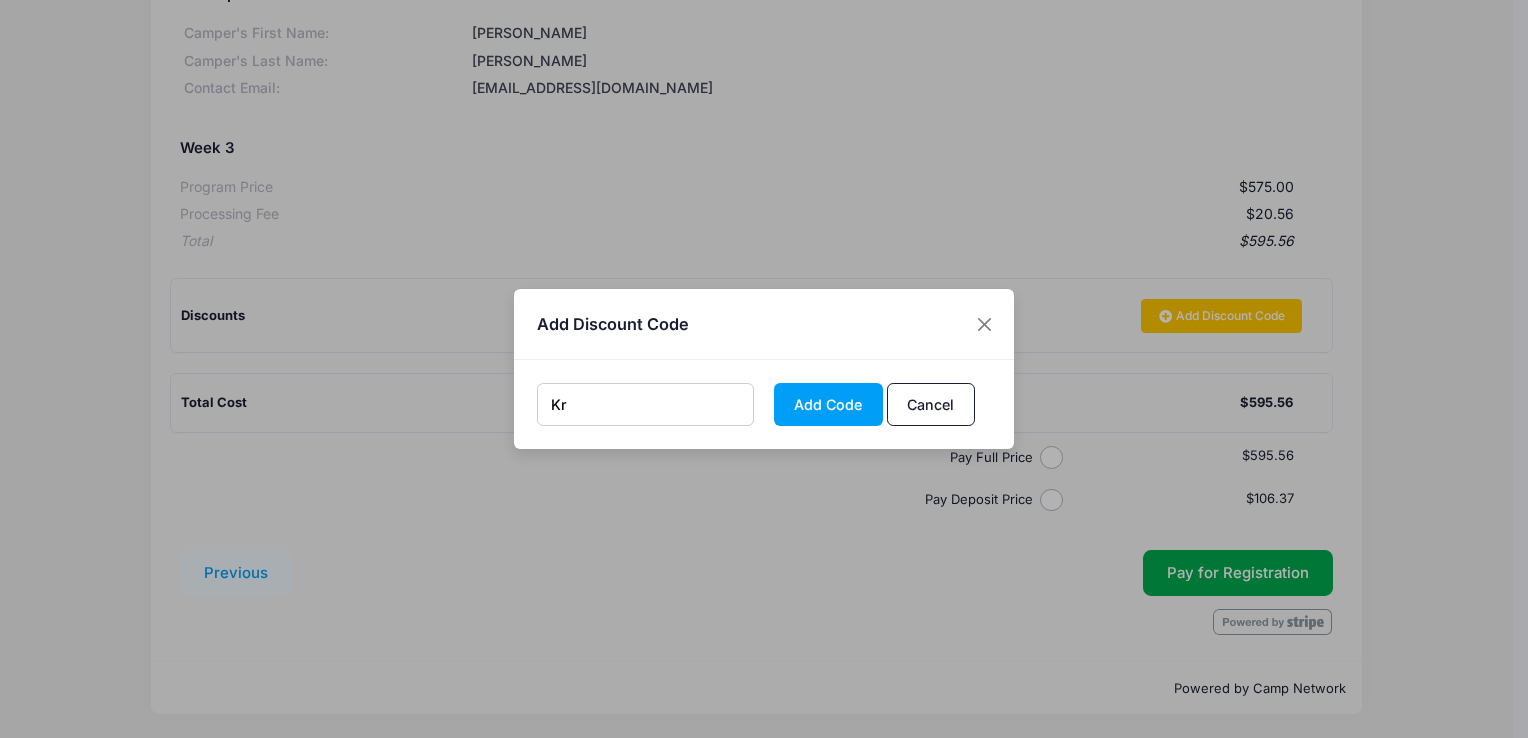 type on "K" 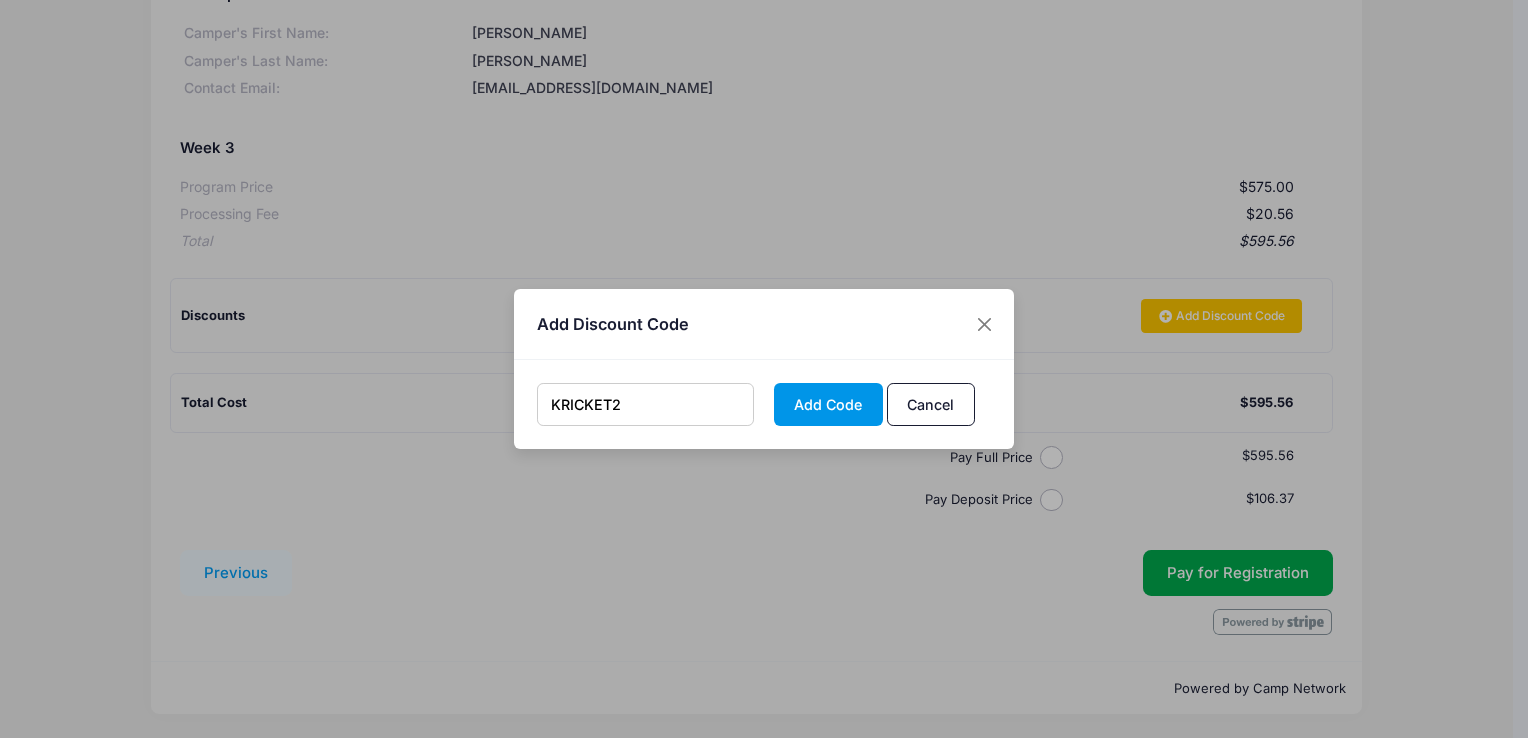 type on "KRICKET2" 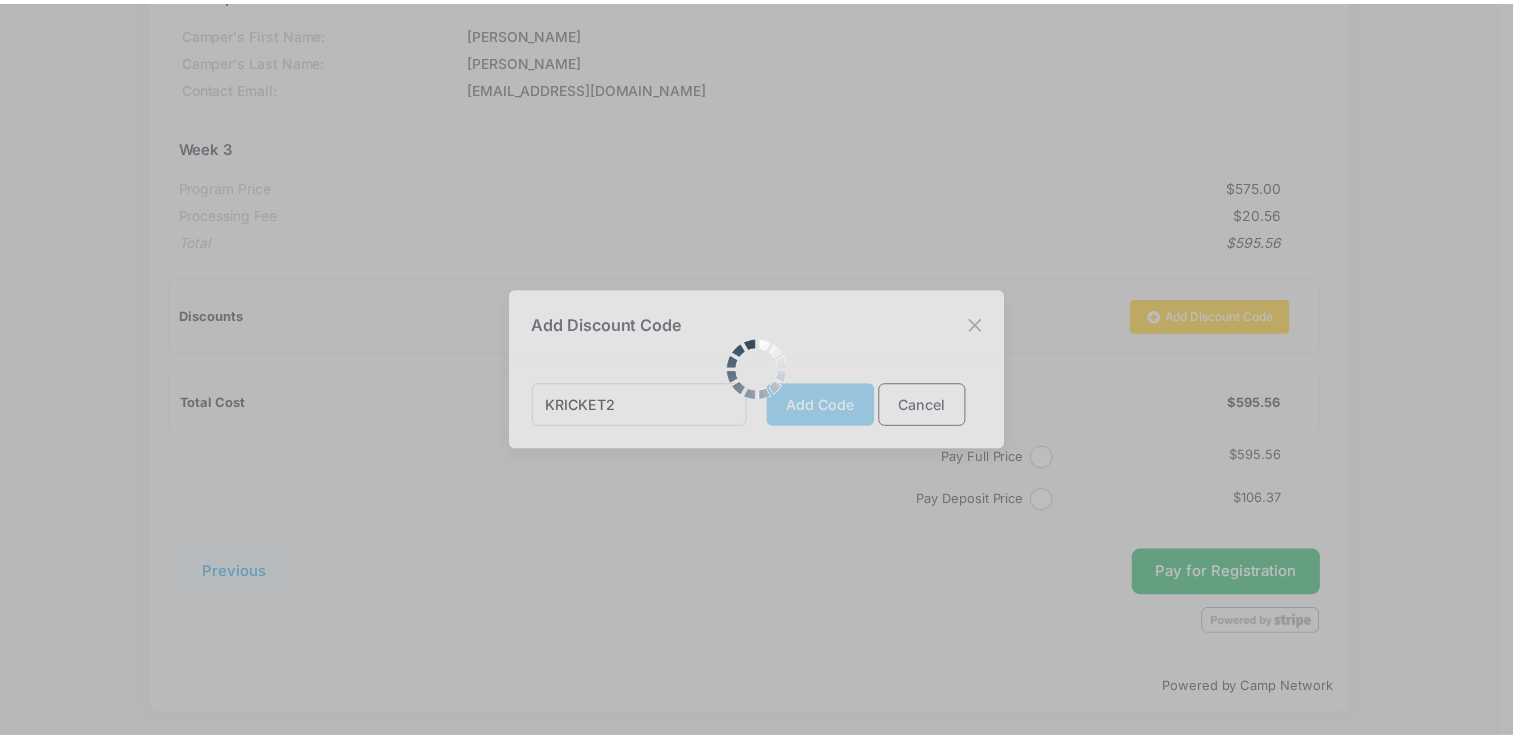 scroll, scrollTop: 0, scrollLeft: 0, axis: both 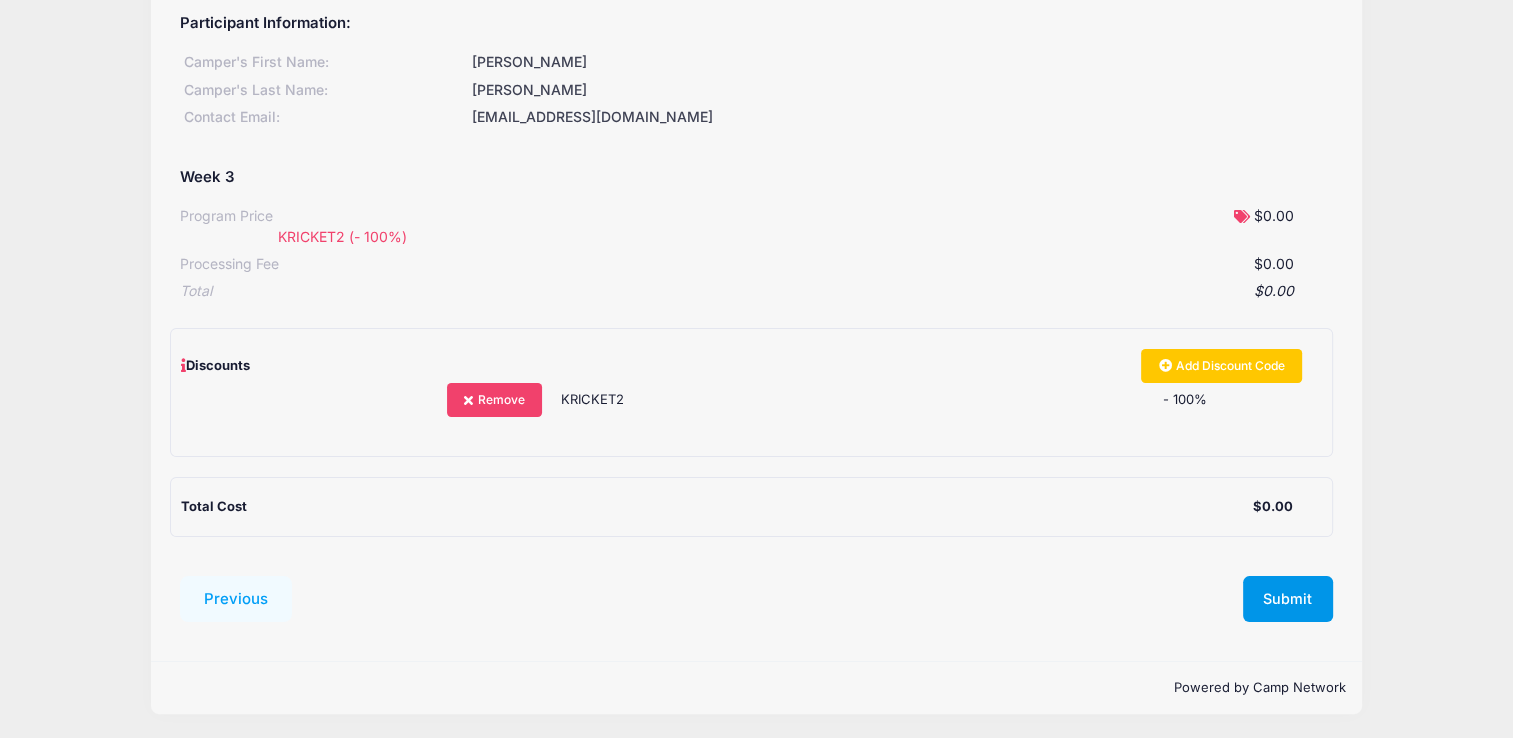 click on "Submit" at bounding box center (1288, 599) 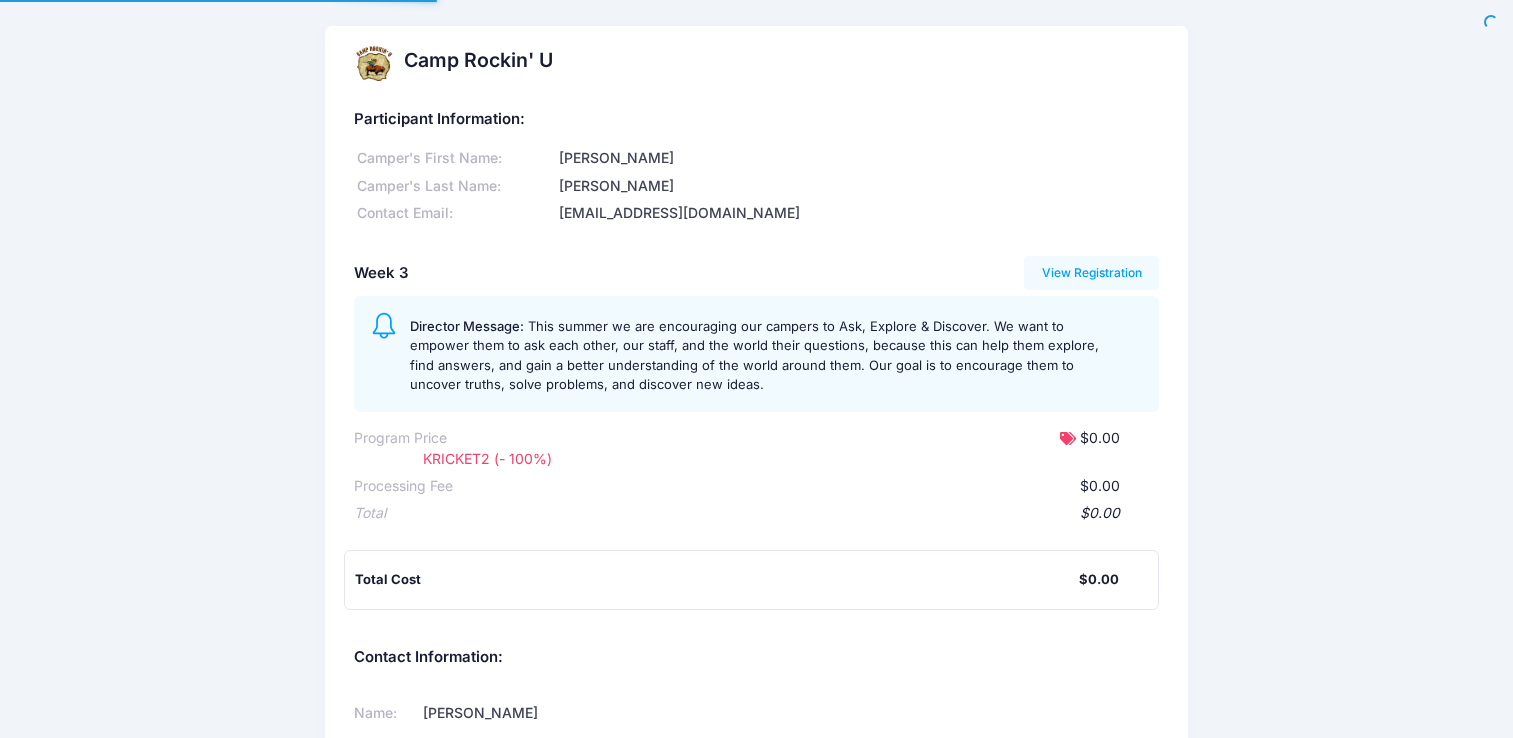 scroll, scrollTop: 0, scrollLeft: 0, axis: both 